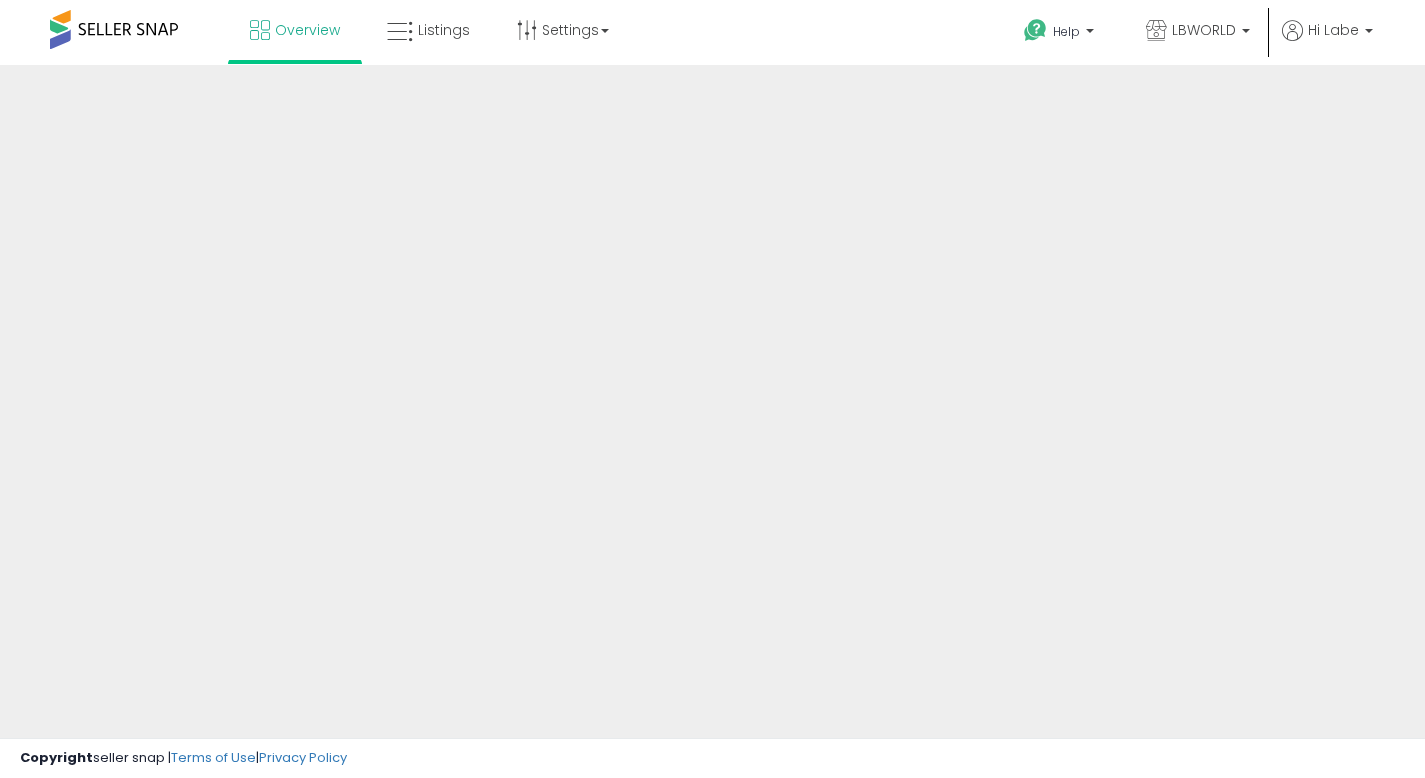 scroll, scrollTop: 0, scrollLeft: 0, axis: both 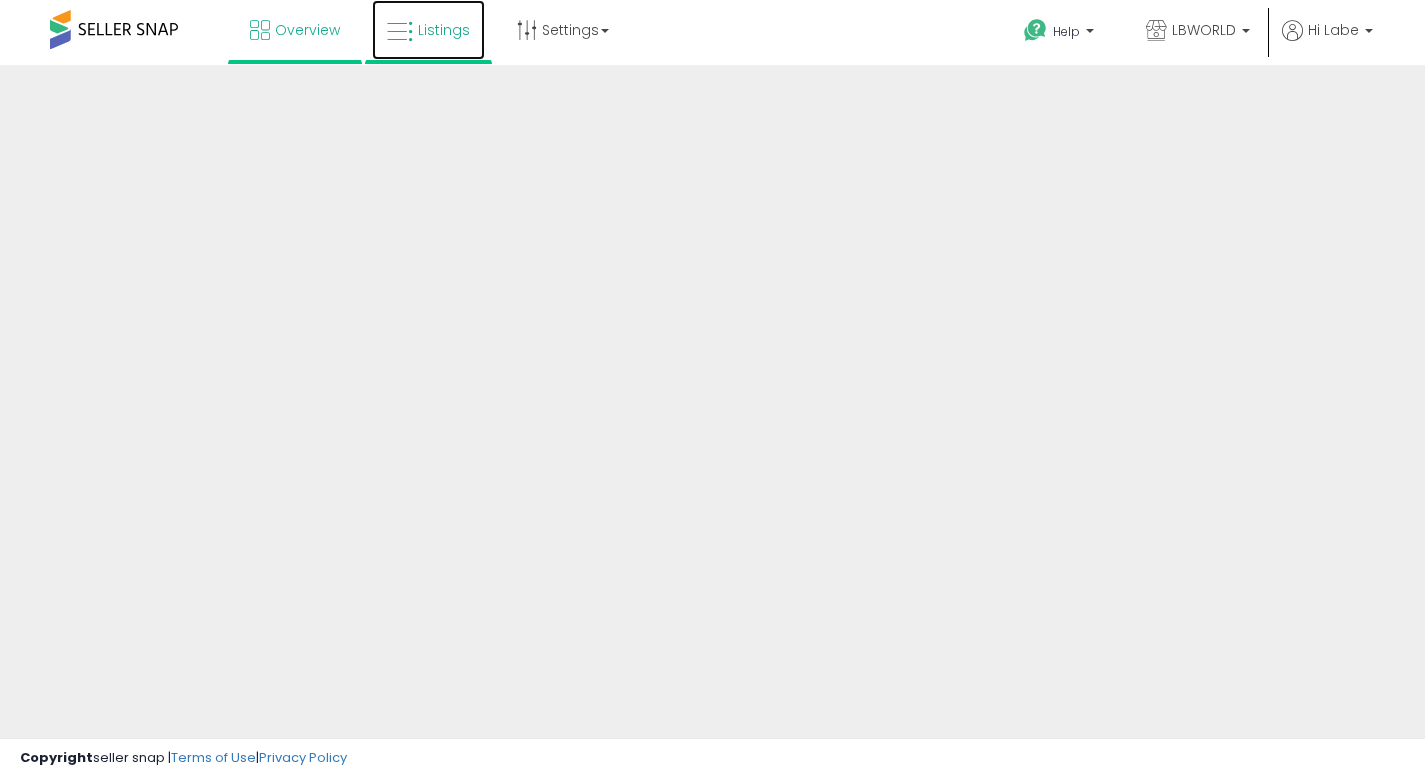 click on "Listings" at bounding box center (444, 30) 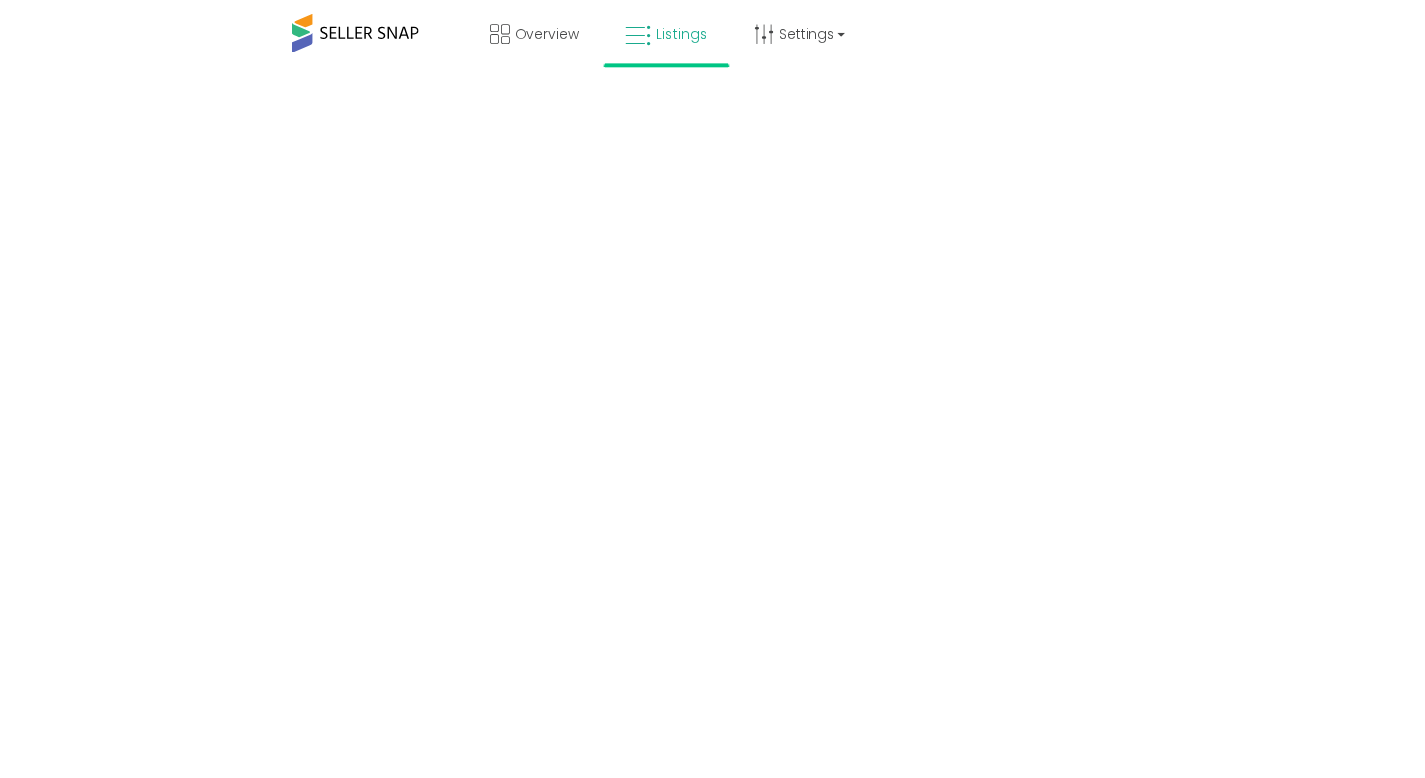 scroll, scrollTop: 0, scrollLeft: 0, axis: both 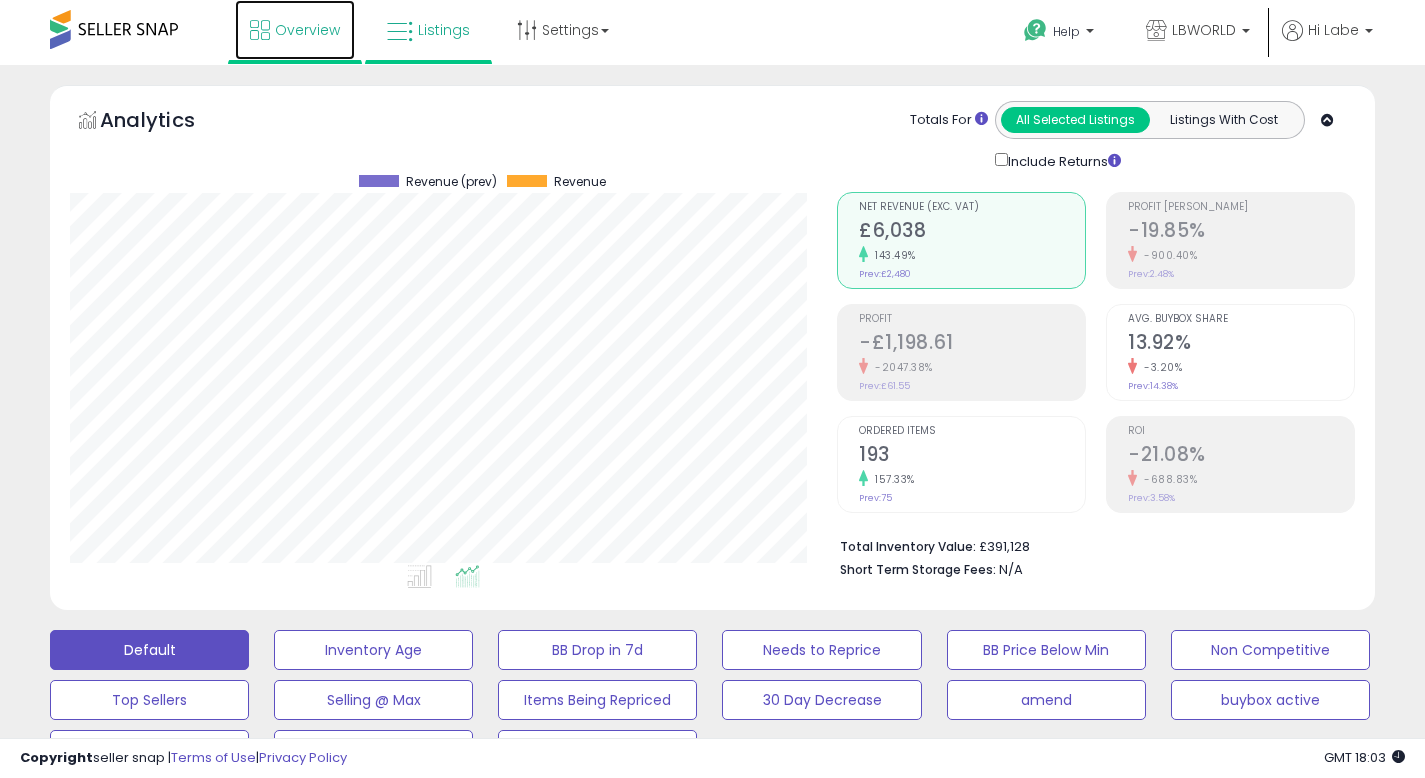 click on "Overview" at bounding box center (307, 30) 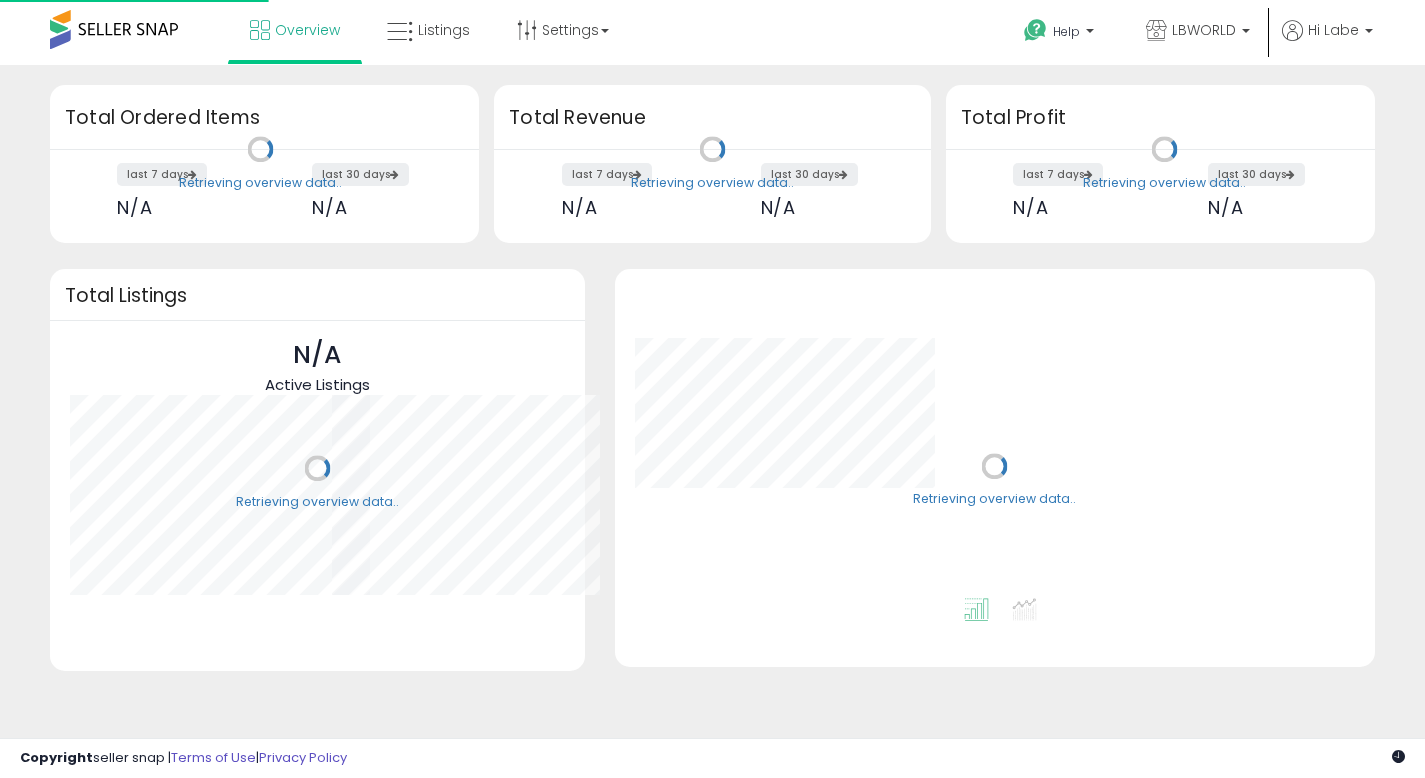 scroll, scrollTop: 0, scrollLeft: 0, axis: both 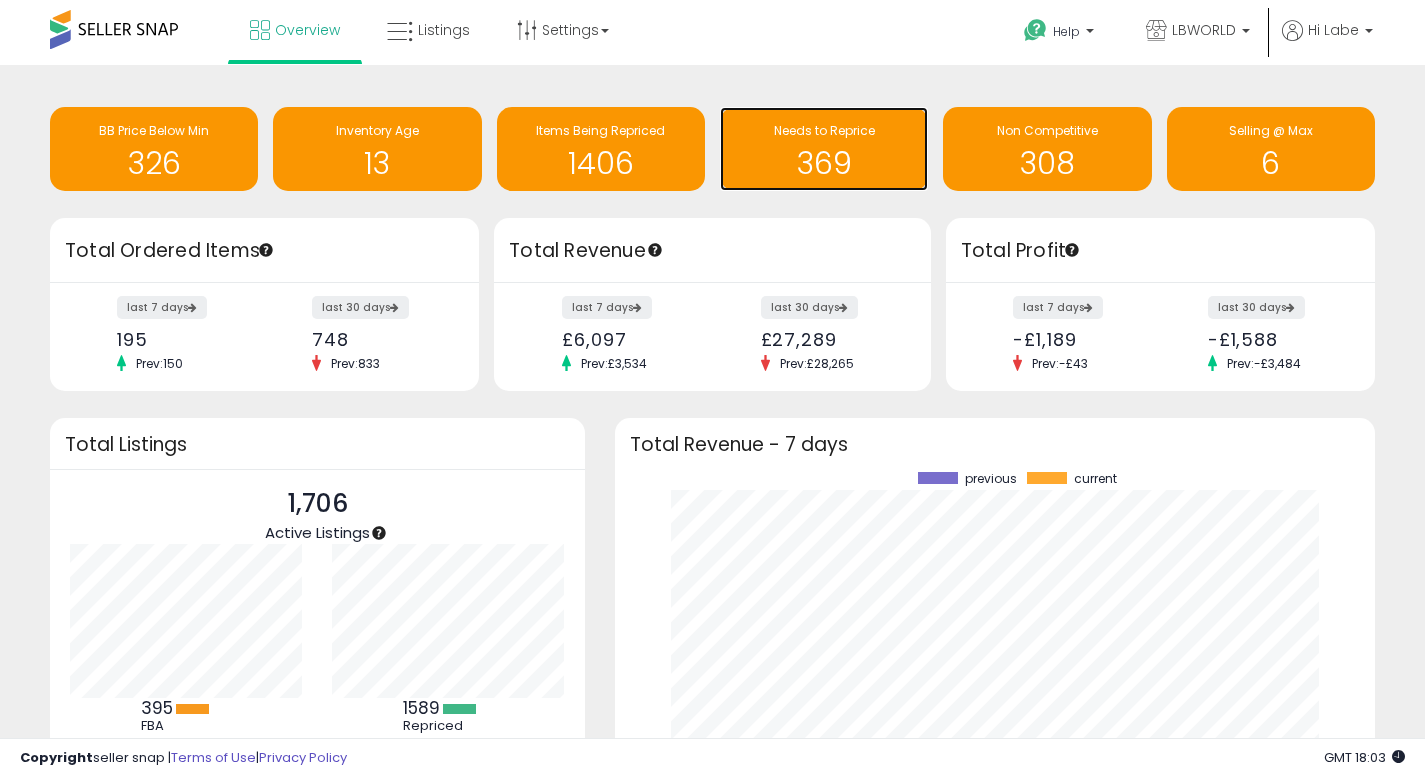 click on "369" at bounding box center (824, 163) 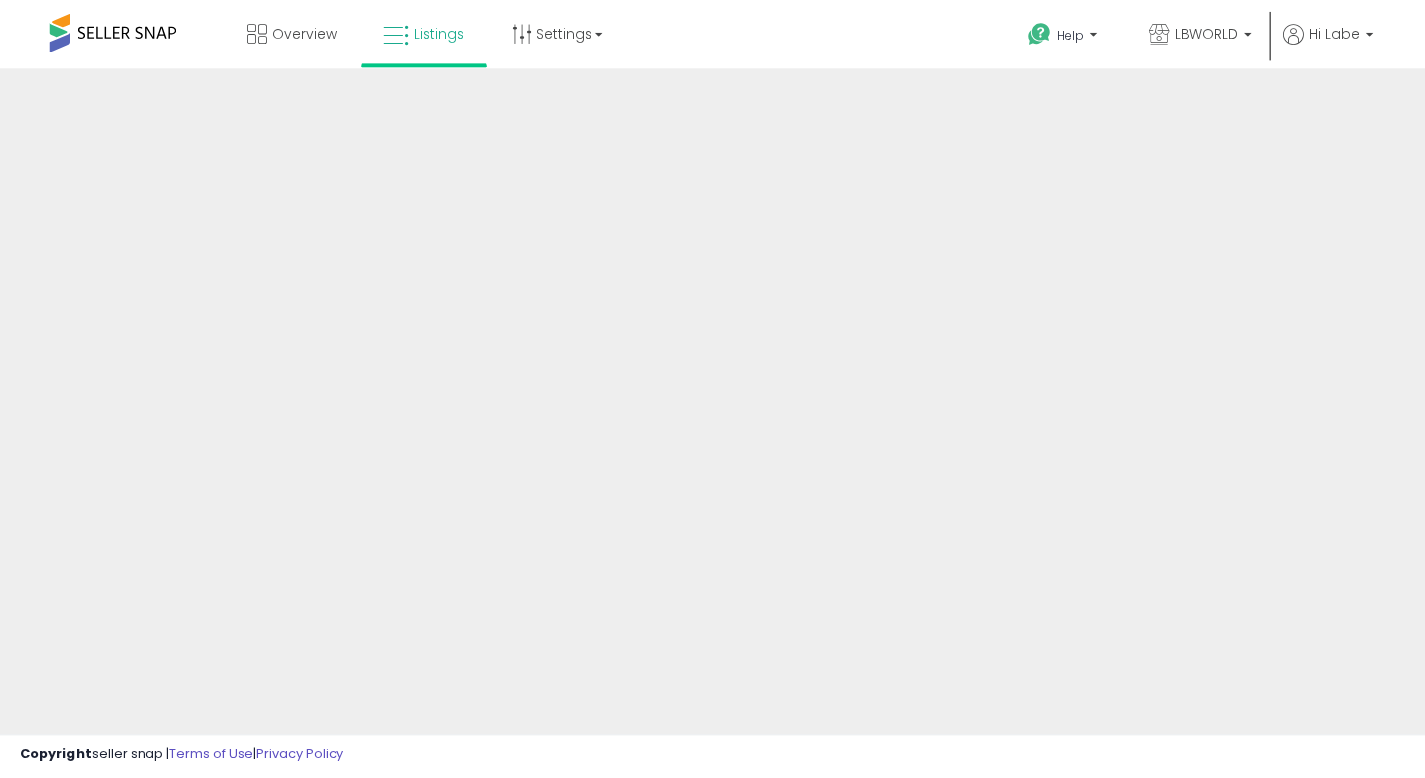 scroll, scrollTop: 0, scrollLeft: 0, axis: both 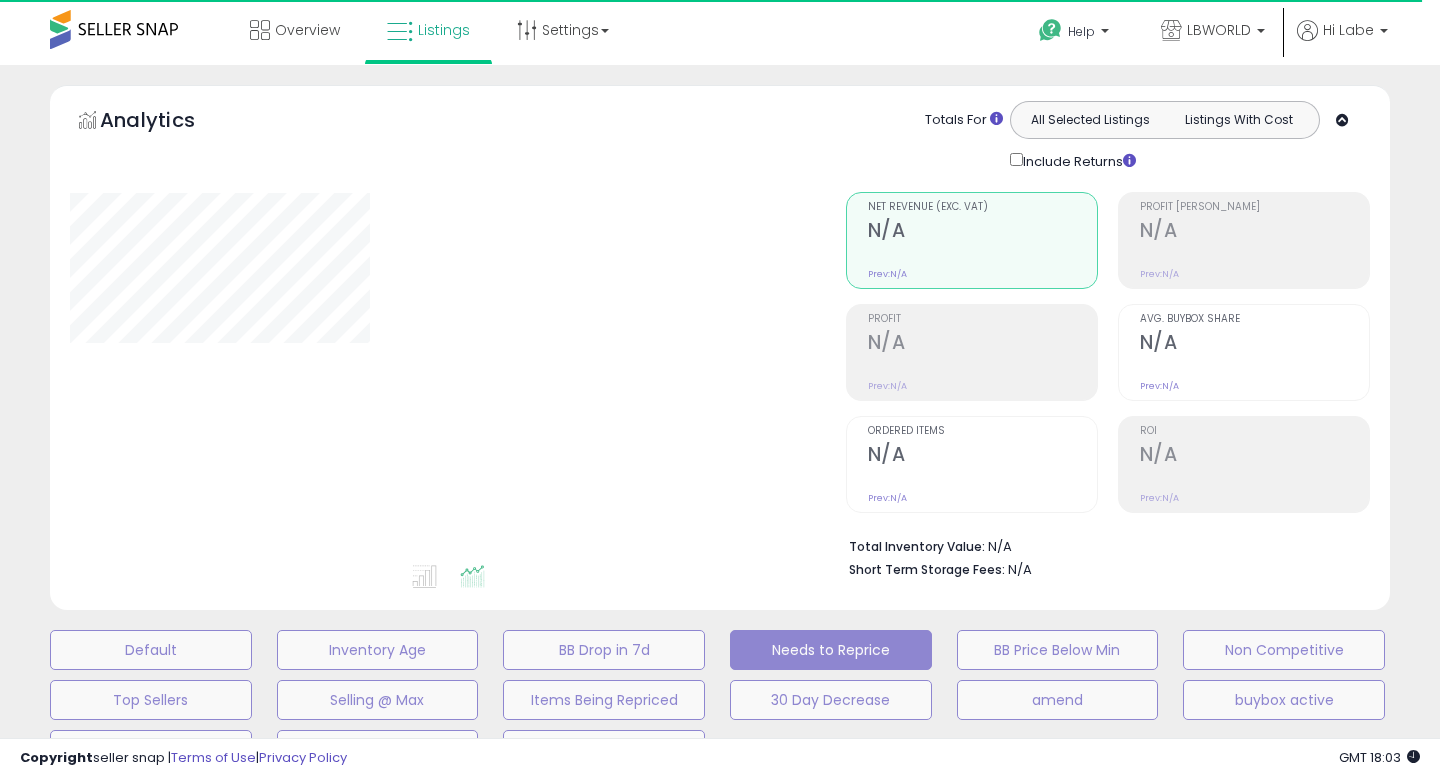 select on "**" 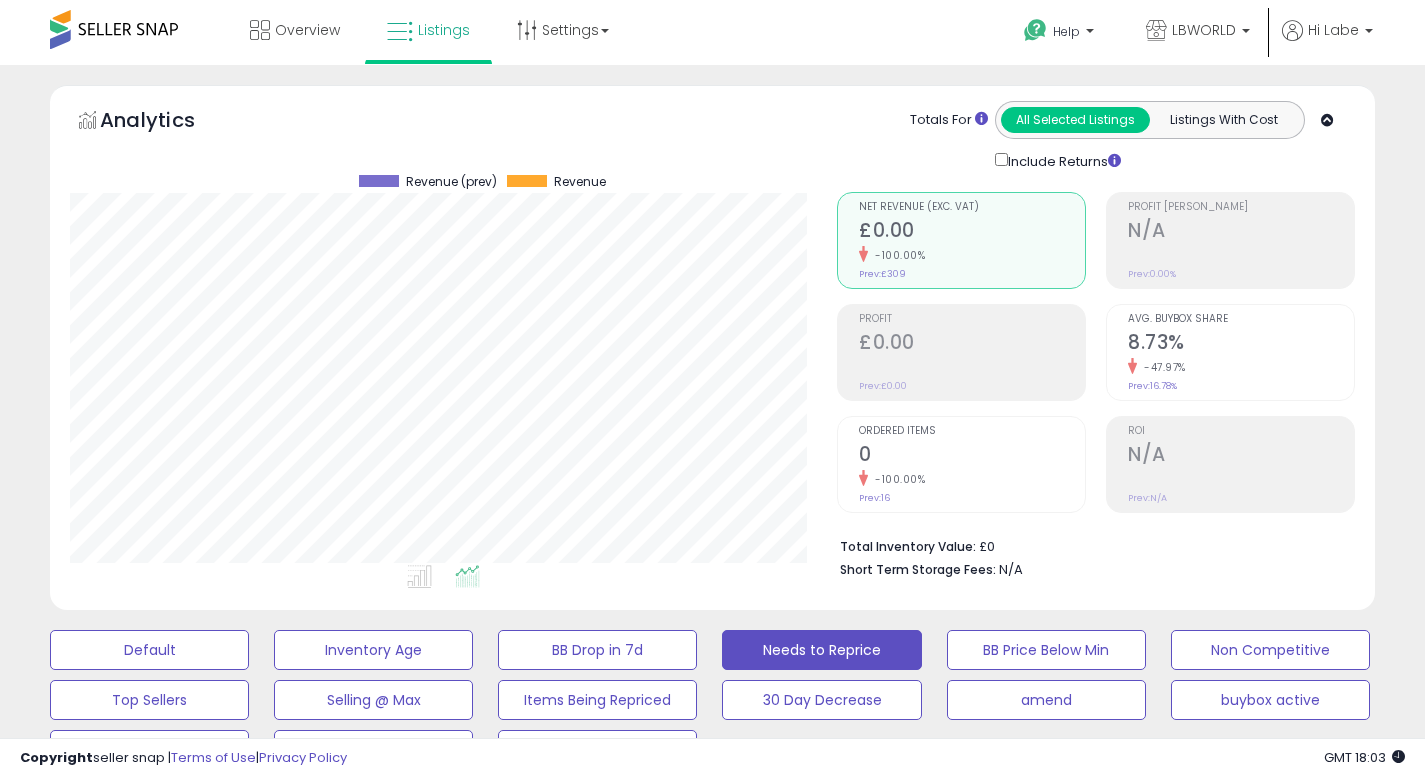 scroll, scrollTop: 999590, scrollLeft: 999233, axis: both 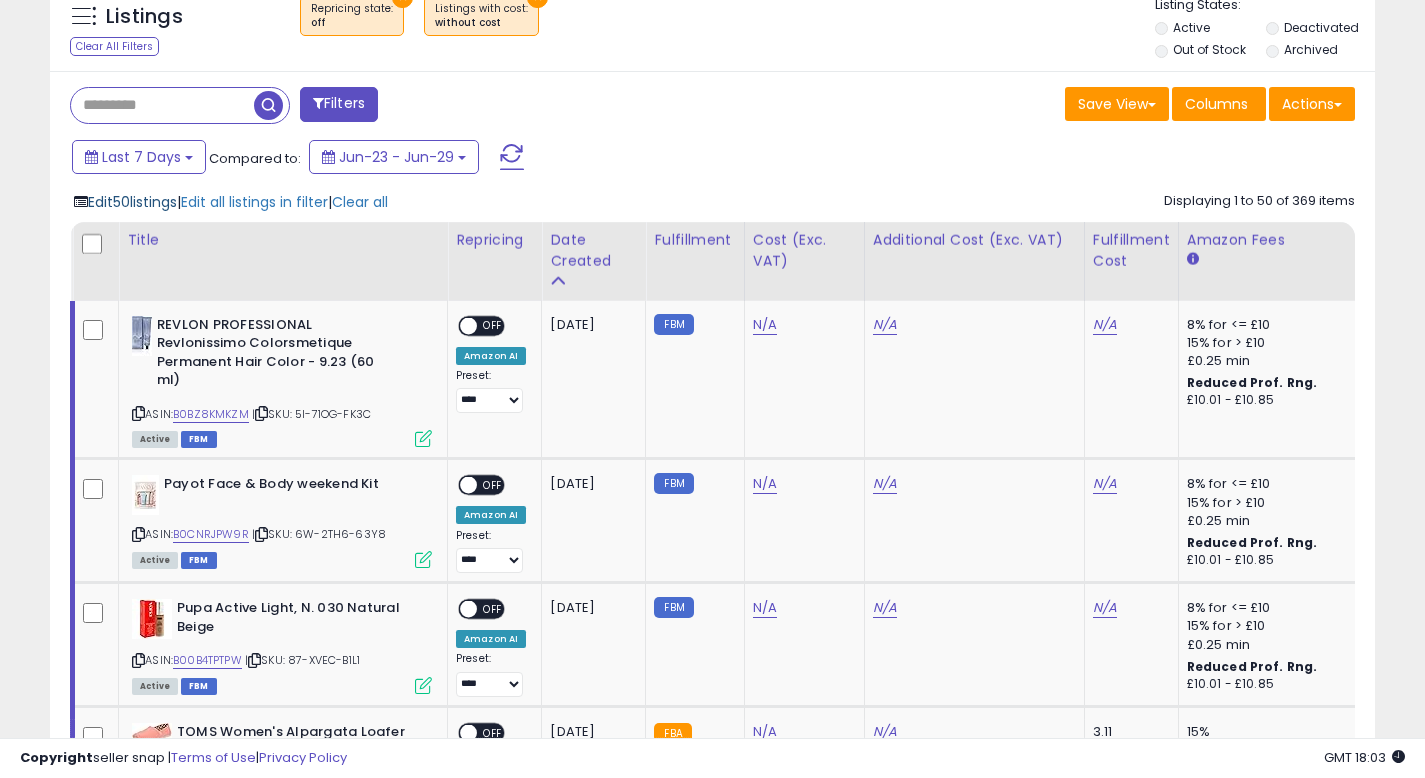 click on "Edit  50  listings" at bounding box center [132, 202] 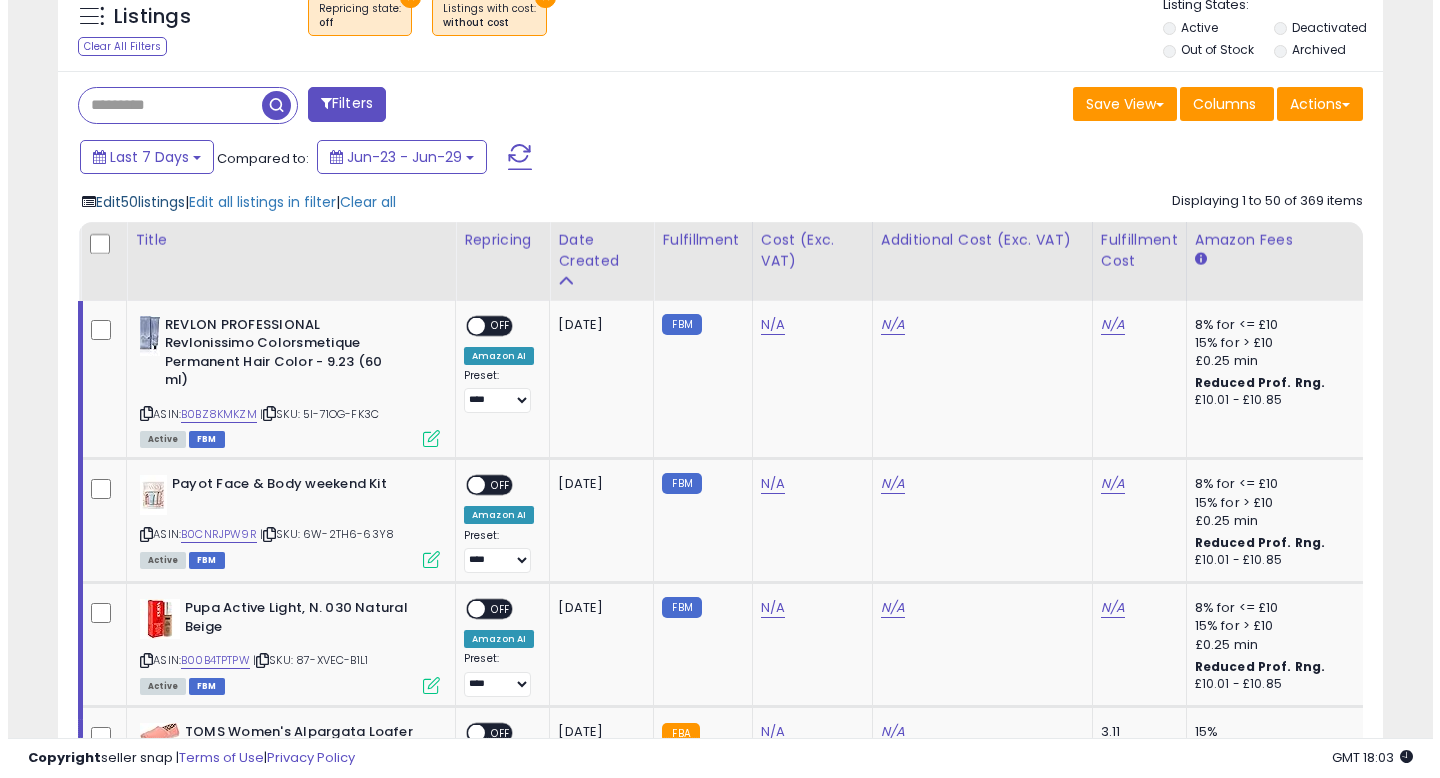 scroll, scrollTop: 999590, scrollLeft: 999224, axis: both 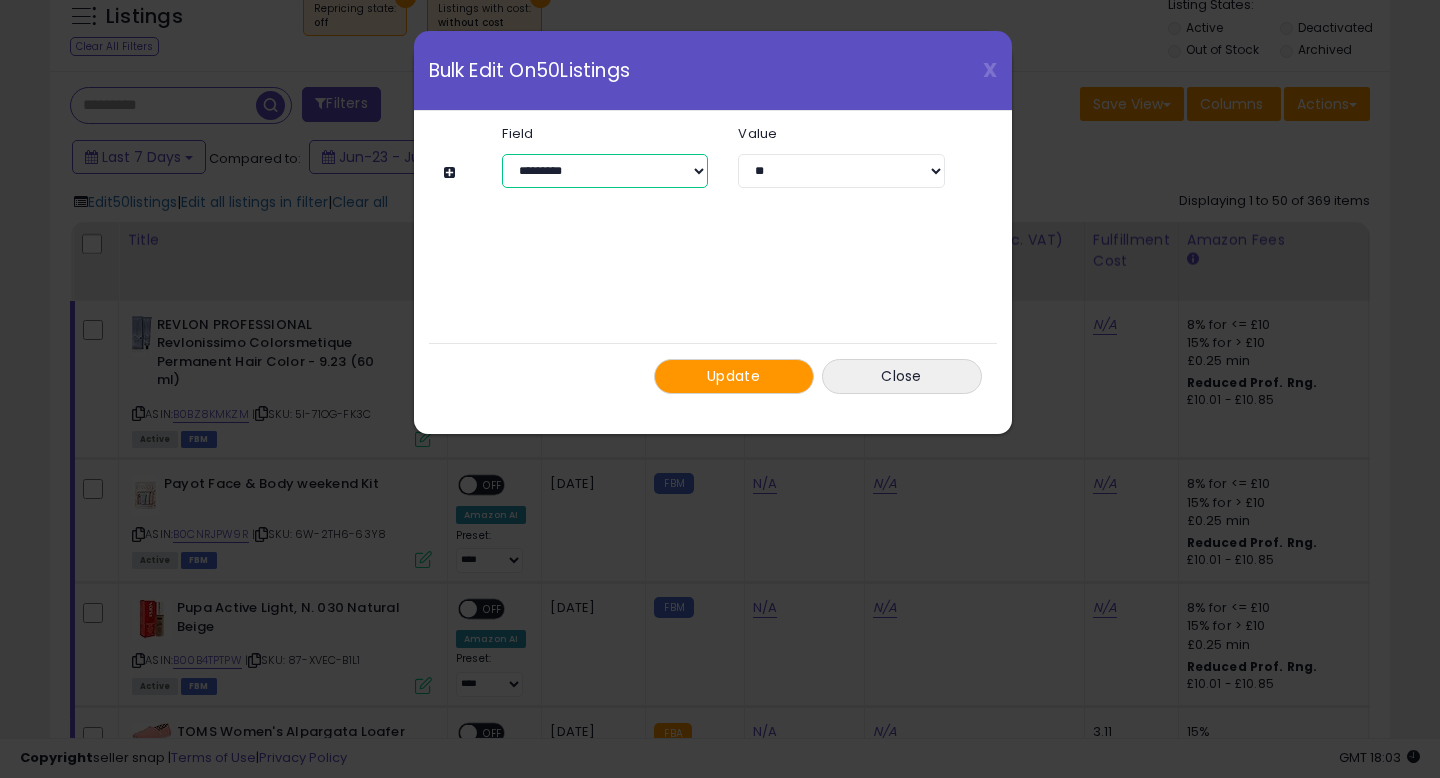 click on "**********" at bounding box center [605, 171] 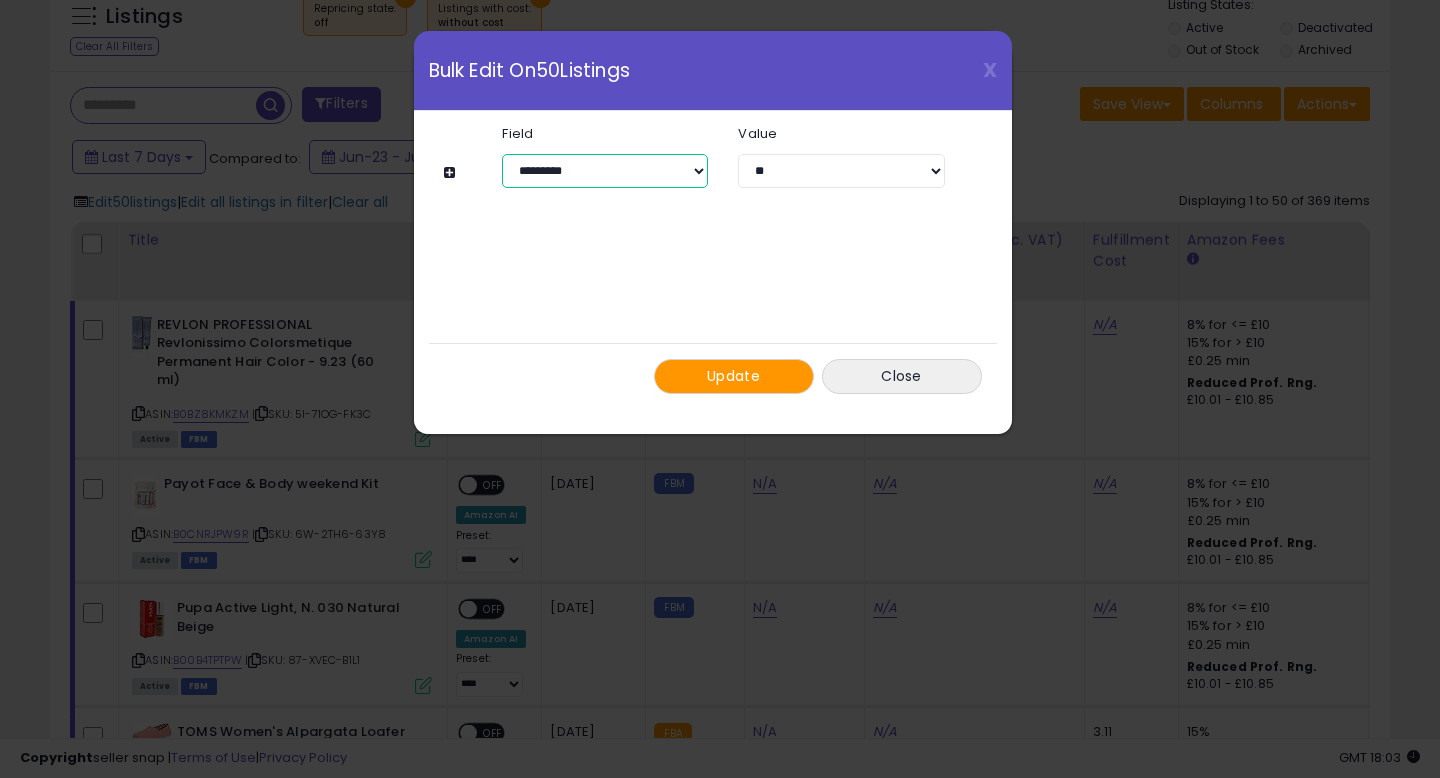 select on "**********" 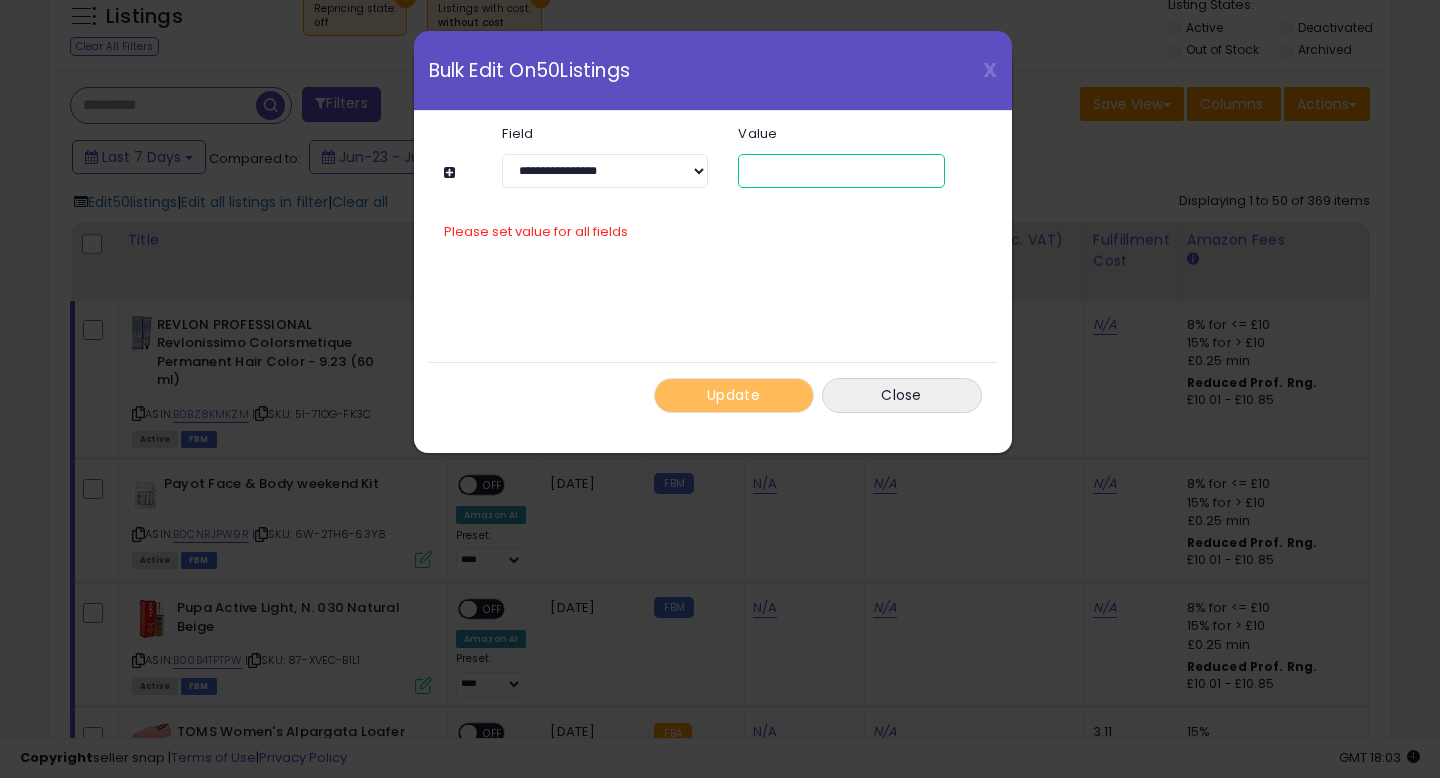 click at bounding box center [841, 171] 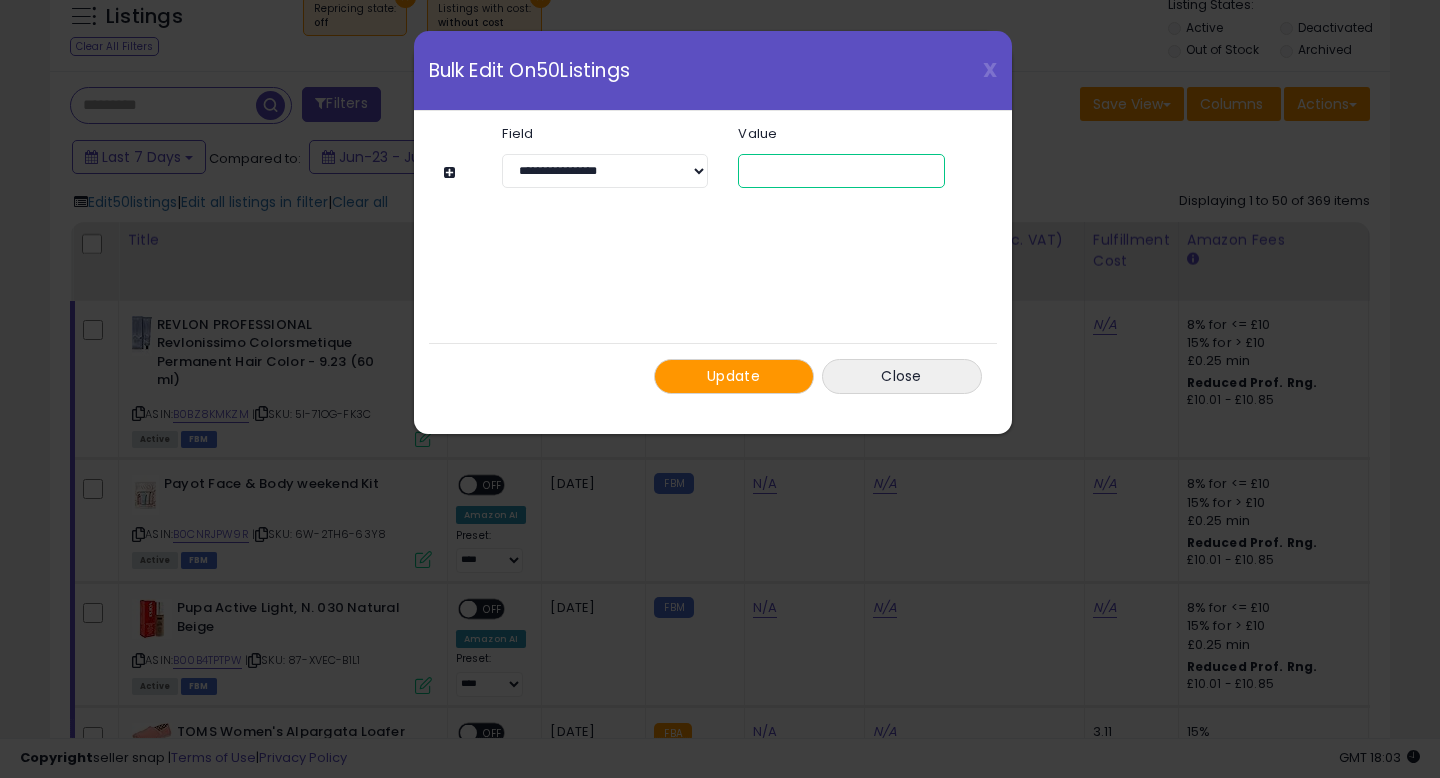 type on "*" 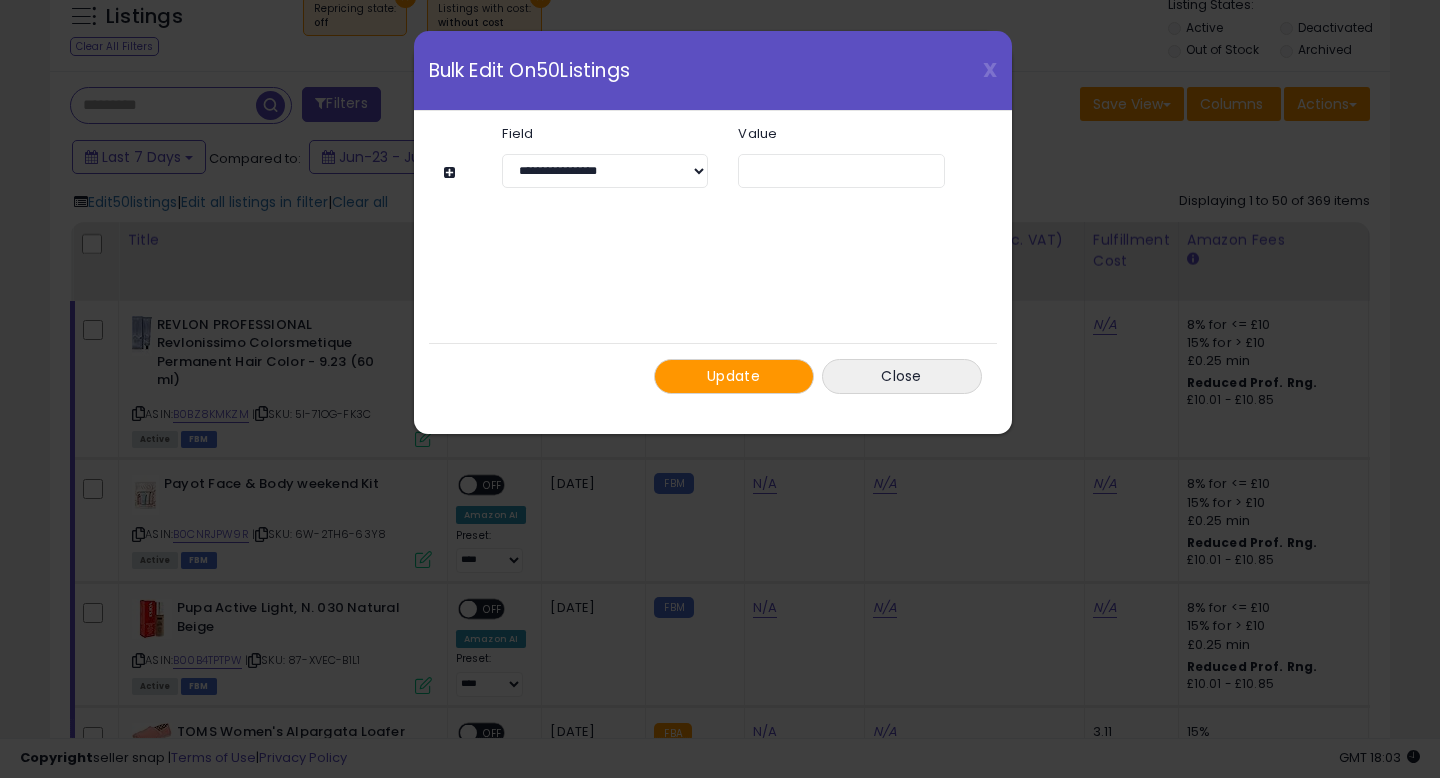 click on "Update" at bounding box center [733, 376] 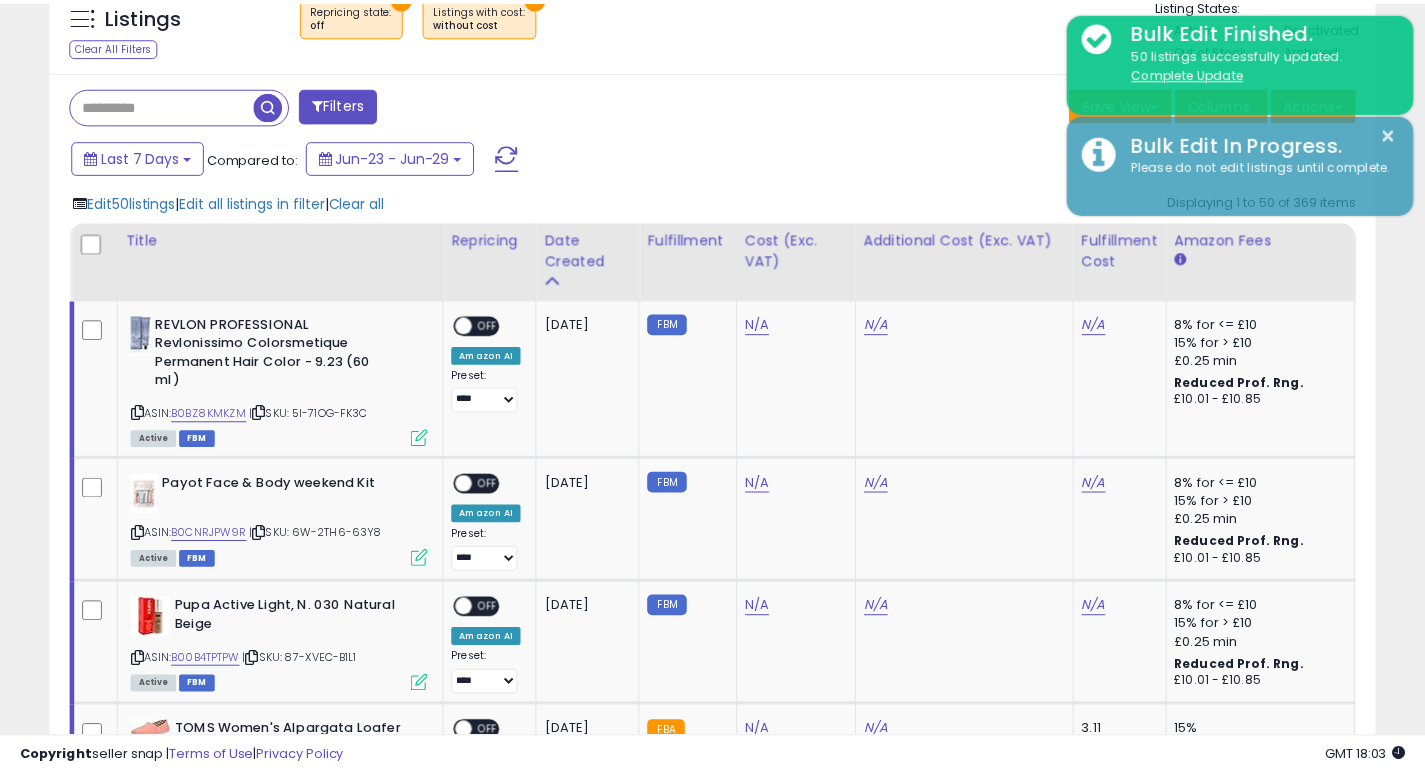 scroll, scrollTop: 410, scrollLeft: 767, axis: both 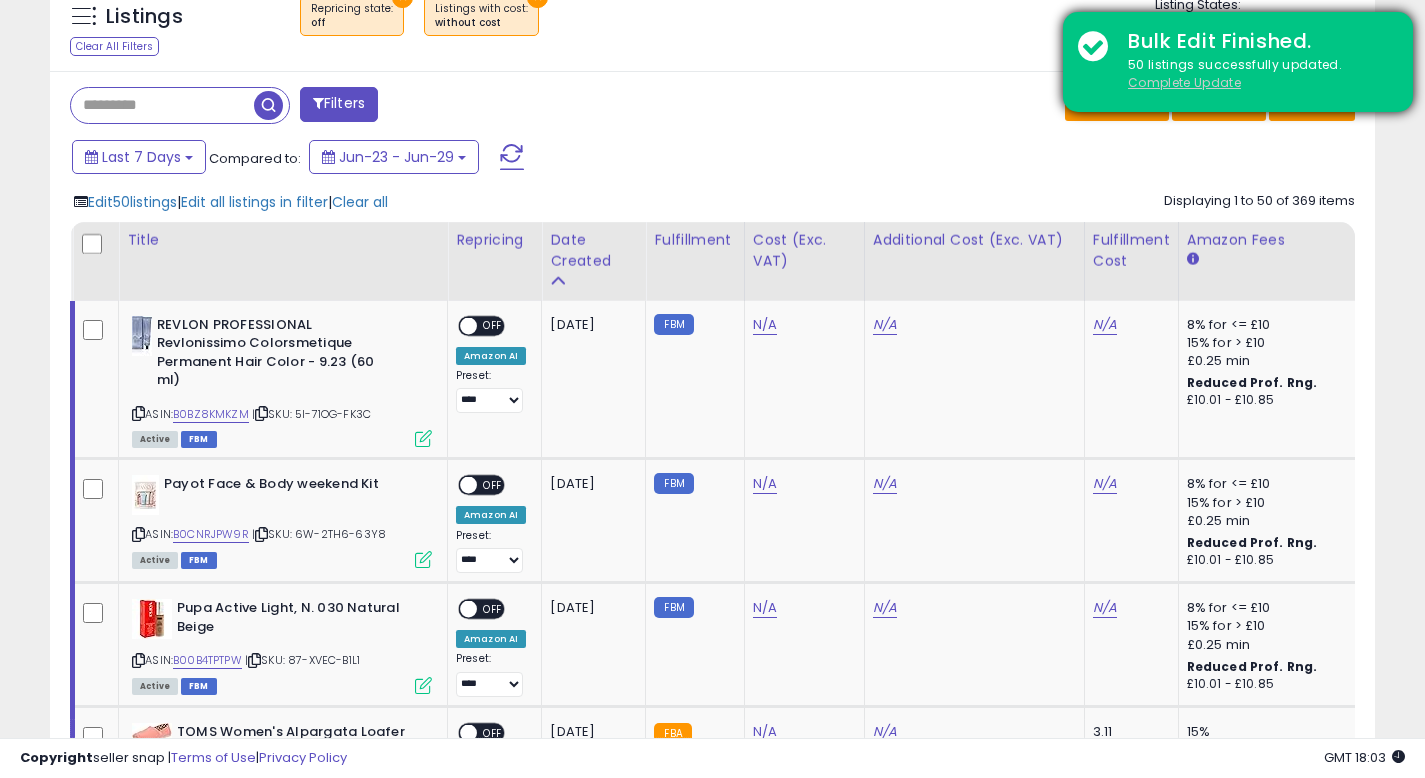 click on "Complete Update" at bounding box center [1184, 82] 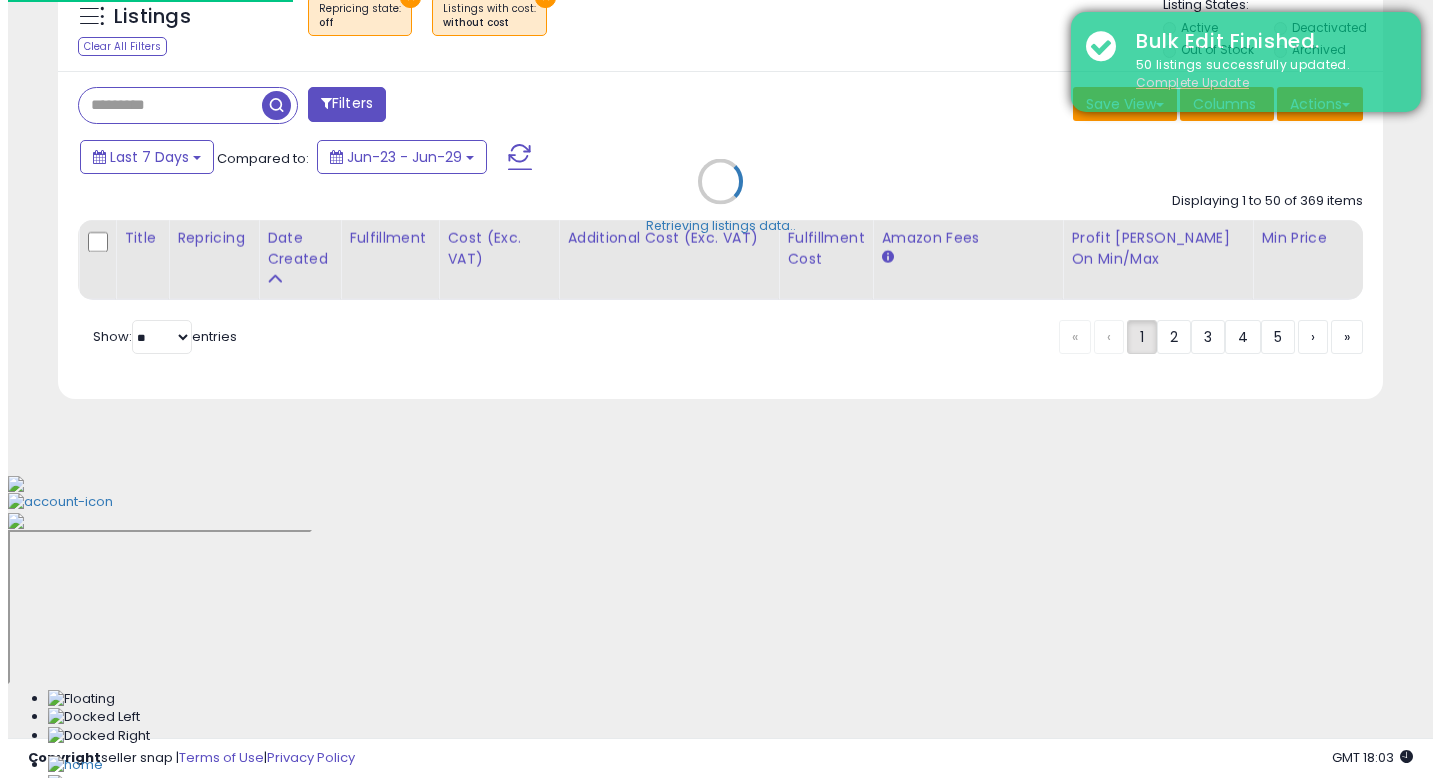 scroll, scrollTop: 512, scrollLeft: 0, axis: vertical 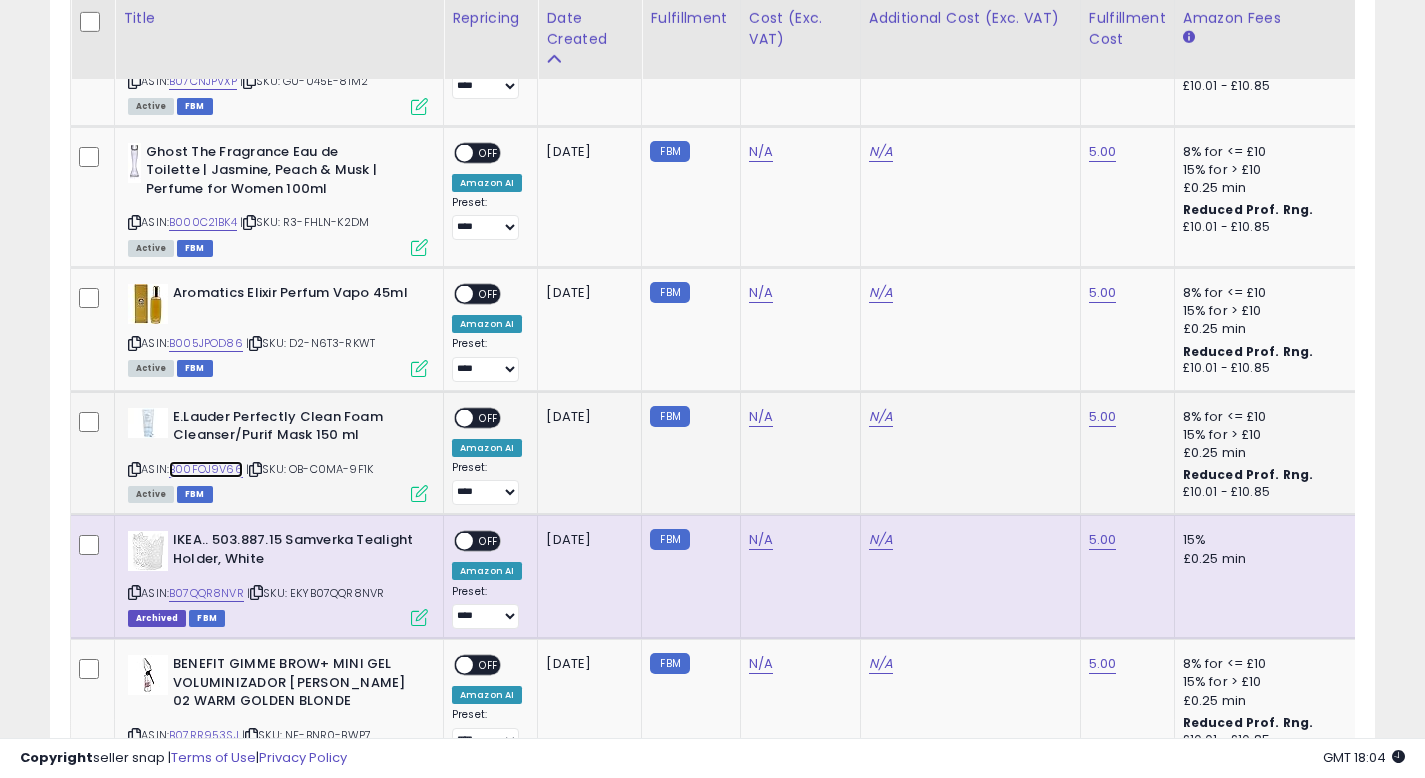 click on "B00FOJ9V66" at bounding box center [206, 469] 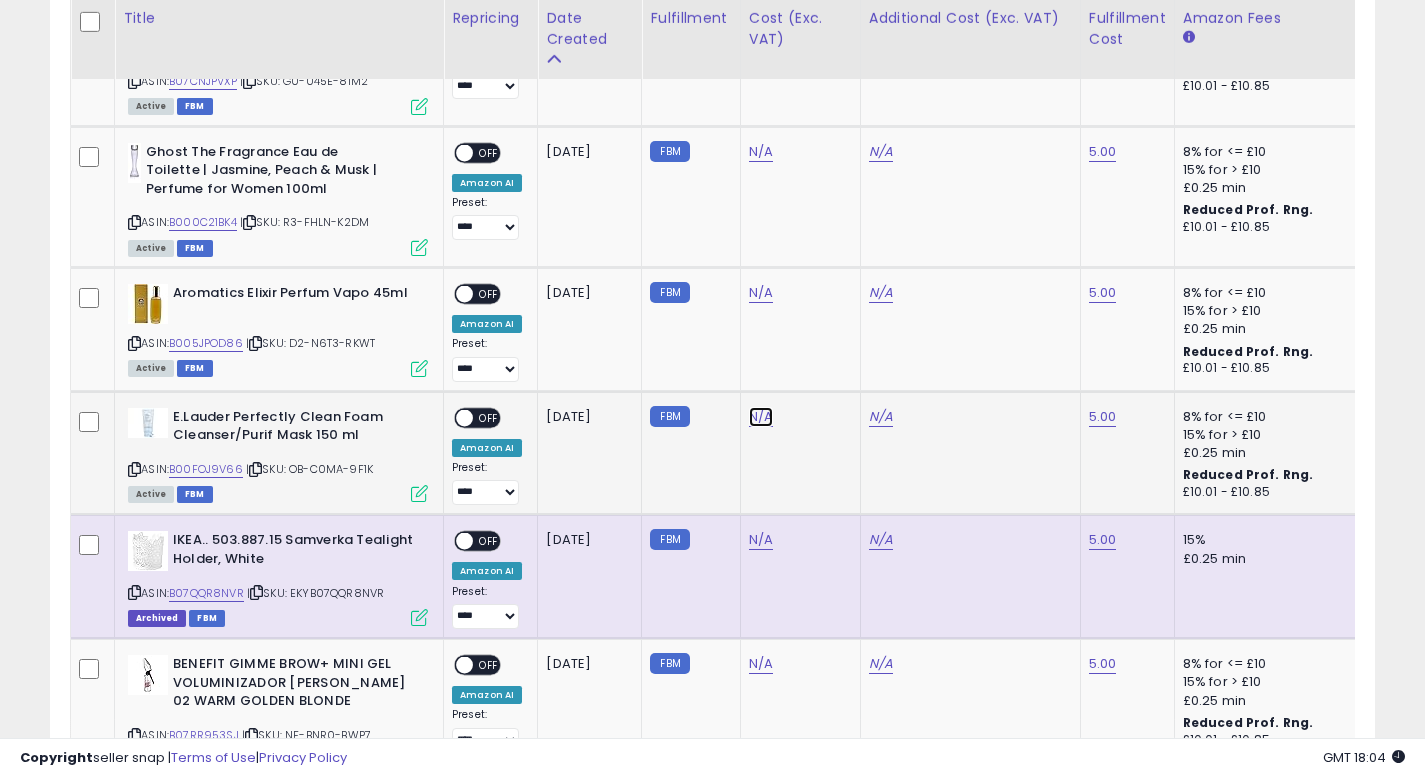click on "N/A" at bounding box center [761, -2199] 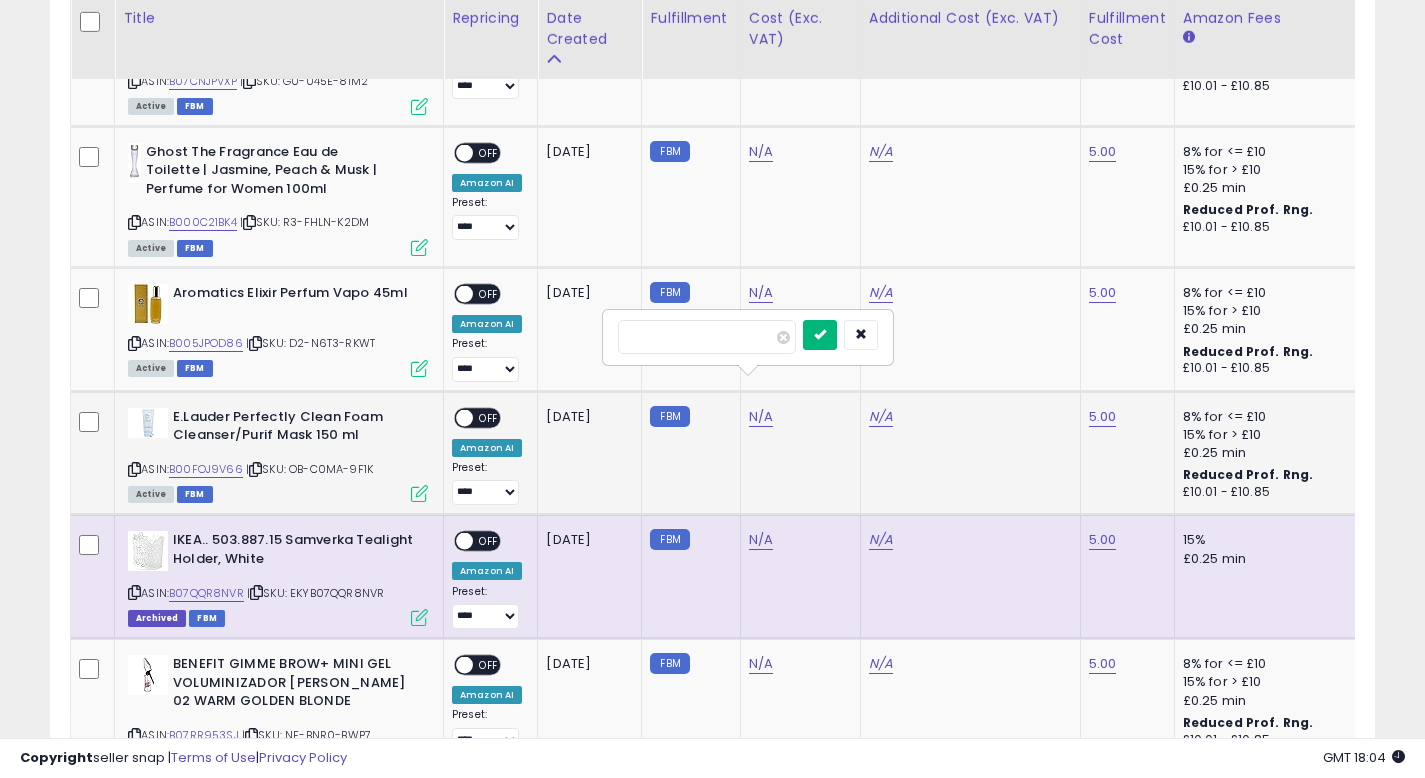 type on "*****" 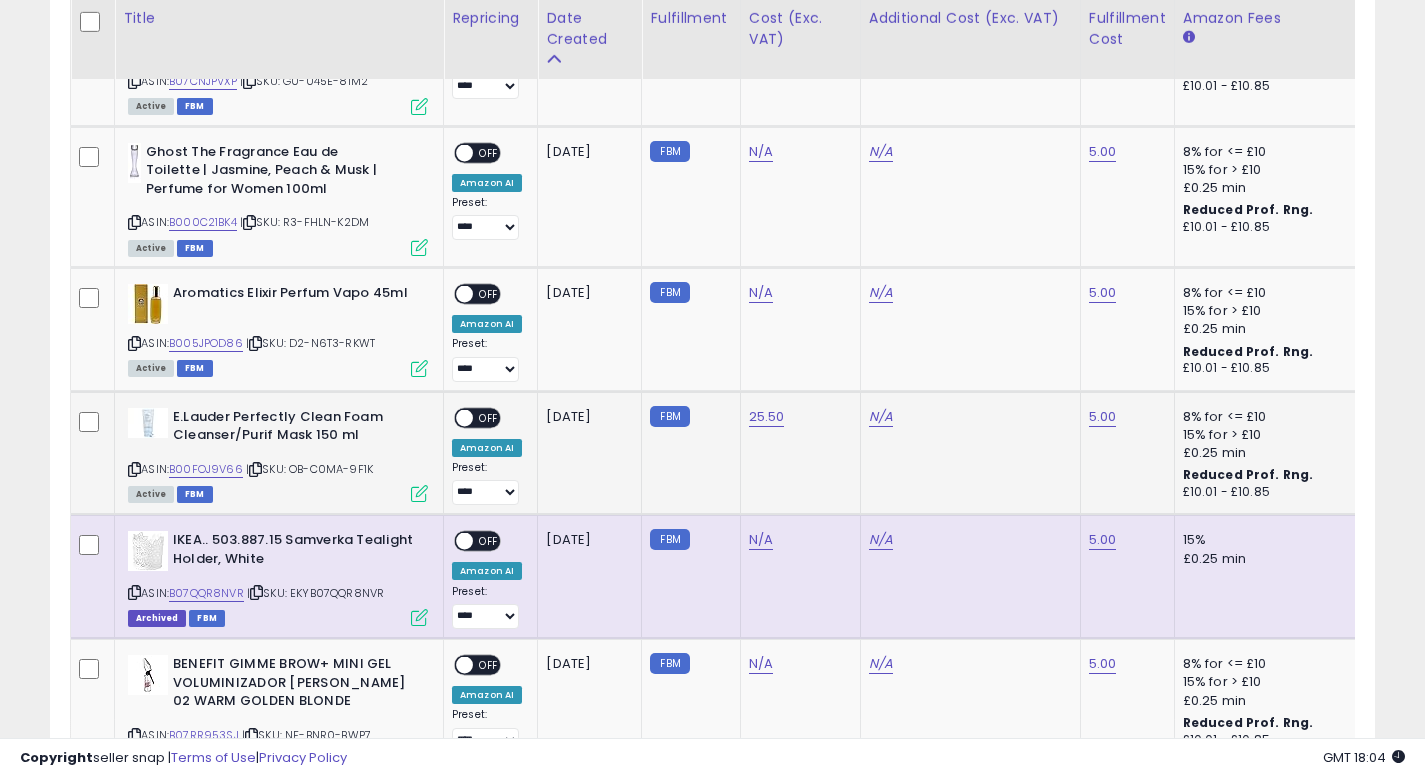 scroll, scrollTop: 0, scrollLeft: 314, axis: horizontal 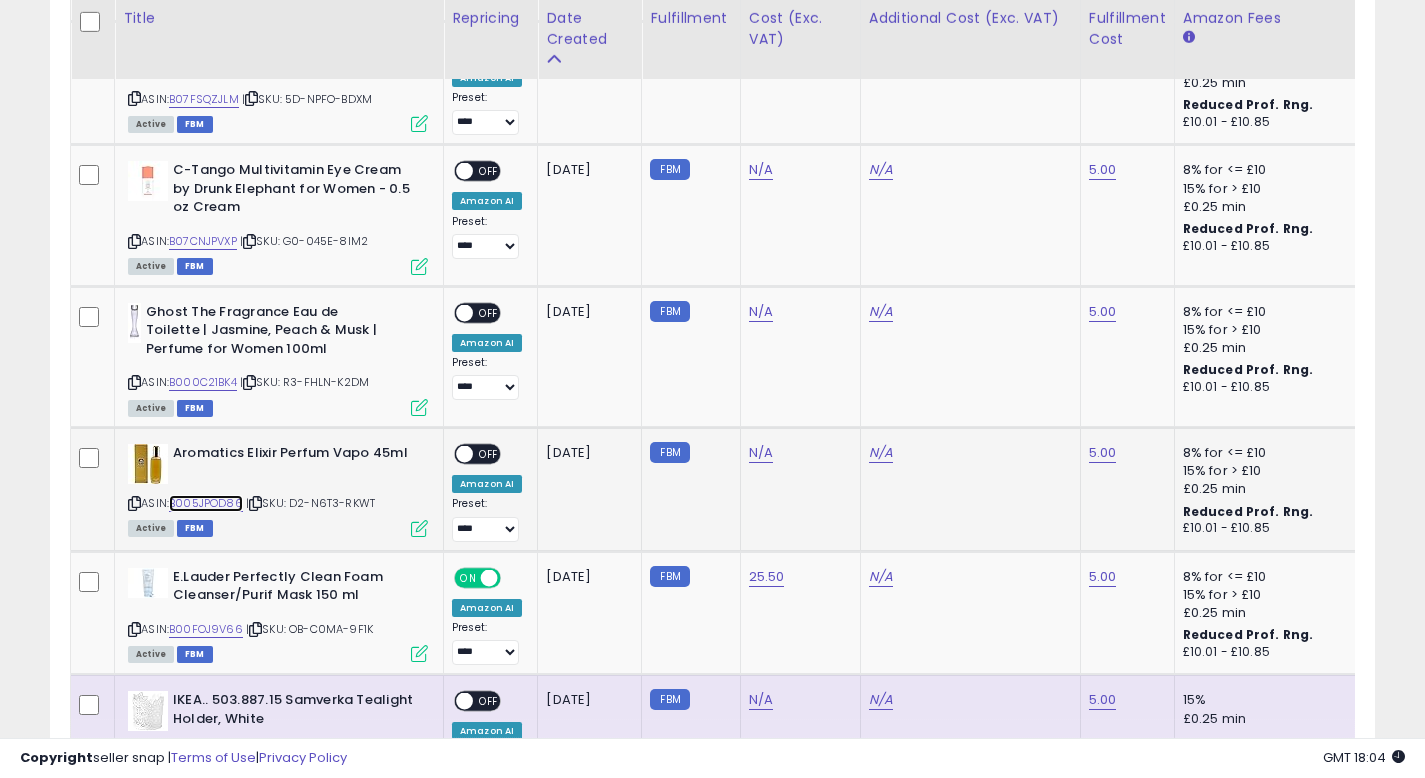 click on "B005JPOD86" at bounding box center (206, 503) 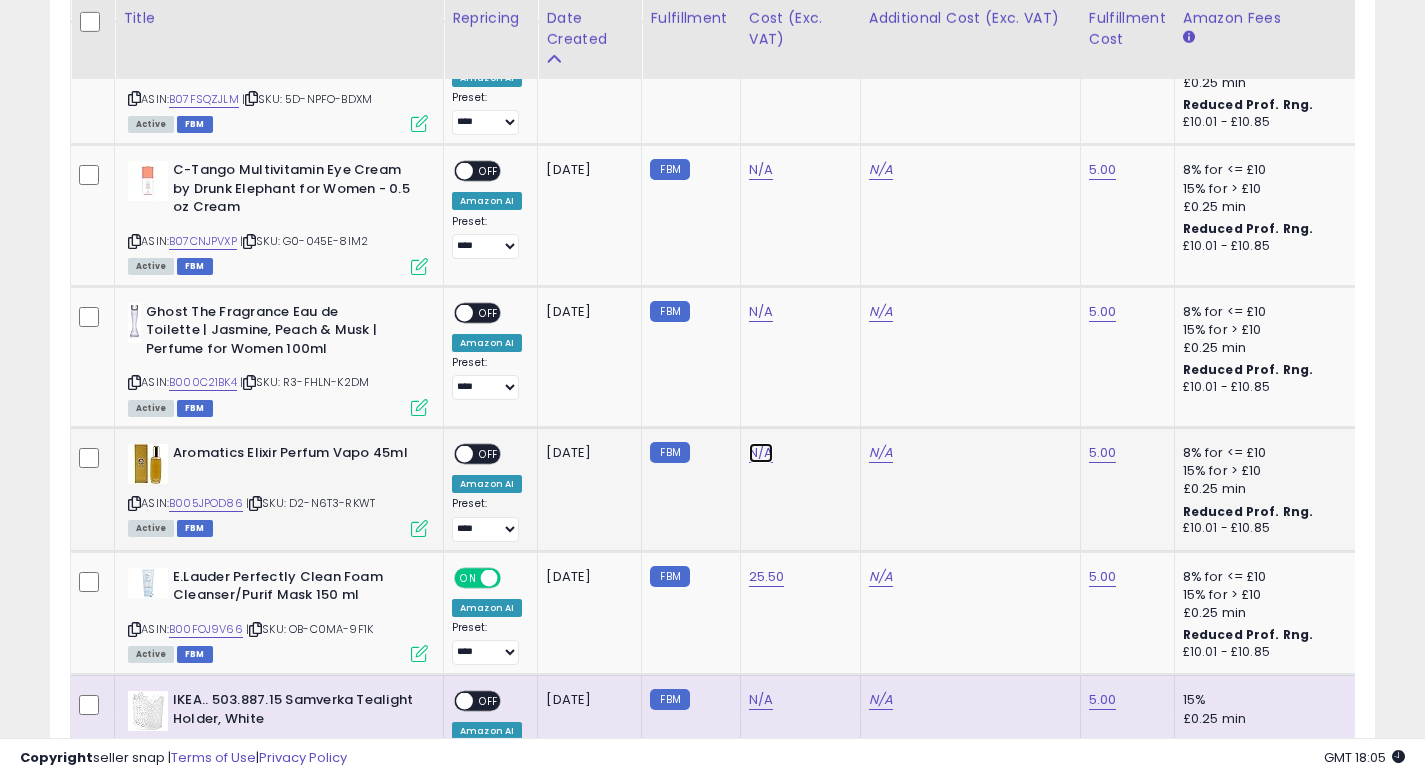 click on "N/A" at bounding box center [761, -2039] 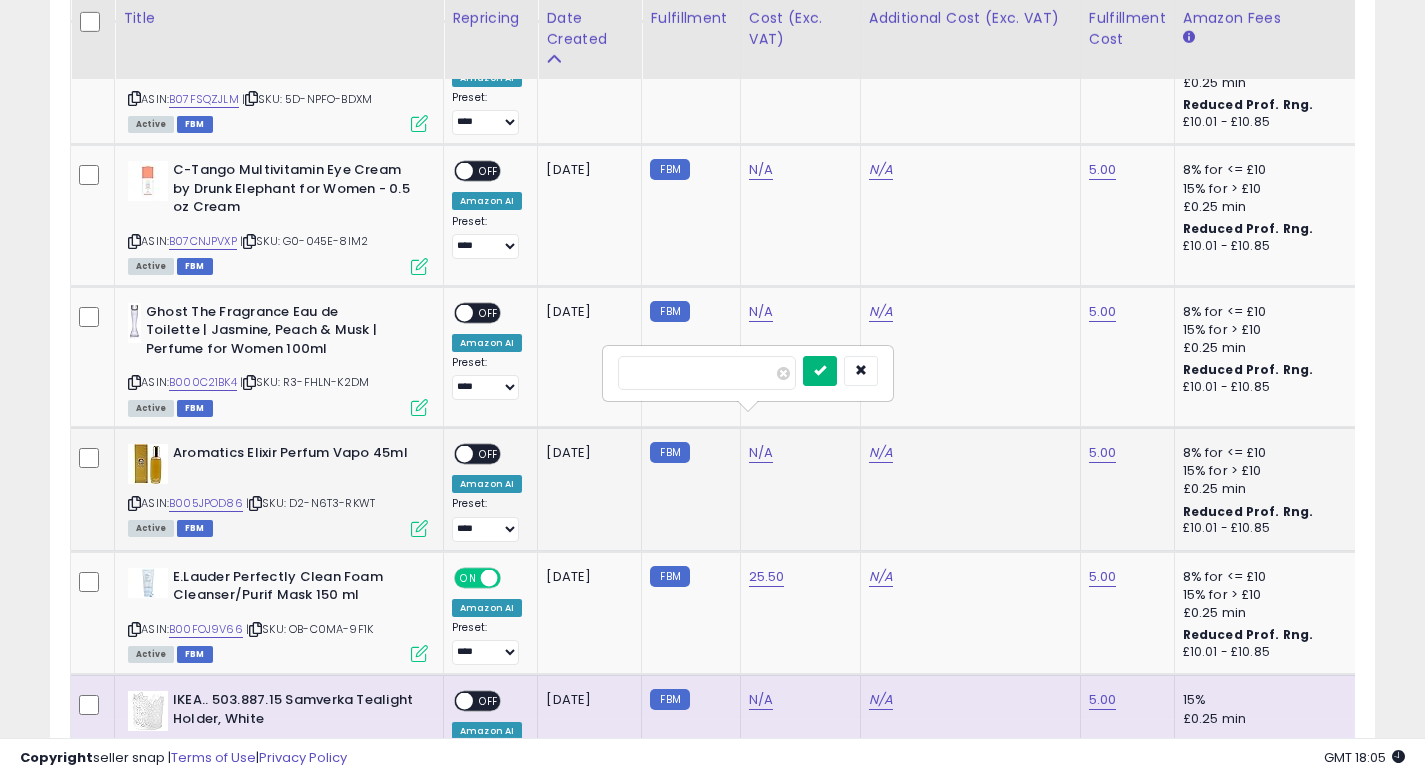 type on "**" 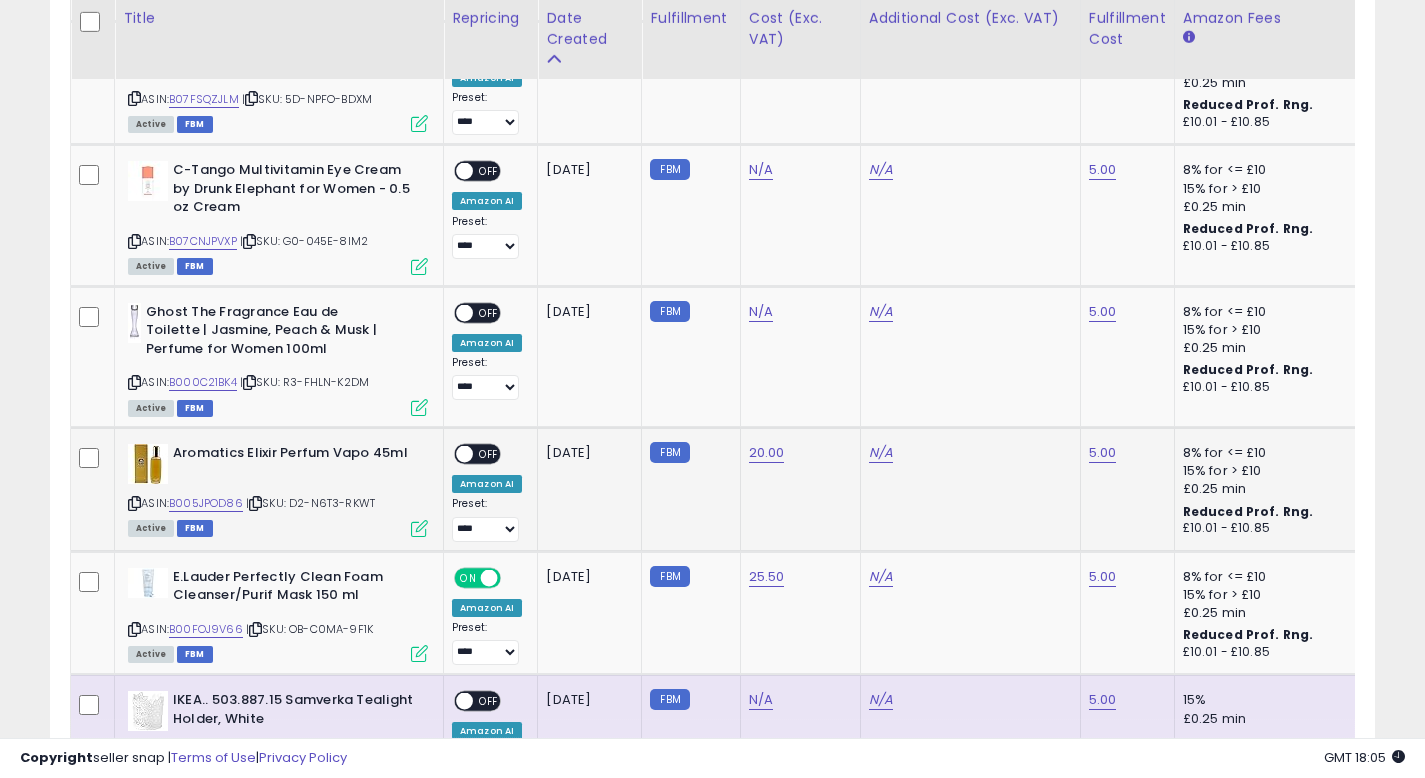 click on "OFF" at bounding box center [489, 454] 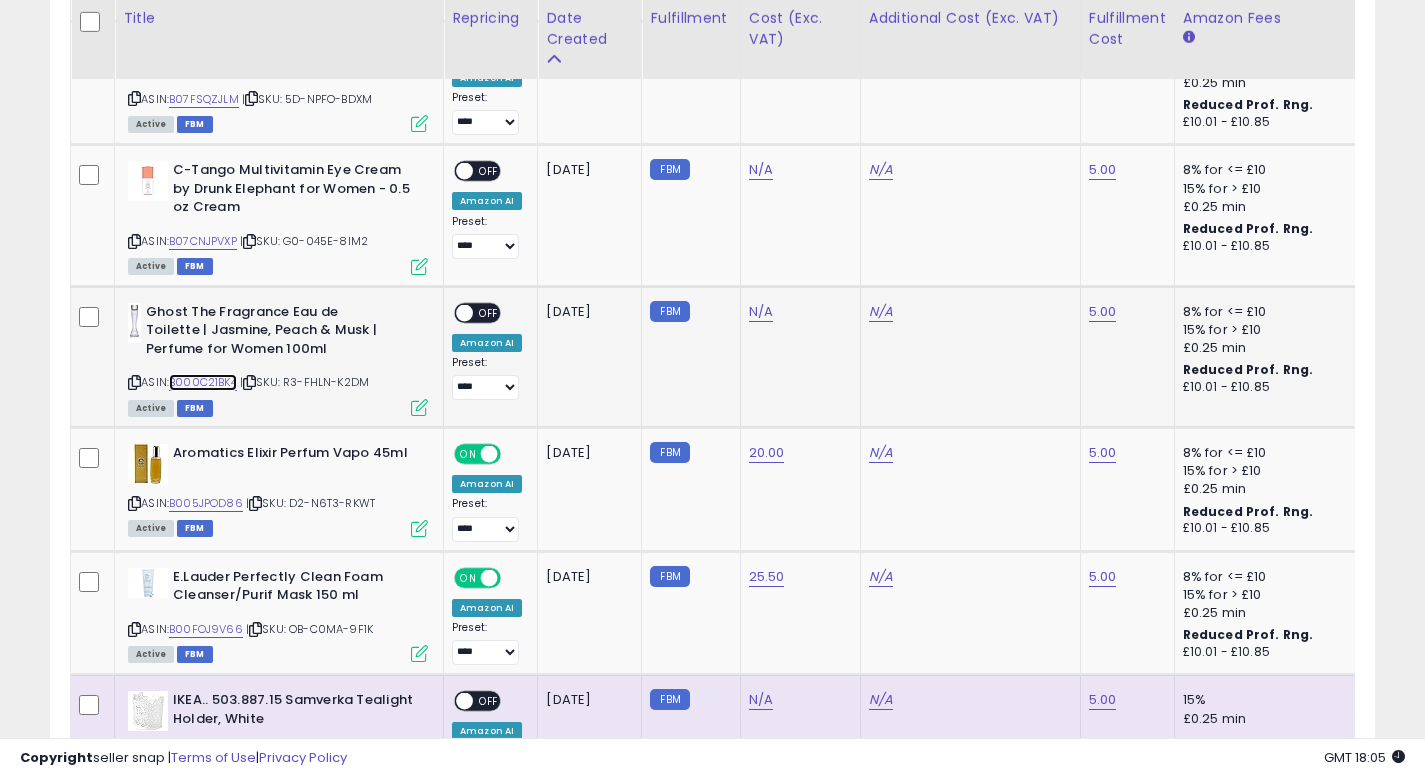 click on "B000C21BK4" at bounding box center (203, 382) 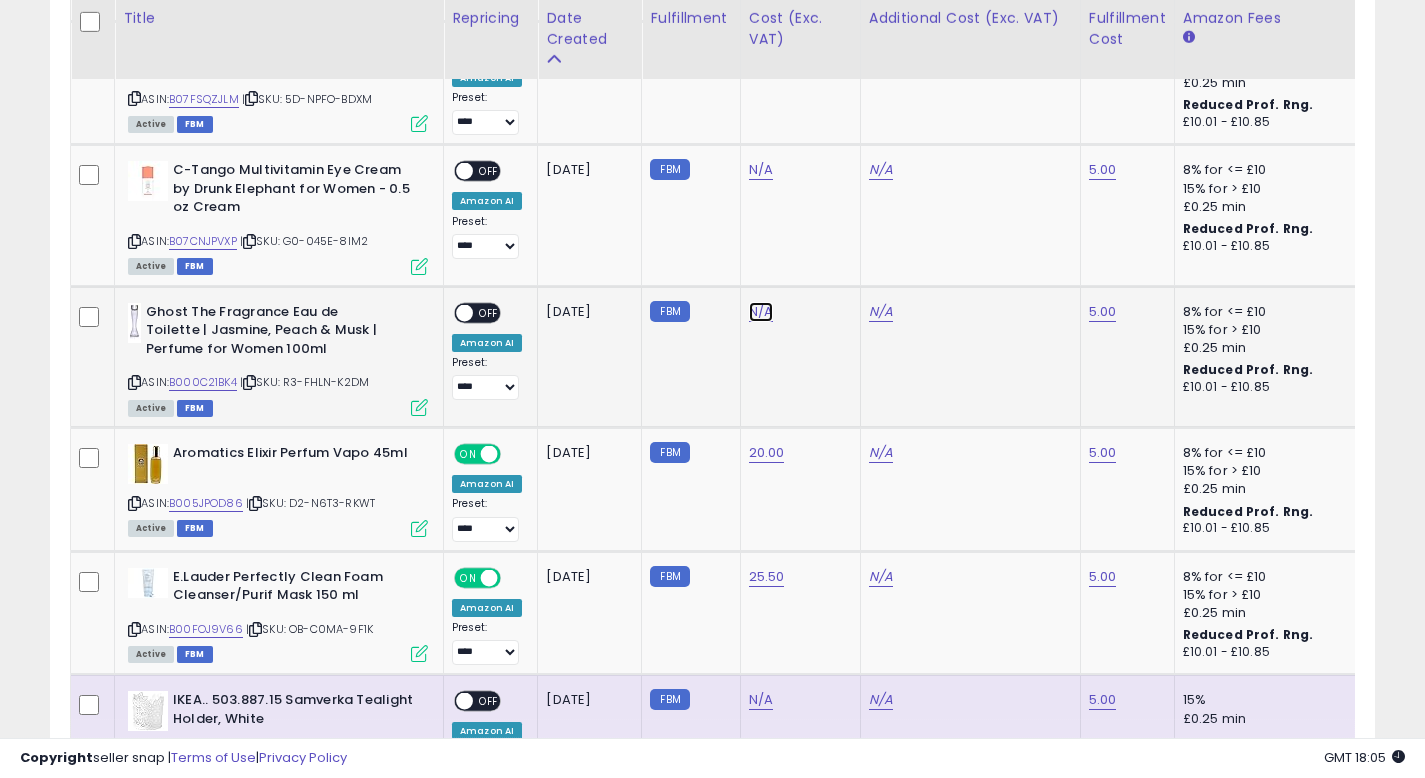 click on "N/A" at bounding box center [761, -2039] 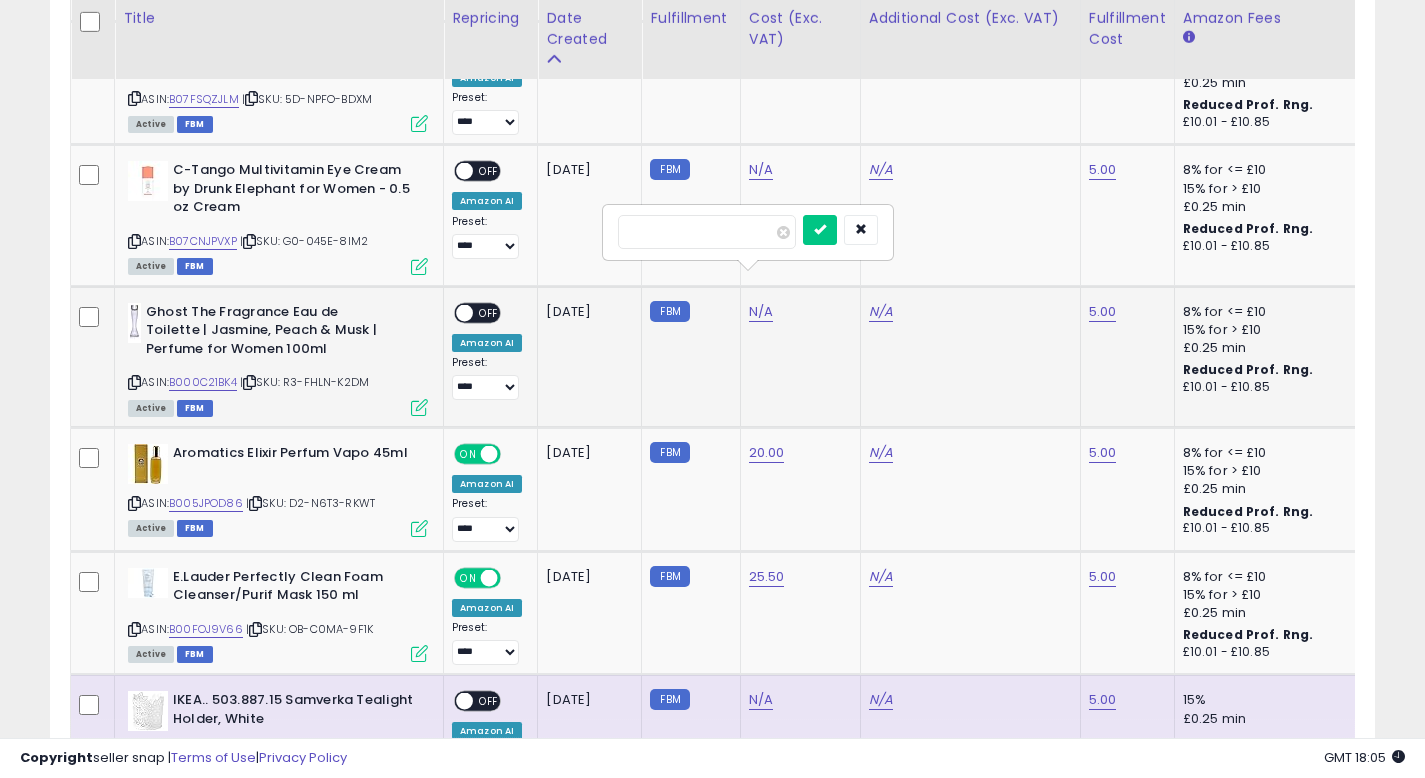 type on "*" 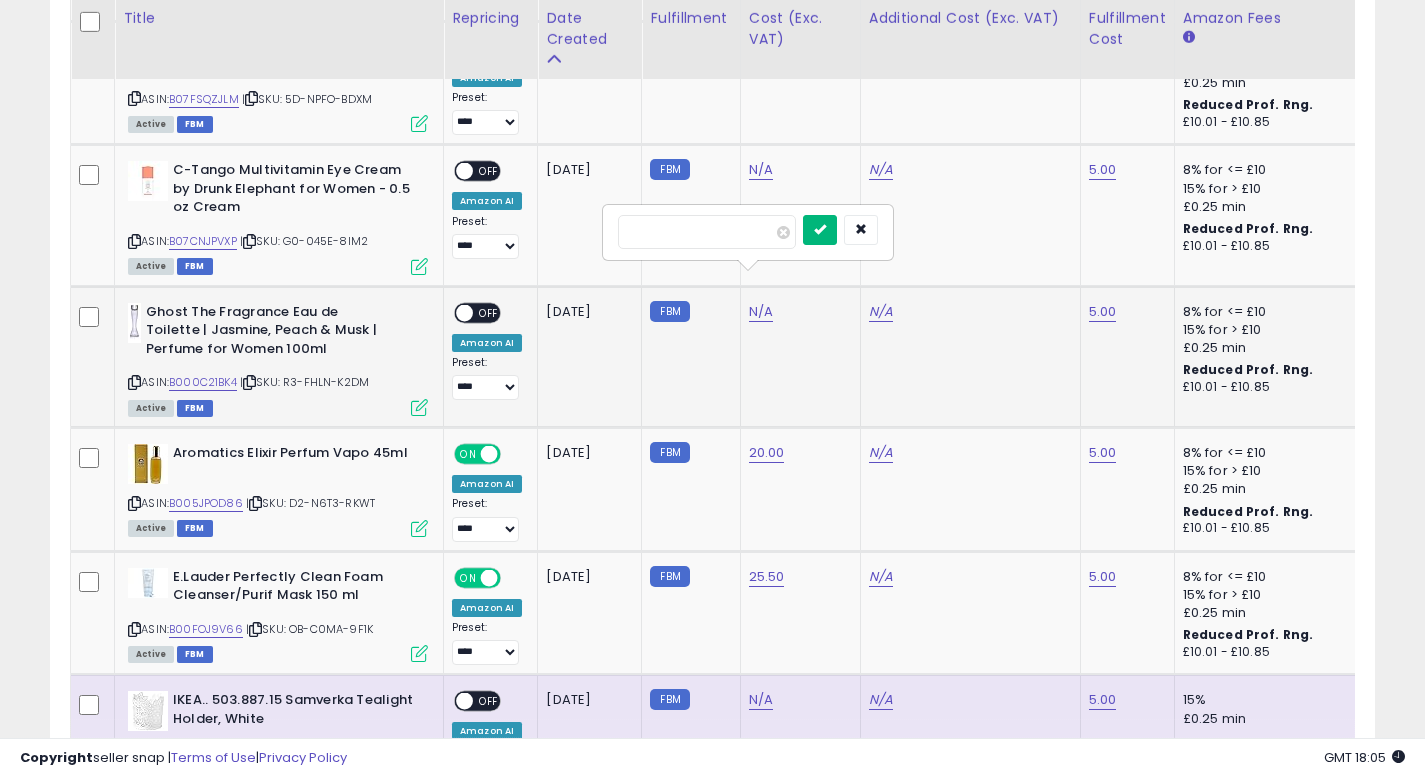 type on "**" 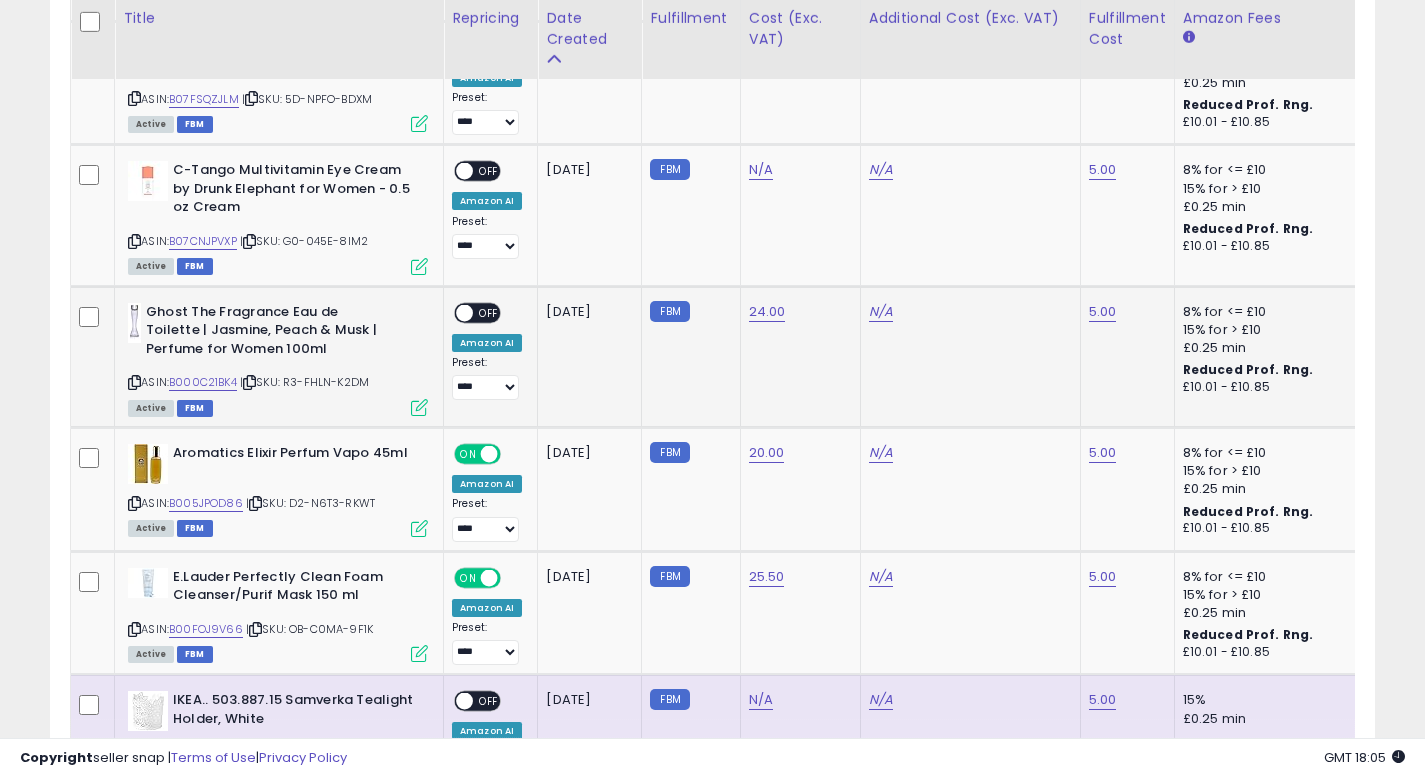 click on "OFF" at bounding box center [489, 312] 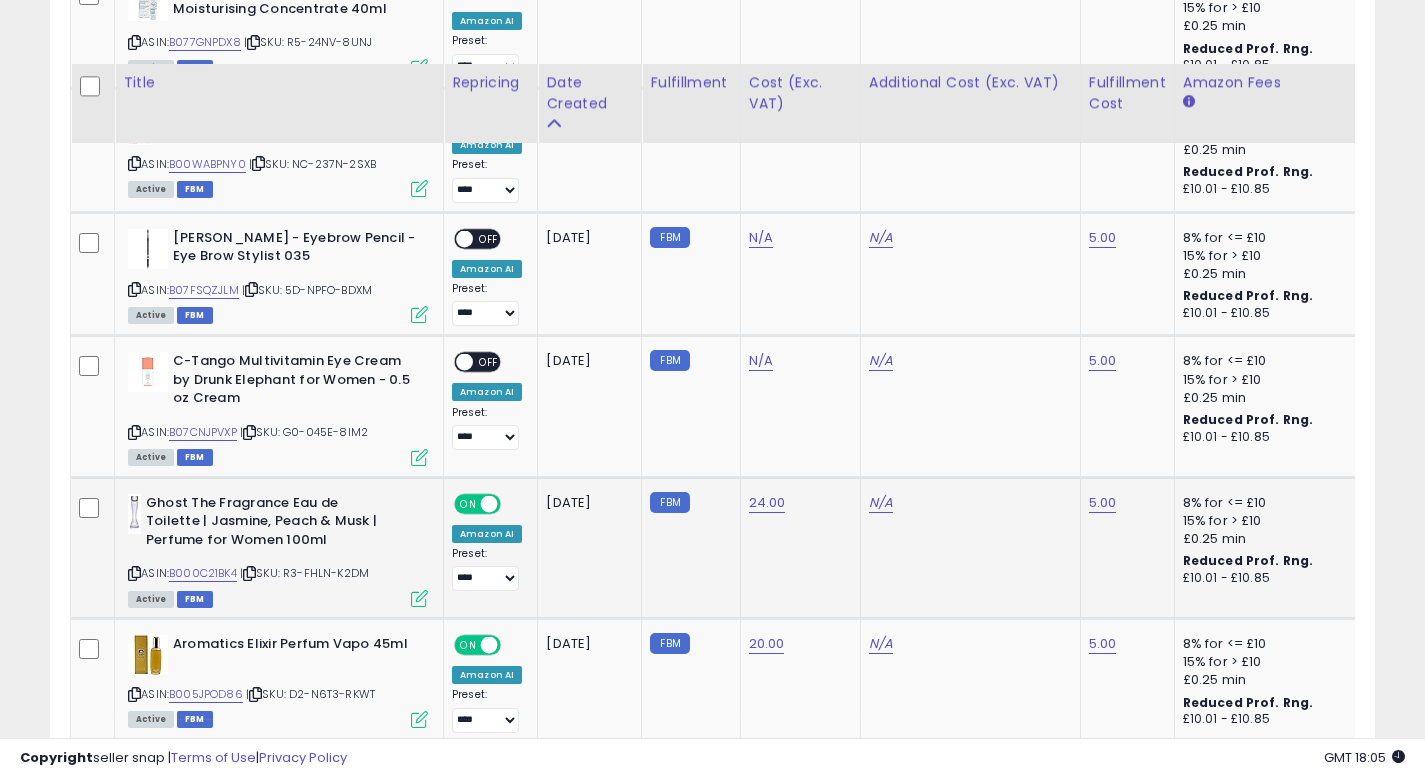 scroll, scrollTop: 2963, scrollLeft: 0, axis: vertical 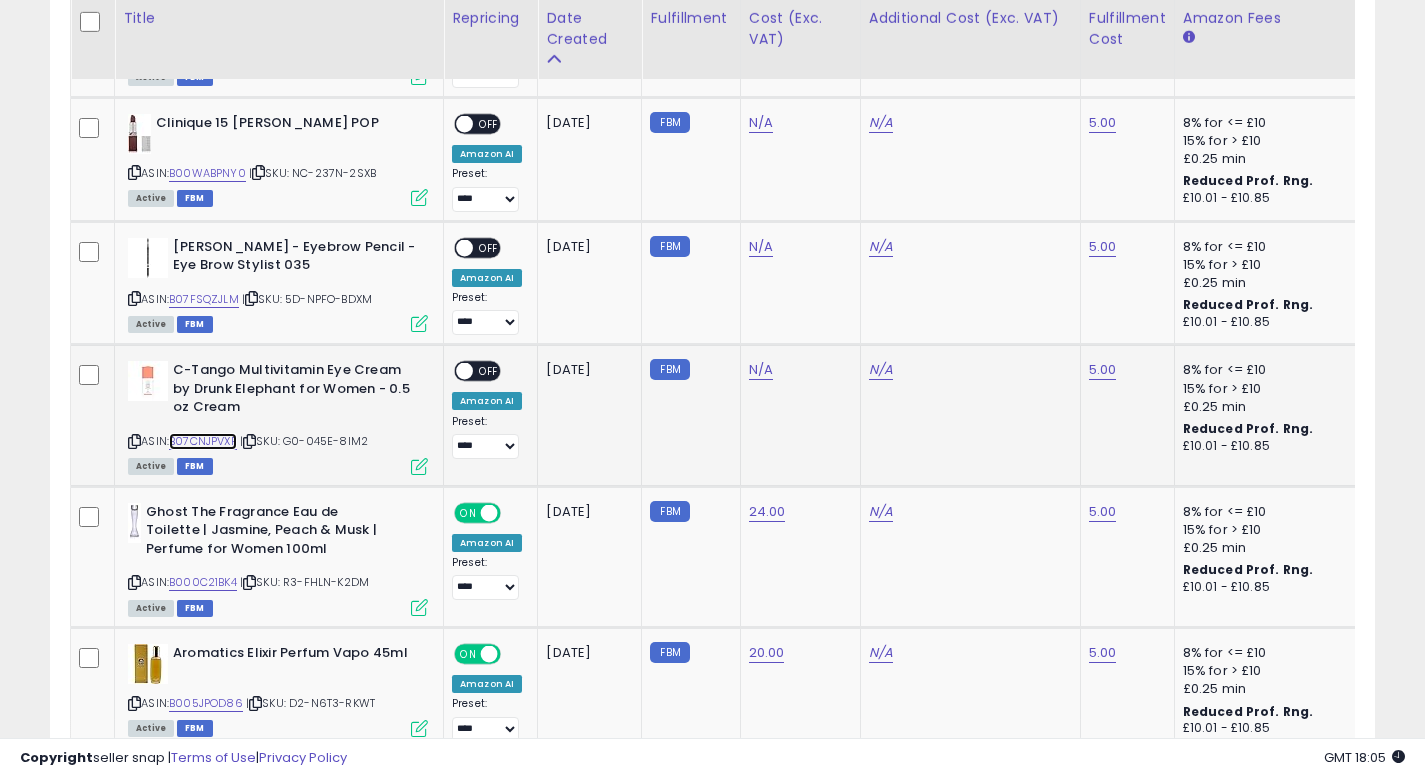 click on "B07CNJPVXP" at bounding box center (203, 441) 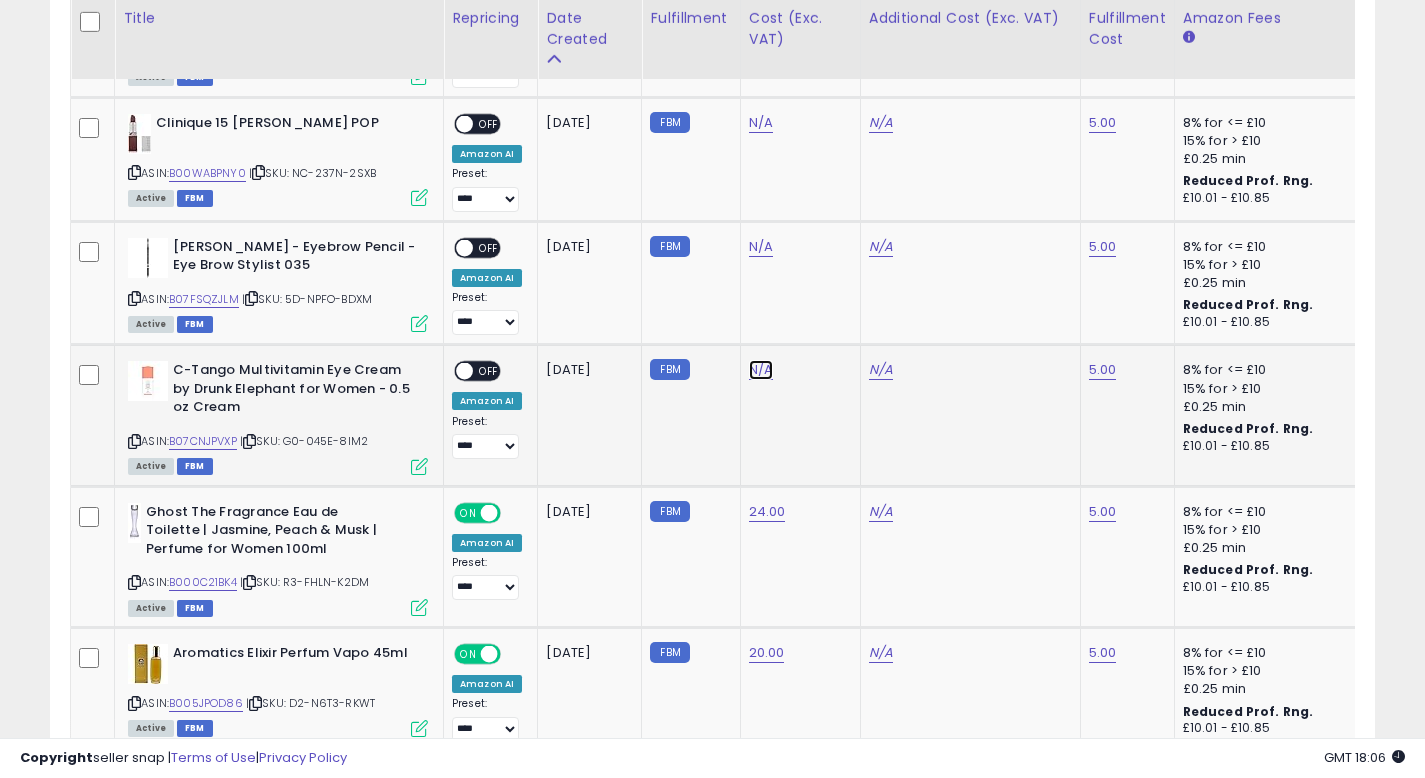 click on "N/A" at bounding box center (761, -1839) 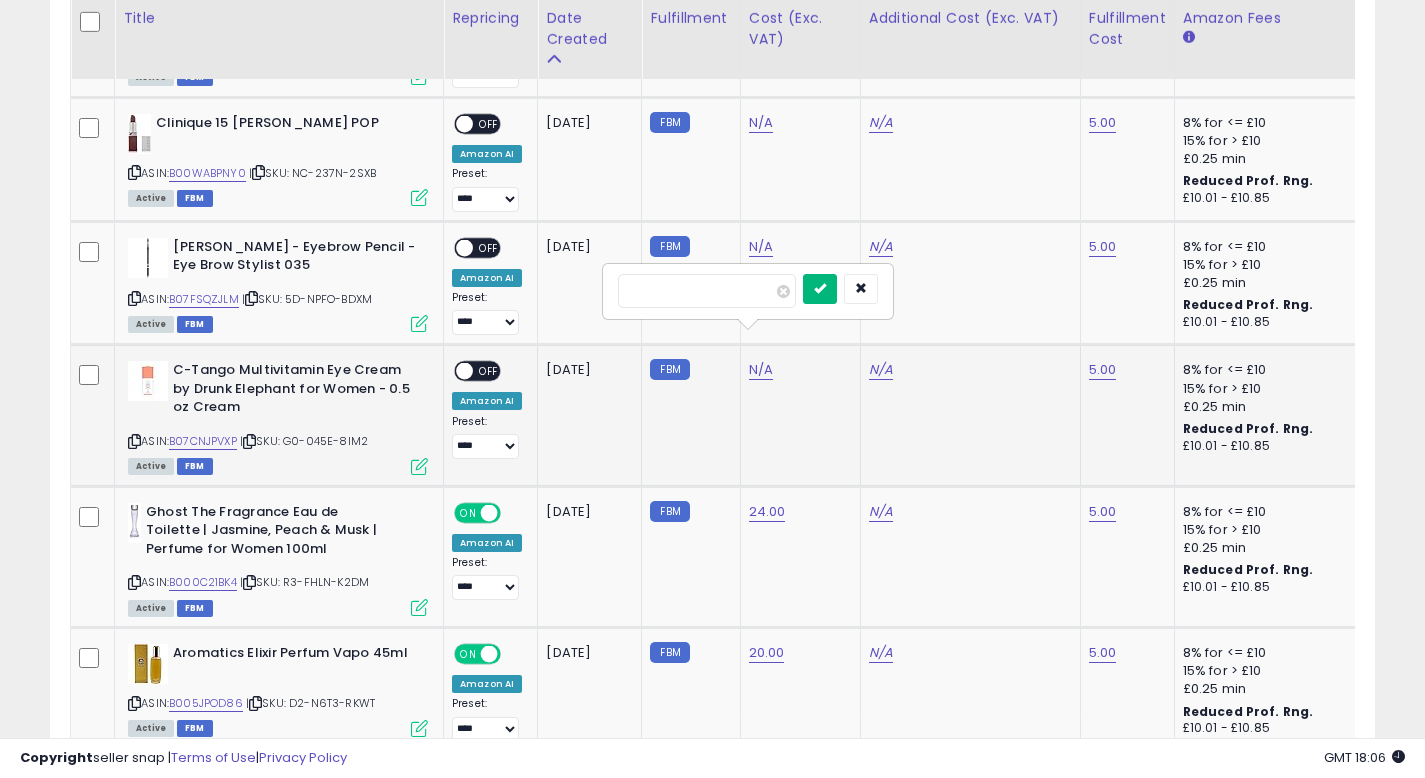 type on "**" 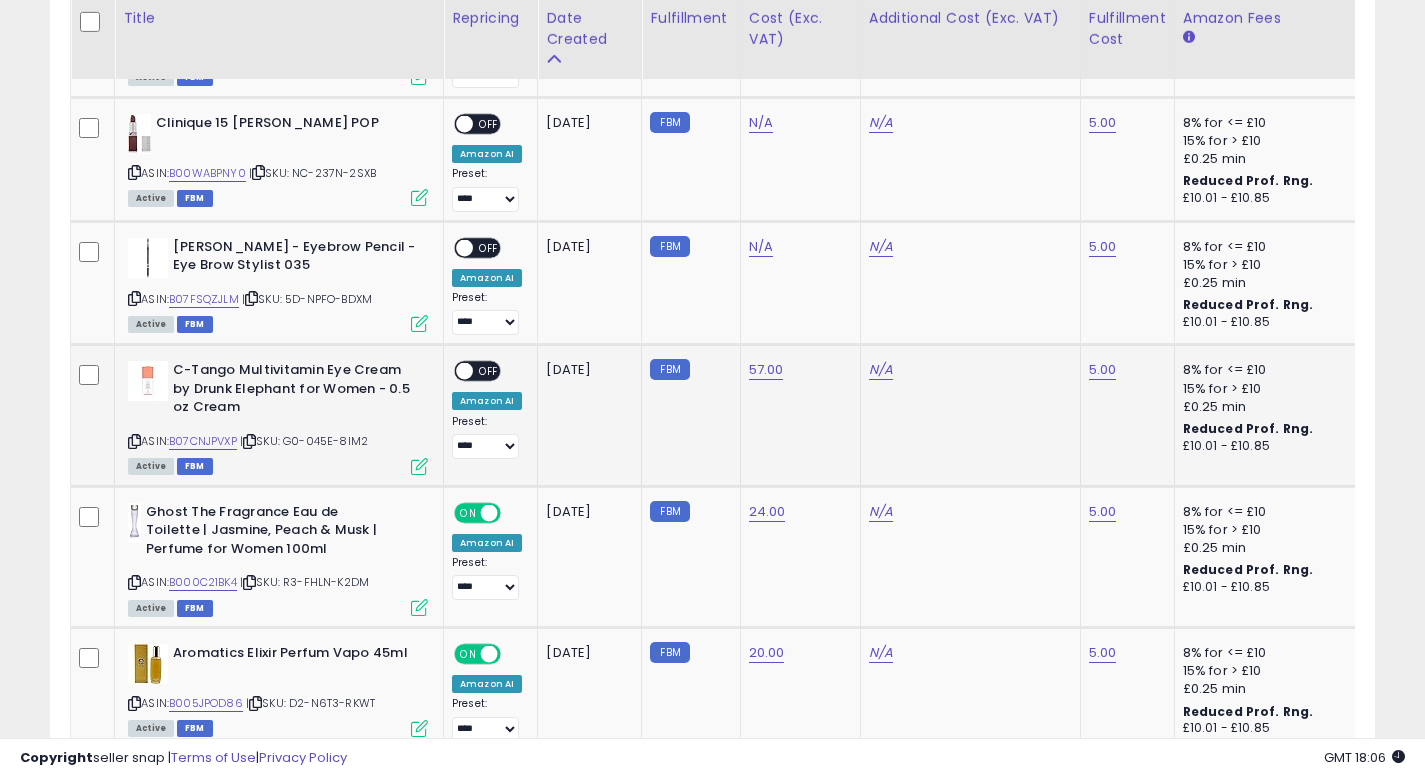 click on "OFF" at bounding box center [489, 371] 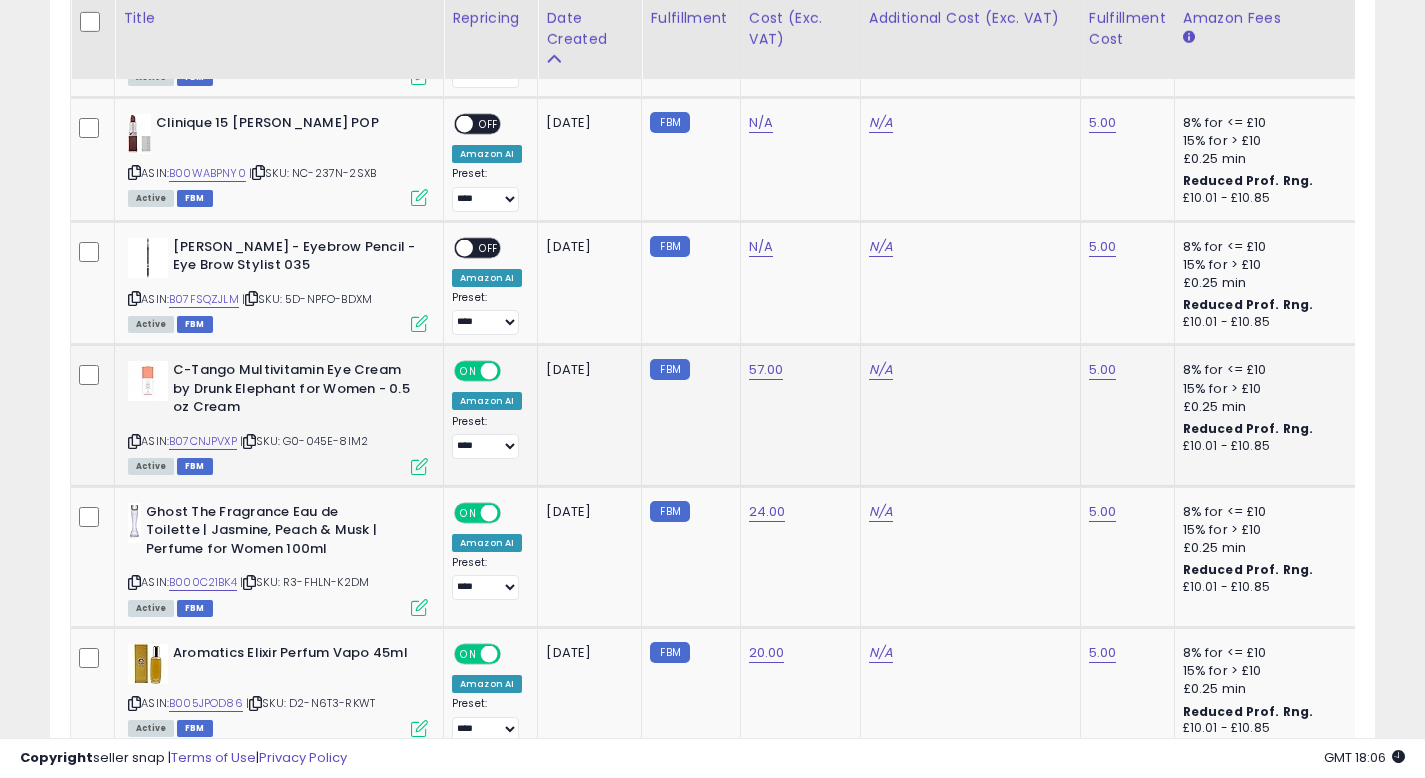 click on "N/A" 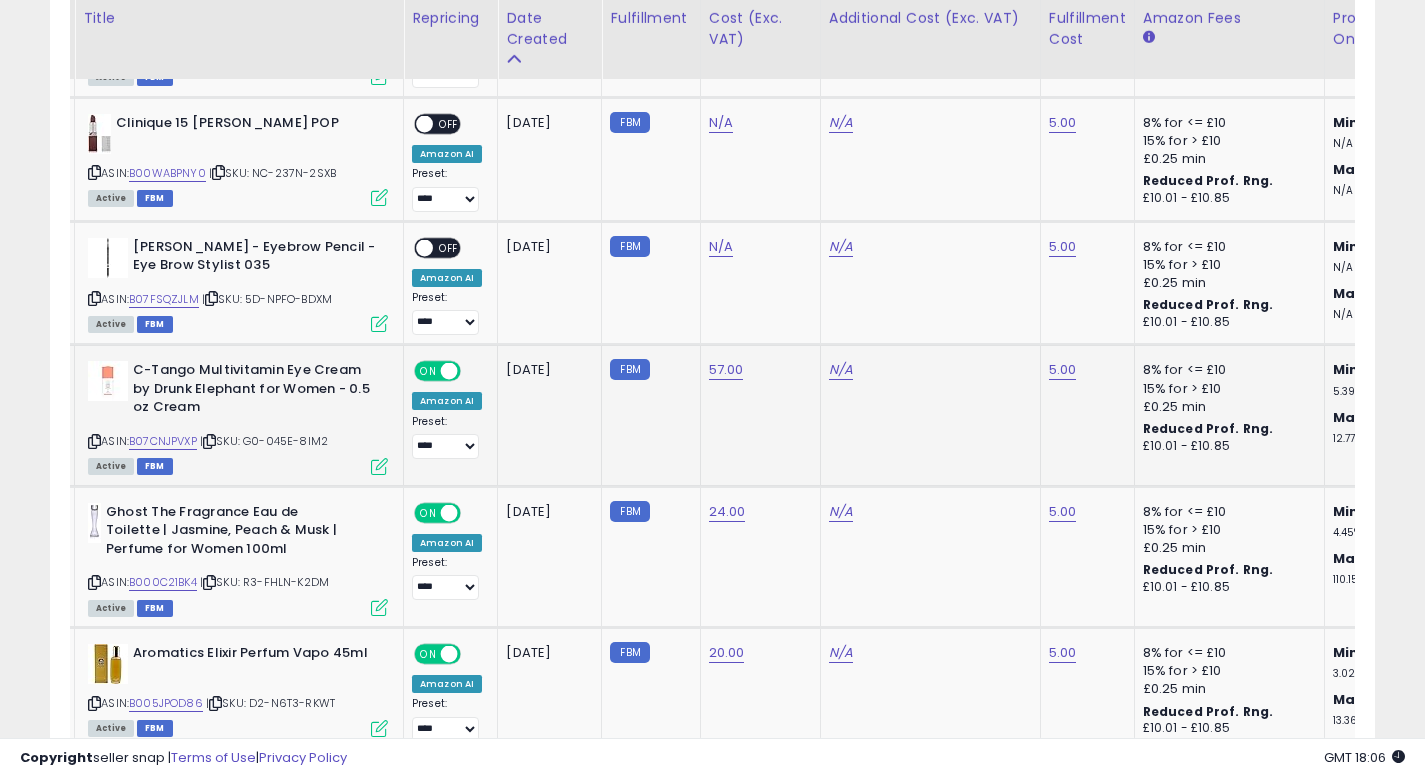 scroll, scrollTop: 0, scrollLeft: 145, axis: horizontal 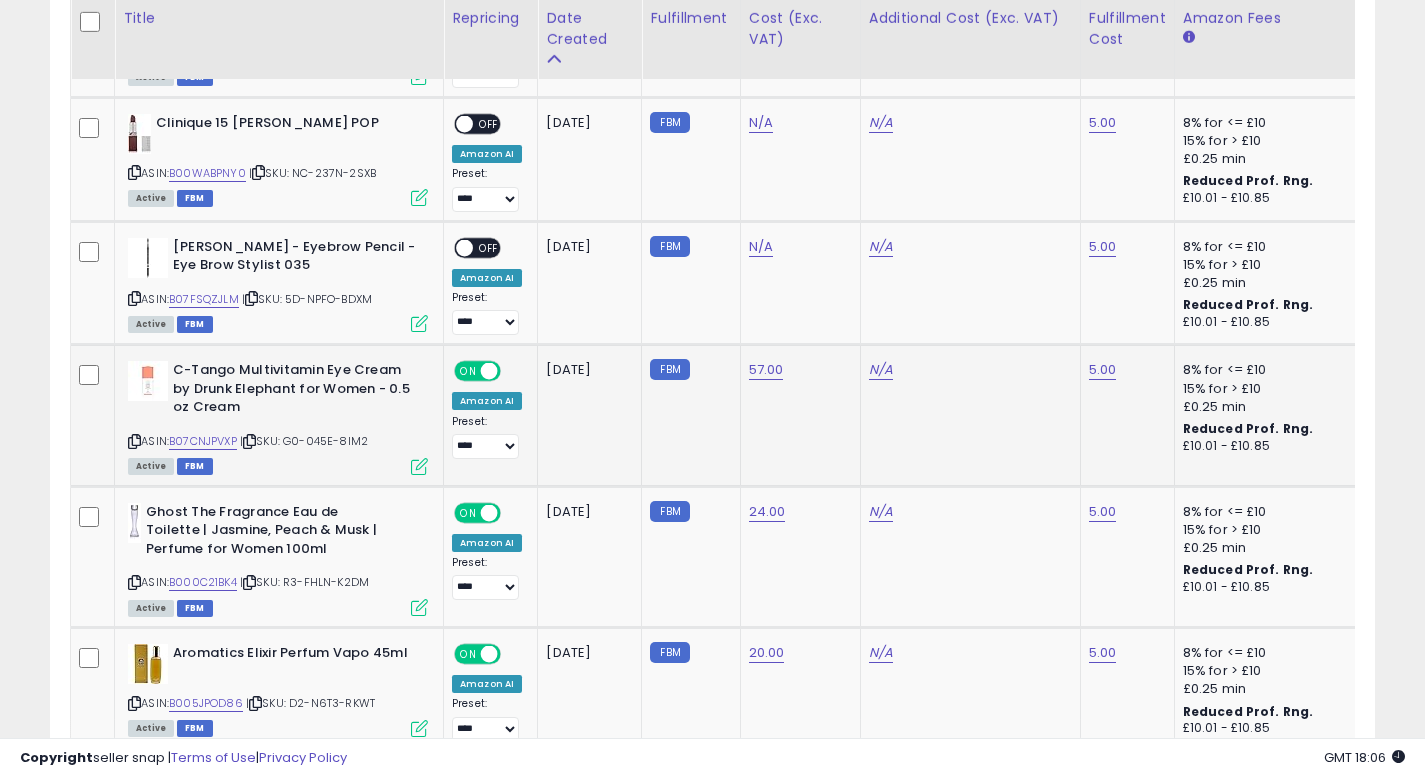 click on "C-Tango Multivitamin Eye Cream by Drunk Elephant for Women - 0.5 oz Cream" at bounding box center (294, 391) 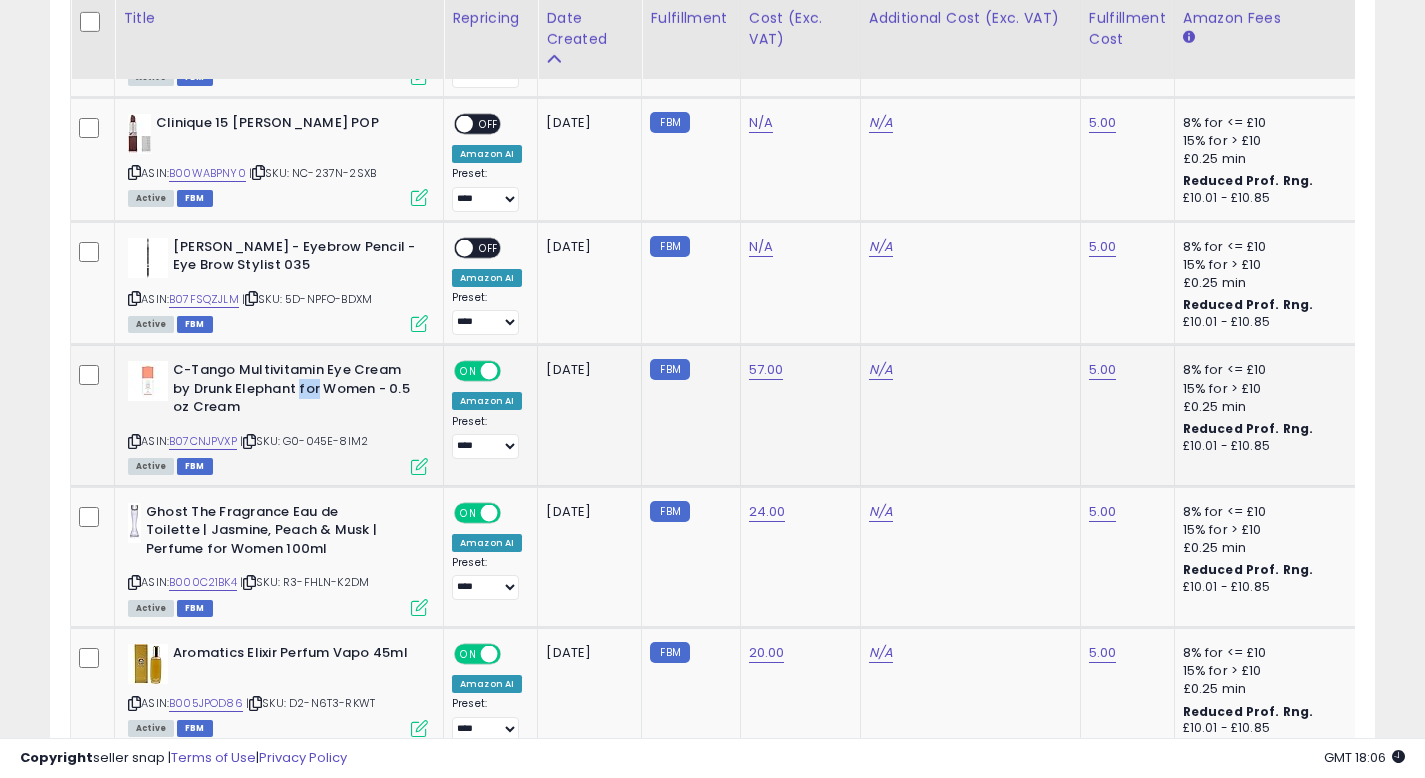 click on "C-Tango Multivitamin Eye Cream by Drunk Elephant for Women - 0.5 oz Cream" at bounding box center (294, 391) 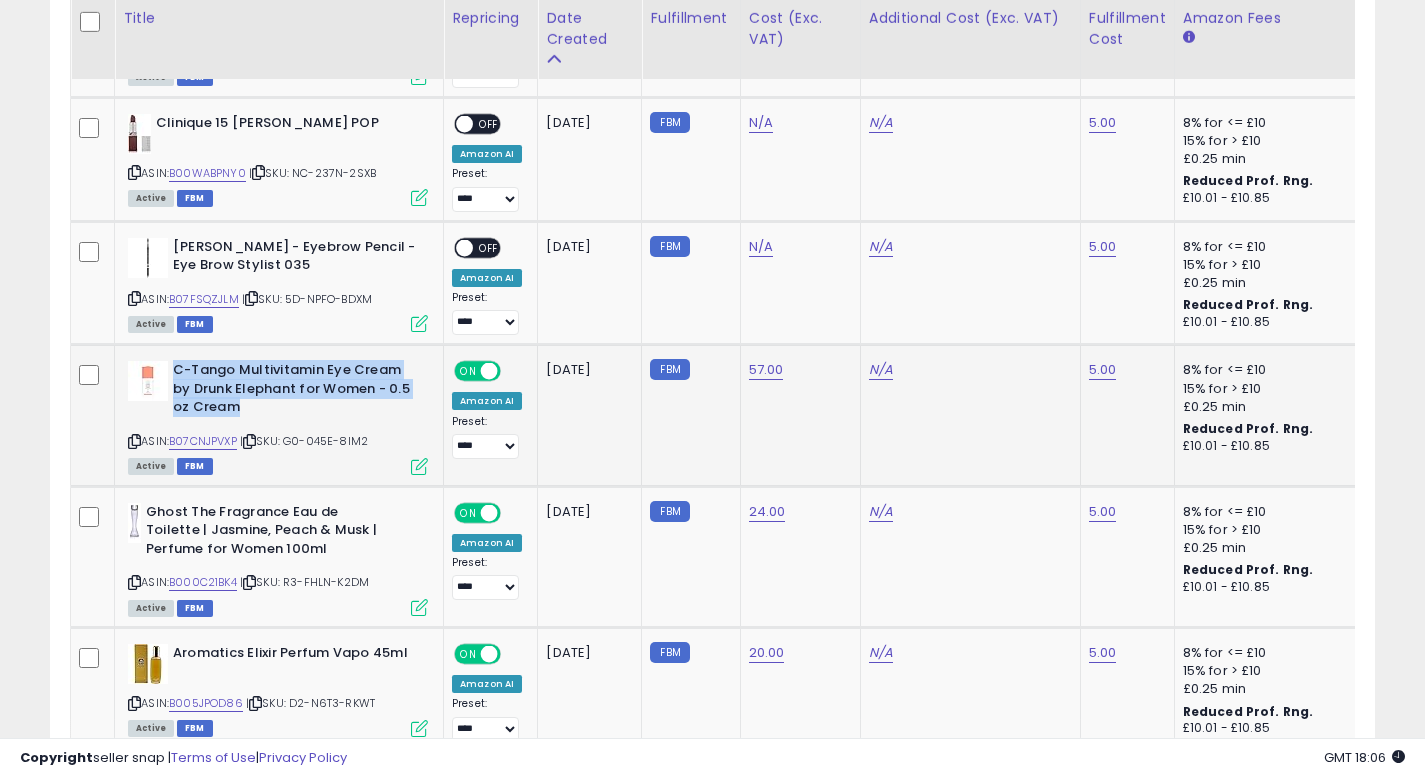 click on "C-Tango Multivitamin Eye Cream by Drunk Elephant for Women - 0.5 oz Cream" at bounding box center (294, 391) 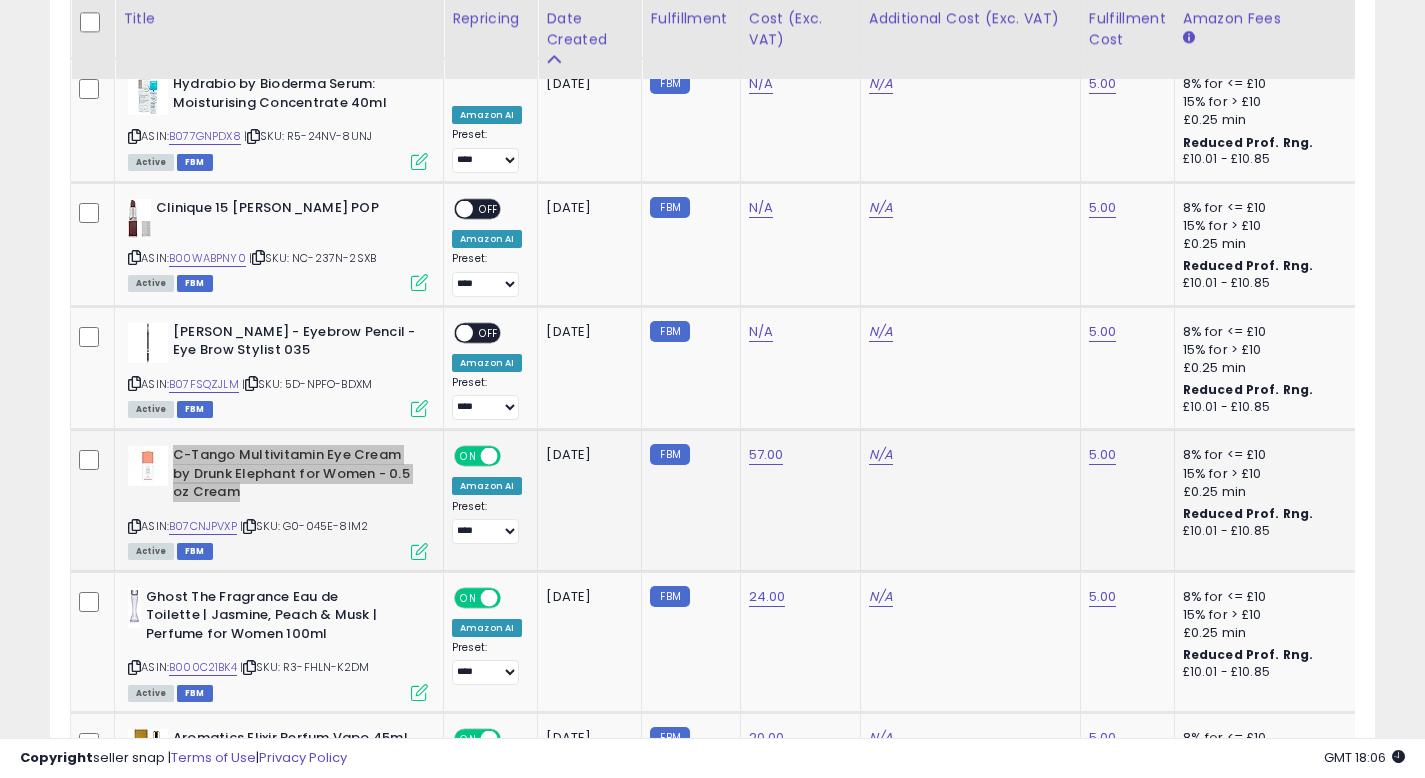 scroll, scrollTop: 2879, scrollLeft: 0, axis: vertical 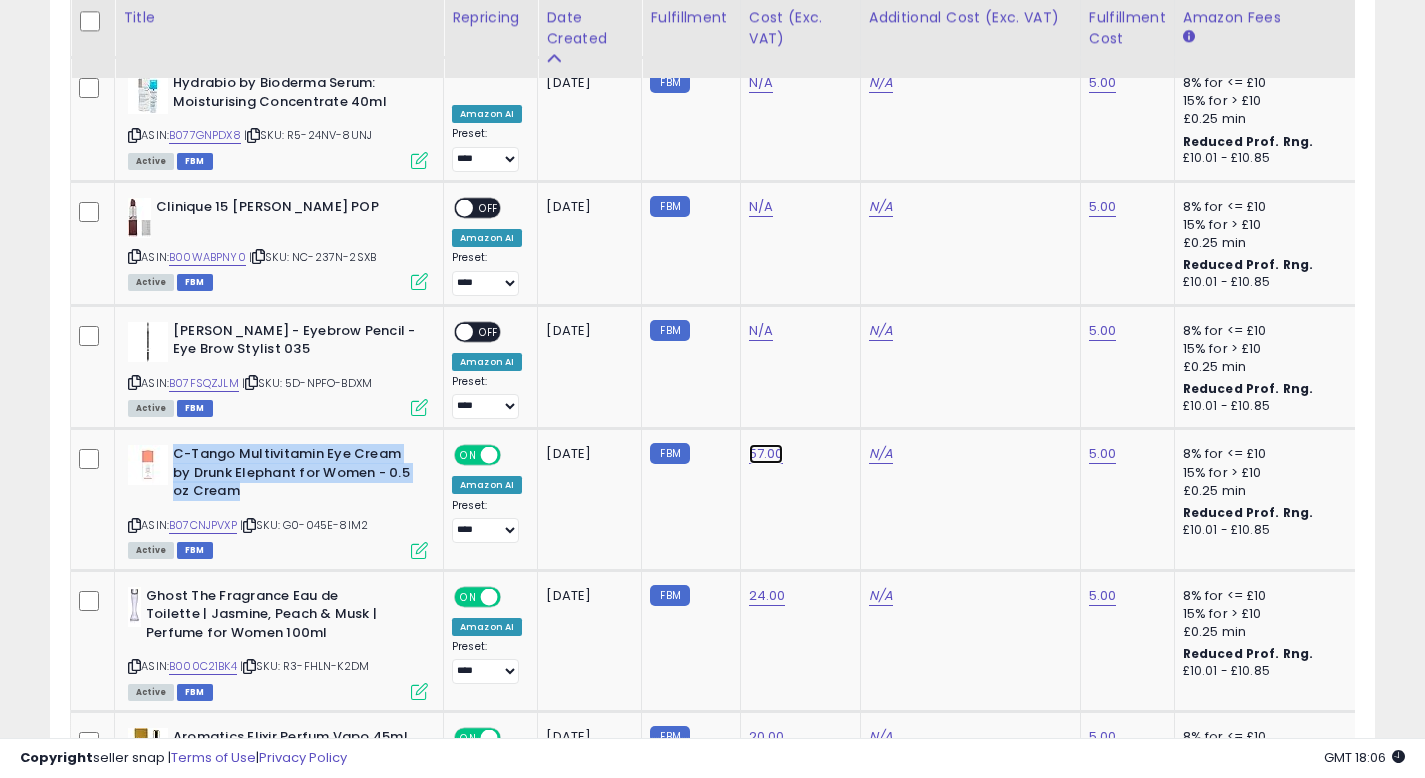 click on "57.00" at bounding box center [761, -1755] 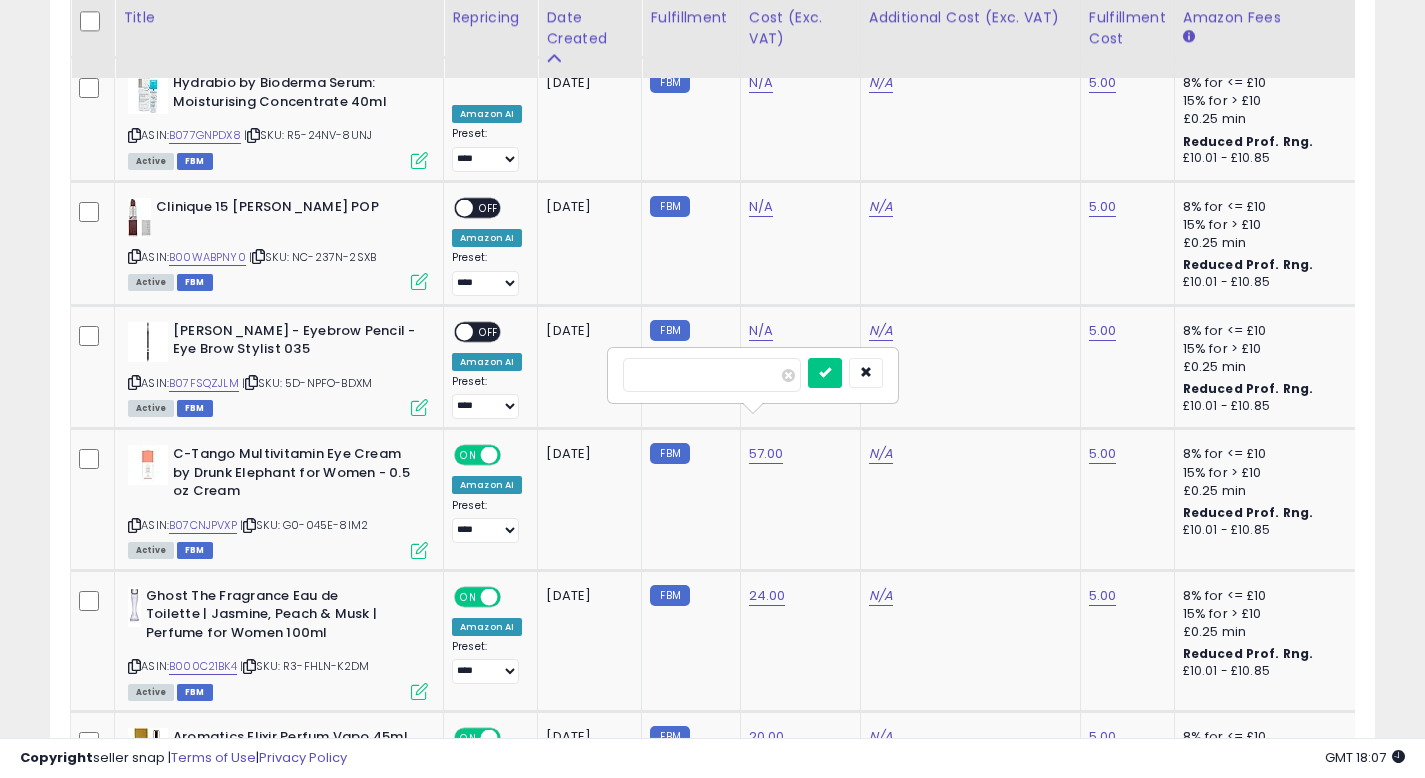 click on "*****" at bounding box center (712, 375) 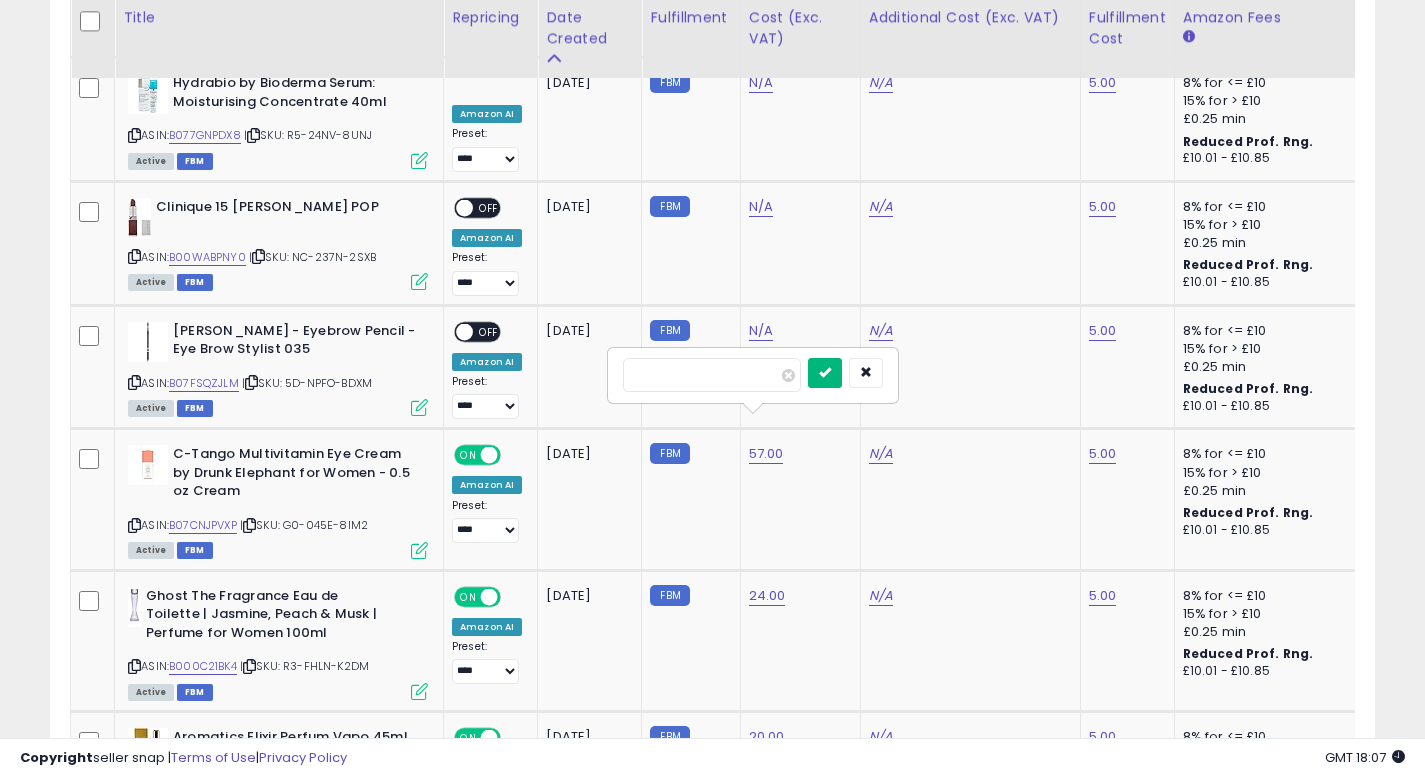 type on "**" 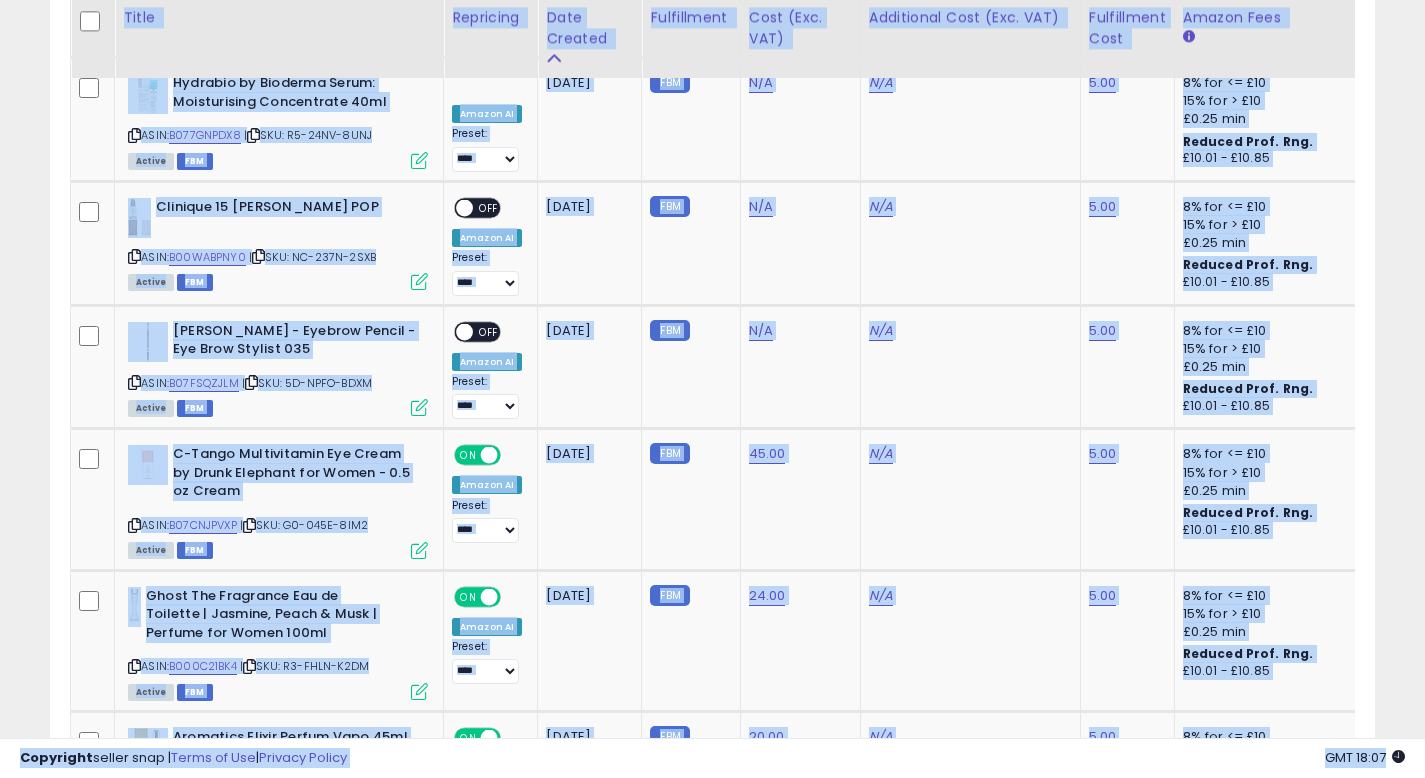 drag, startPoint x: 735, startPoint y: 725, endPoint x: 803, endPoint y: 740, distance: 69.63476 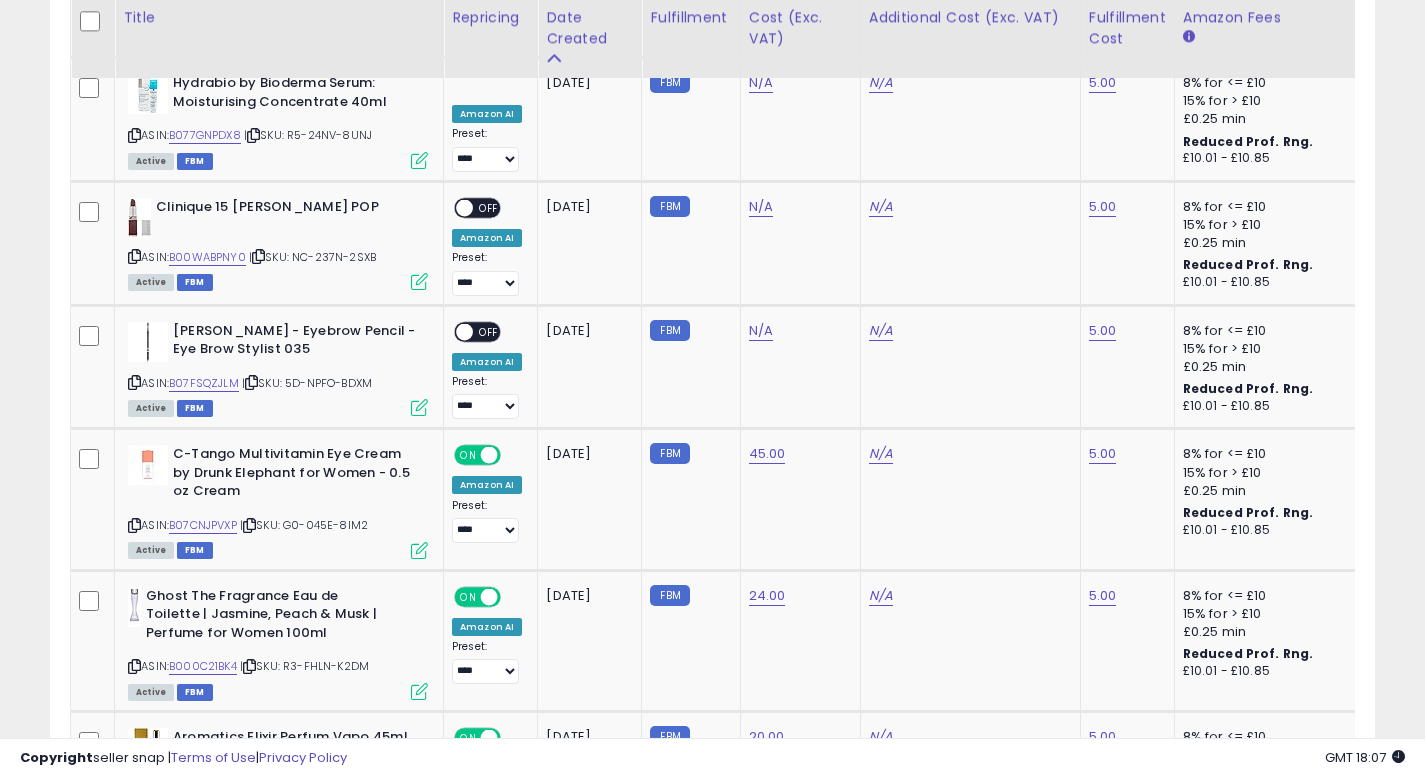 click on "20.00" at bounding box center [797, 737] 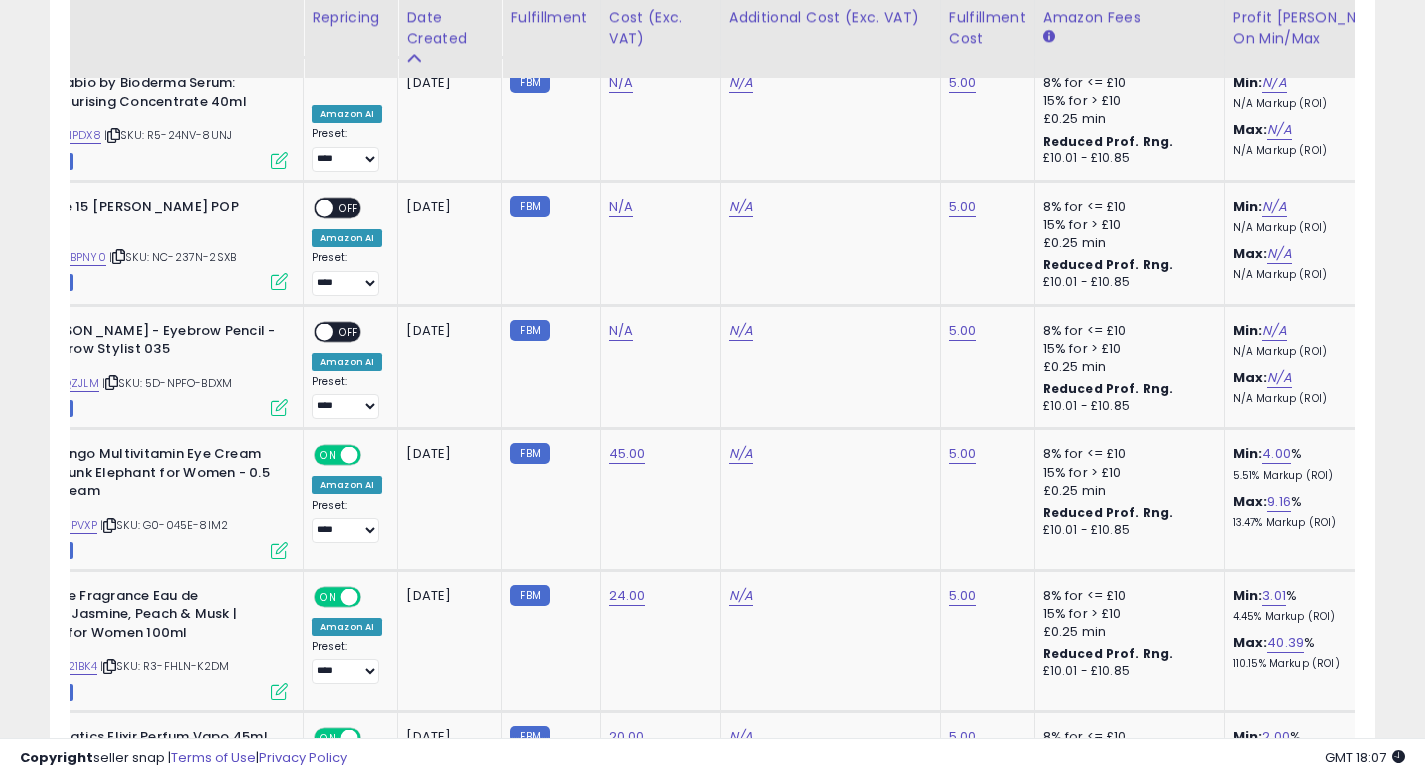 scroll, scrollTop: 0, scrollLeft: 152, axis: horizontal 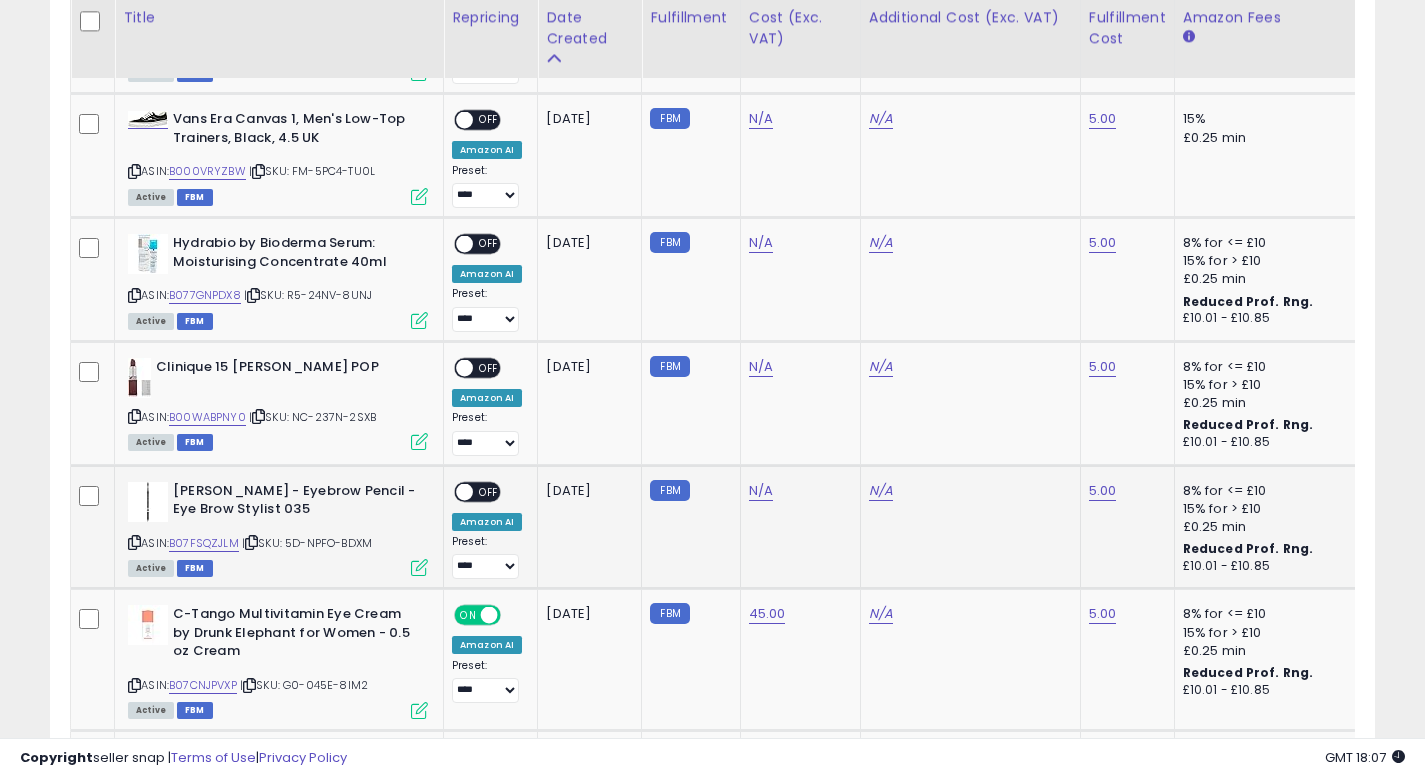 click on "ASIN:  B07FSQZJLM    |   SKU: 5D-NPFO-BDXM Active FBM" at bounding box center (278, 528) 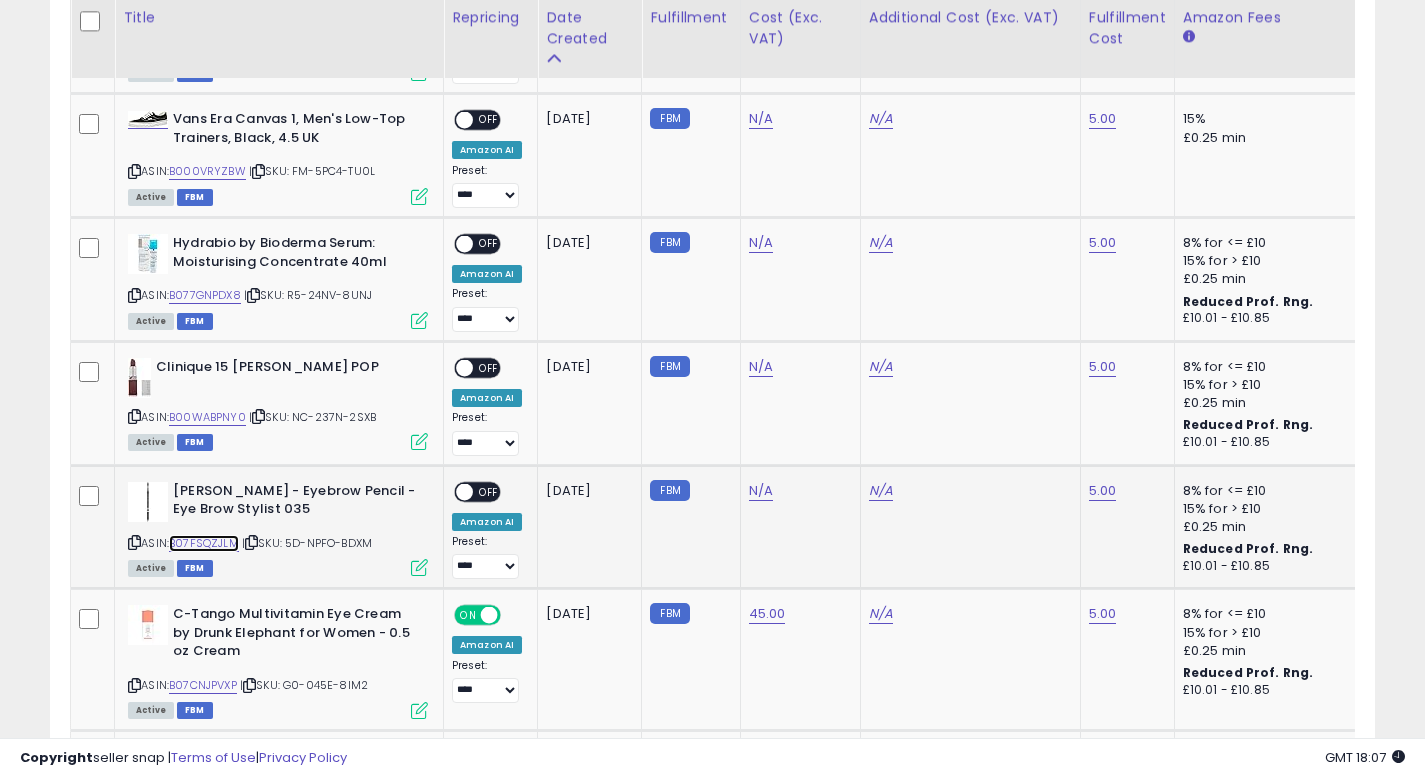 click on "B07FSQZJLM" at bounding box center (204, 543) 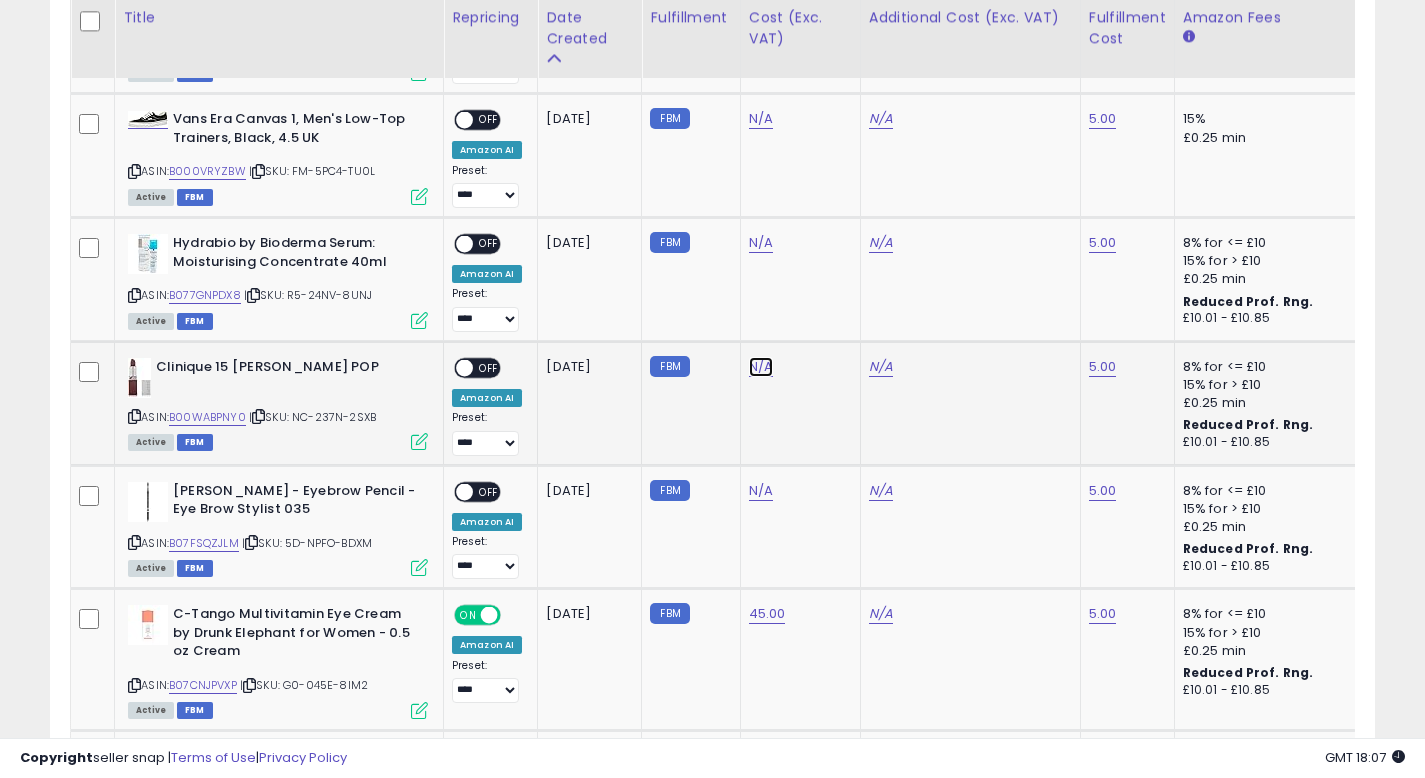 click on "N/A" at bounding box center [761, -1595] 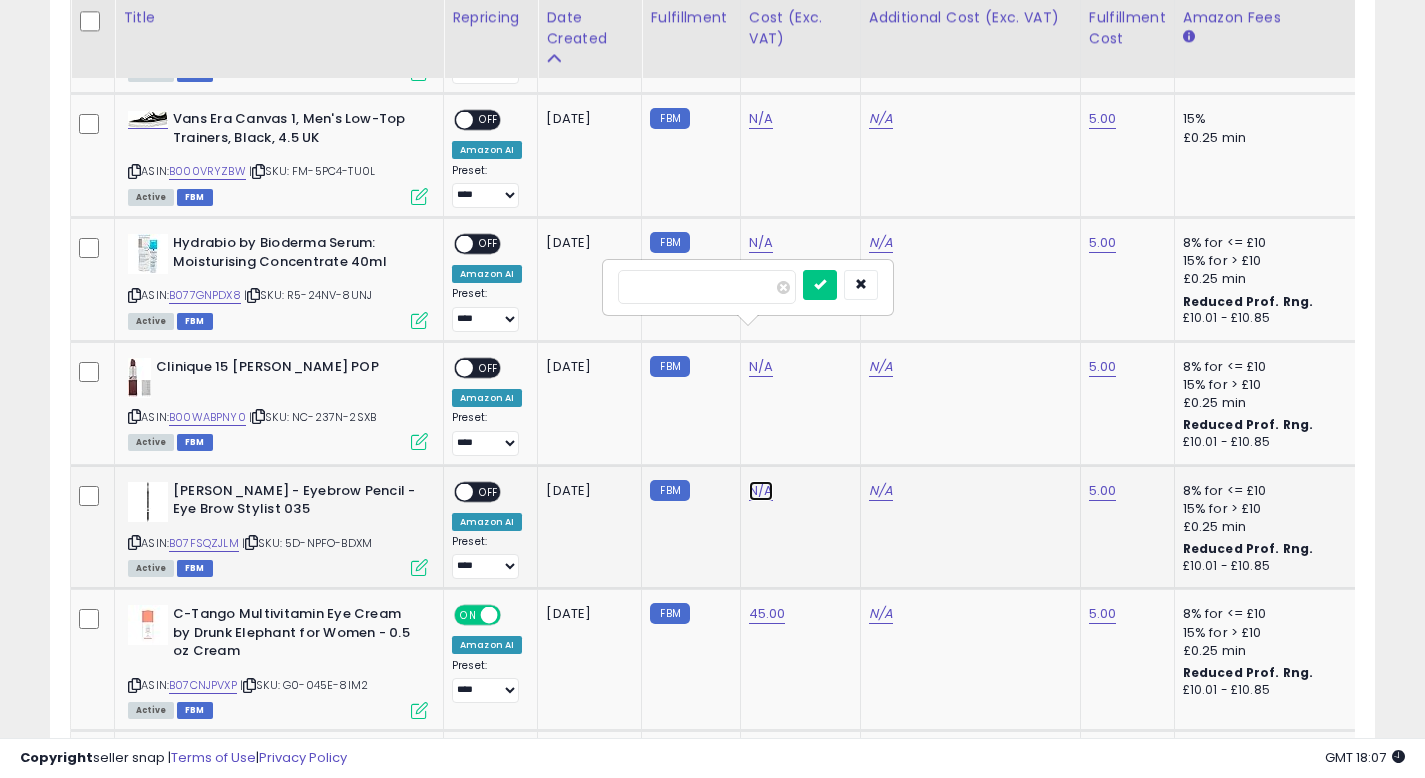 click on "N/A" at bounding box center [761, -1595] 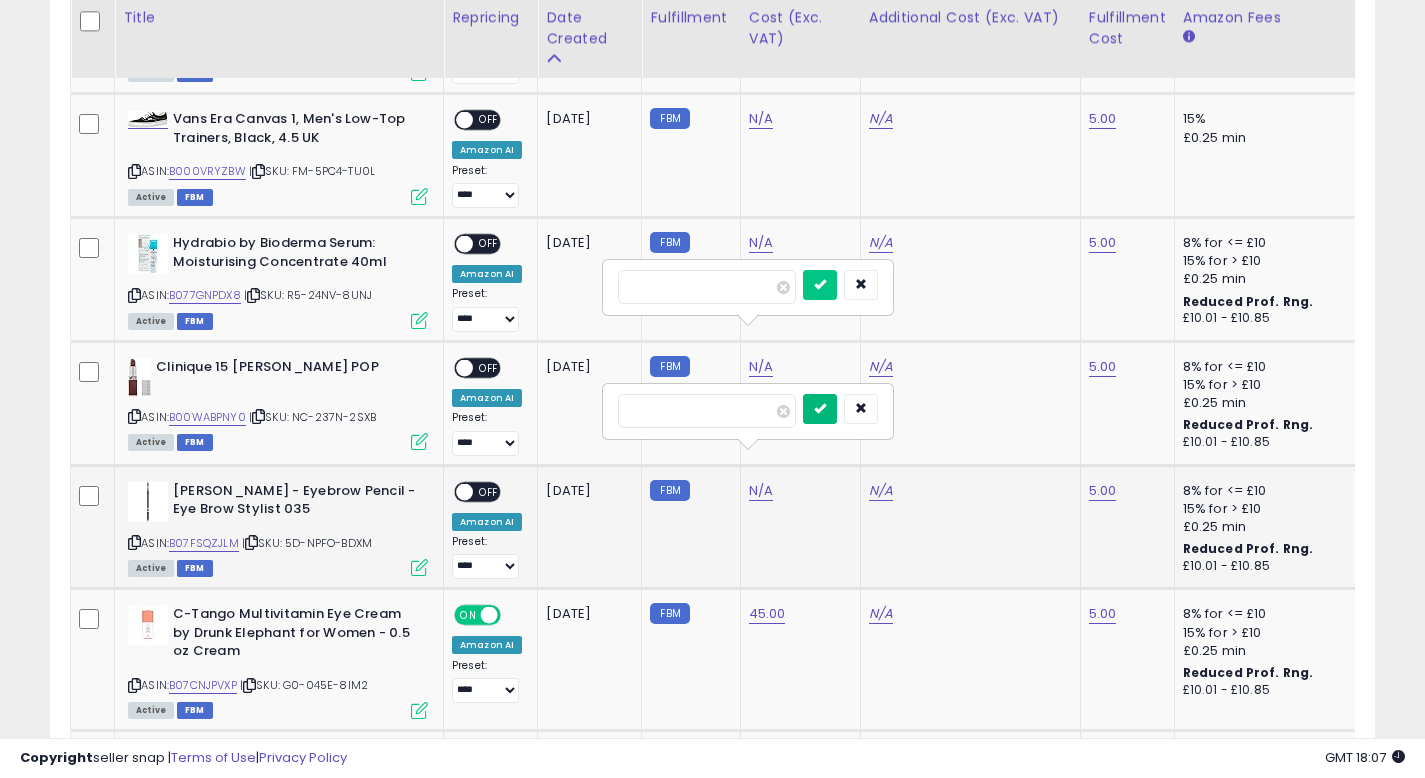 type on "****" 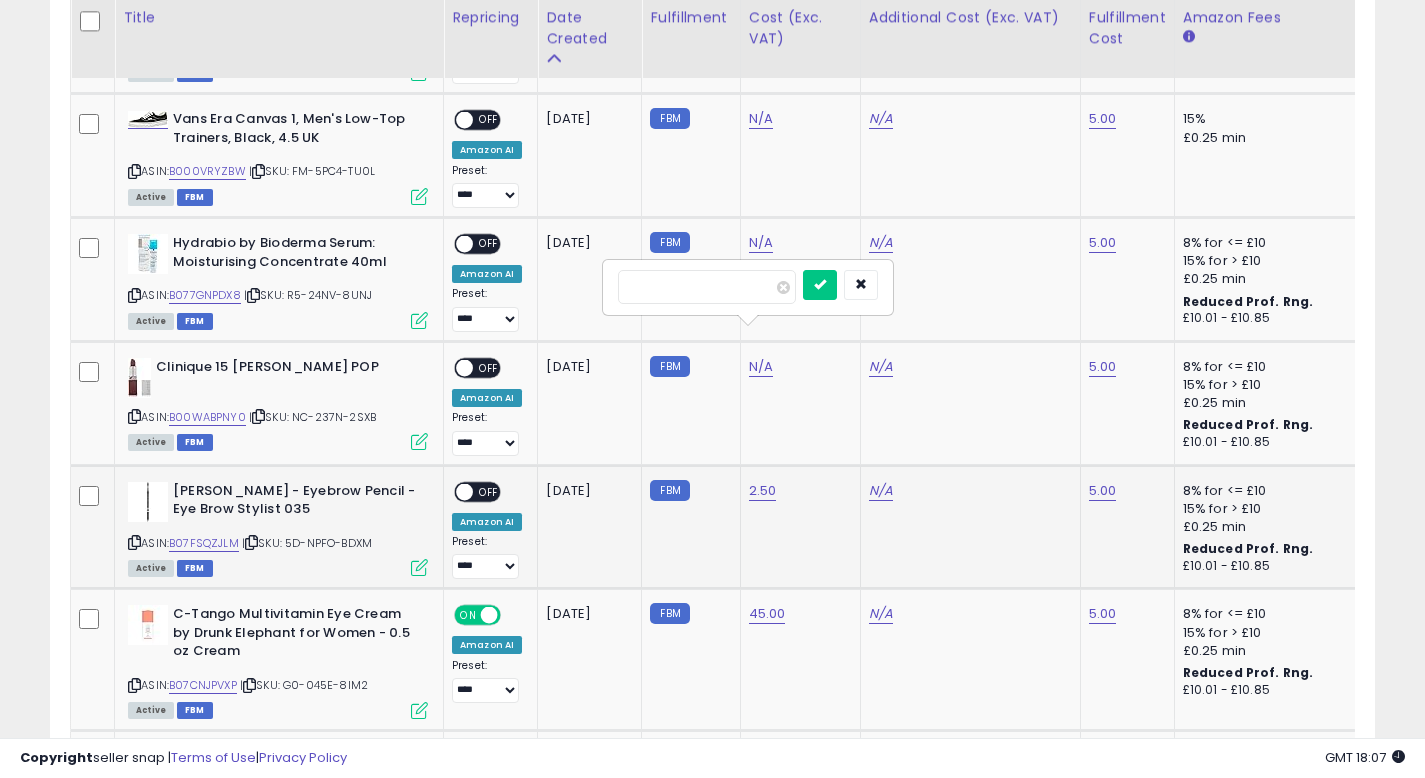 scroll, scrollTop: 0, scrollLeft: 148, axis: horizontal 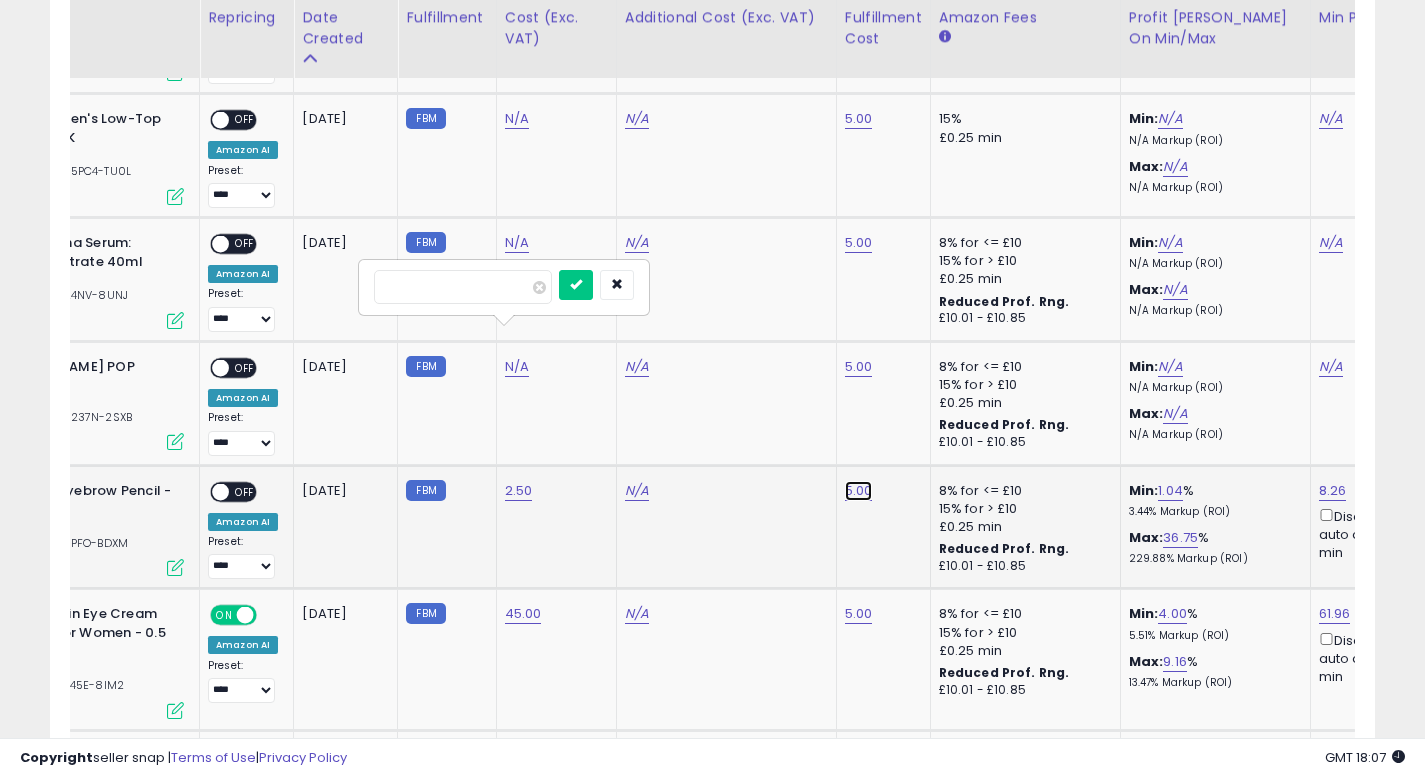 click on "5.00" at bounding box center (859, -1595) 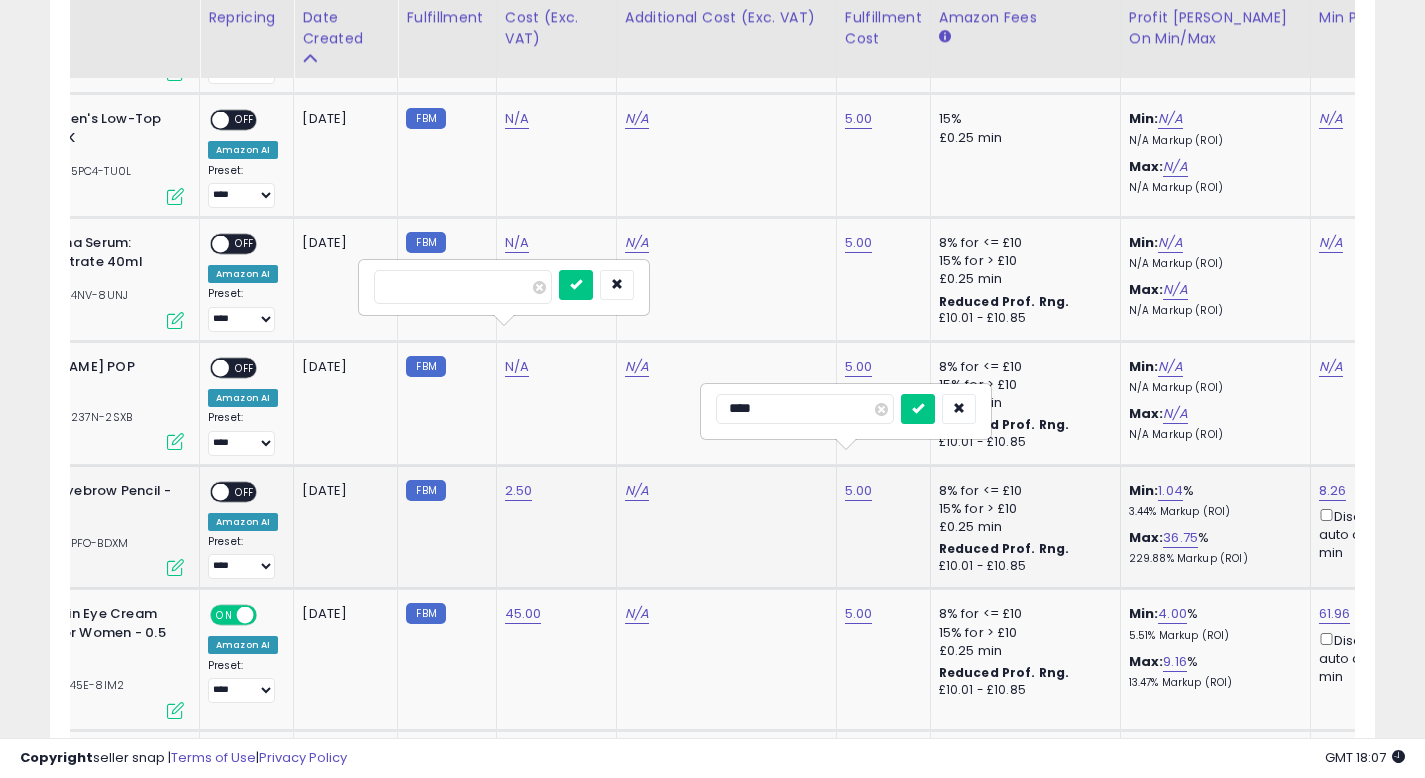 click on "****" at bounding box center (805, 409) 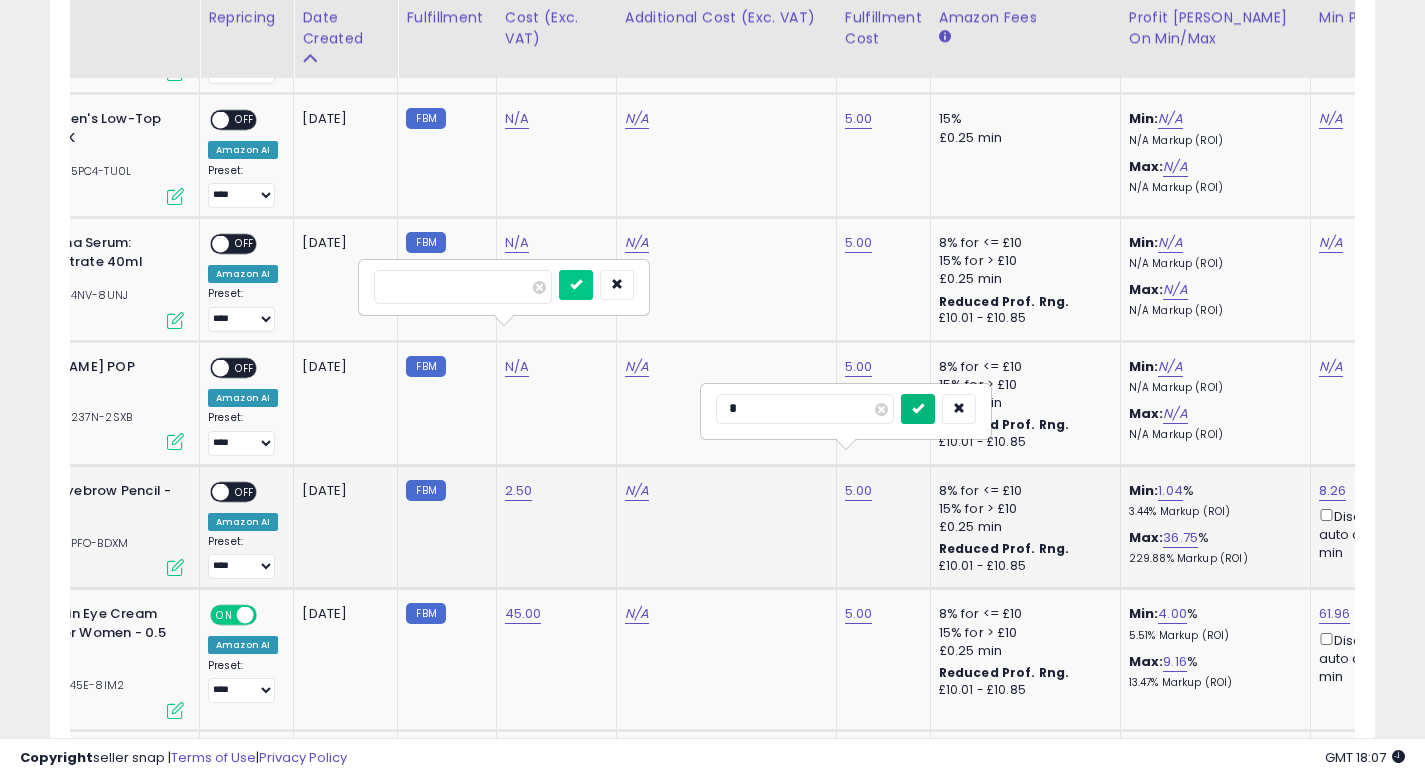 type on "*" 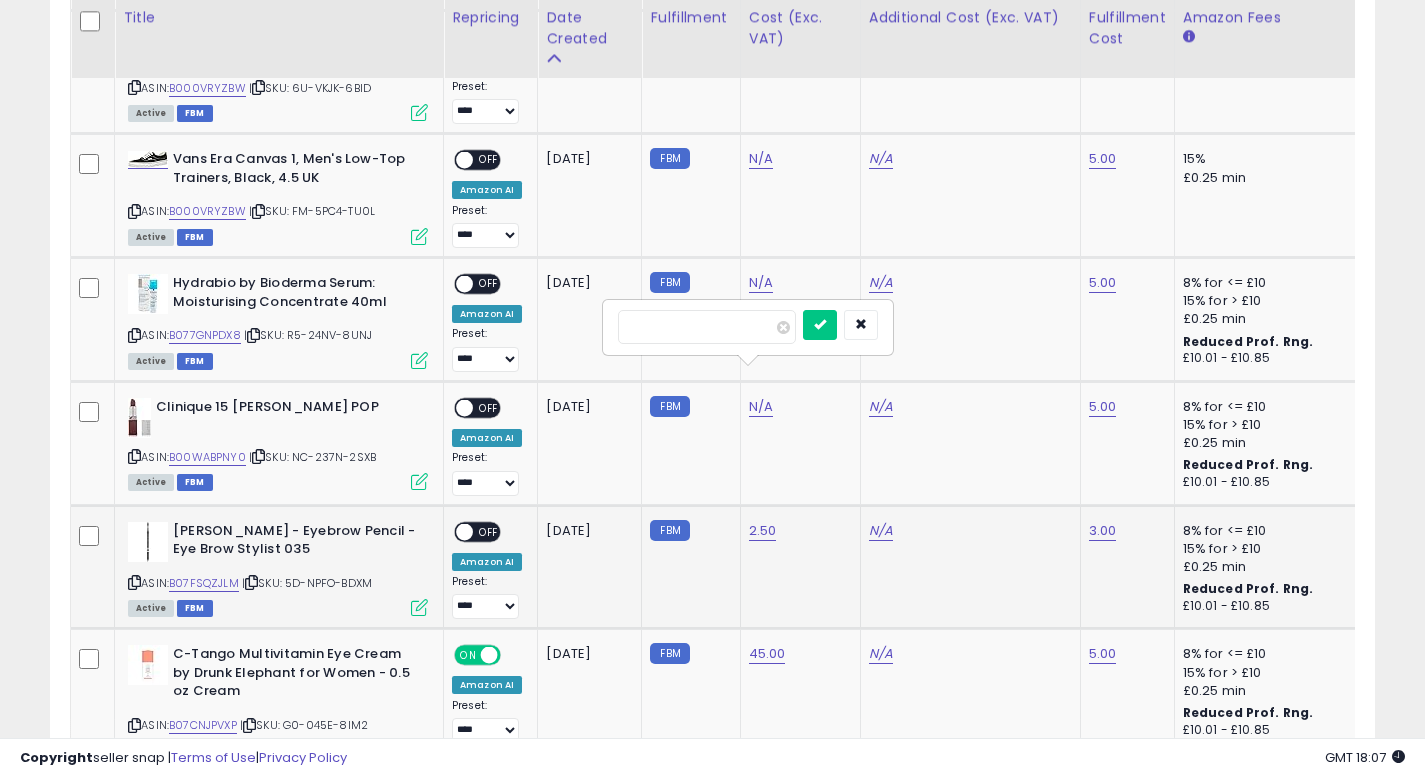 click on "OFF" at bounding box center [489, 531] 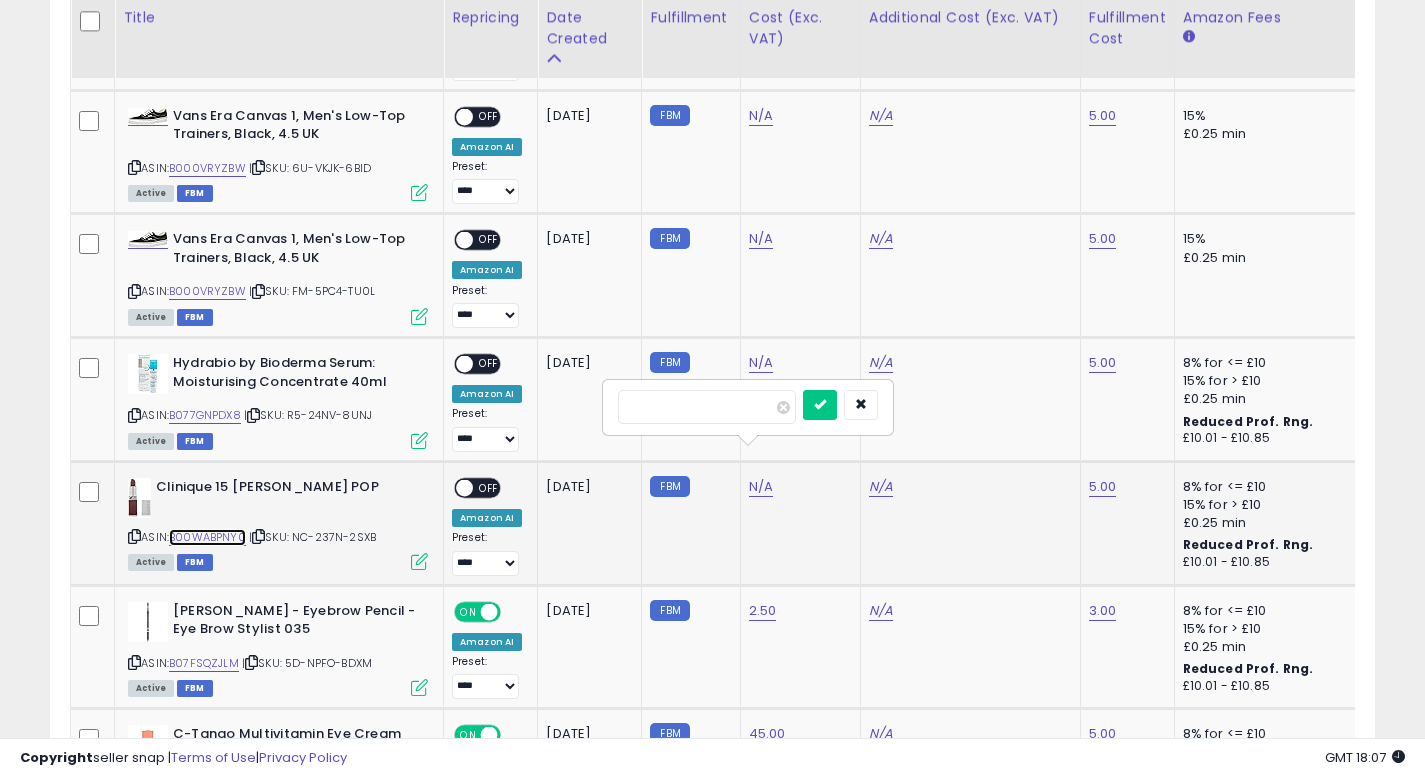 click on "B00WABPNY0" at bounding box center (207, 537) 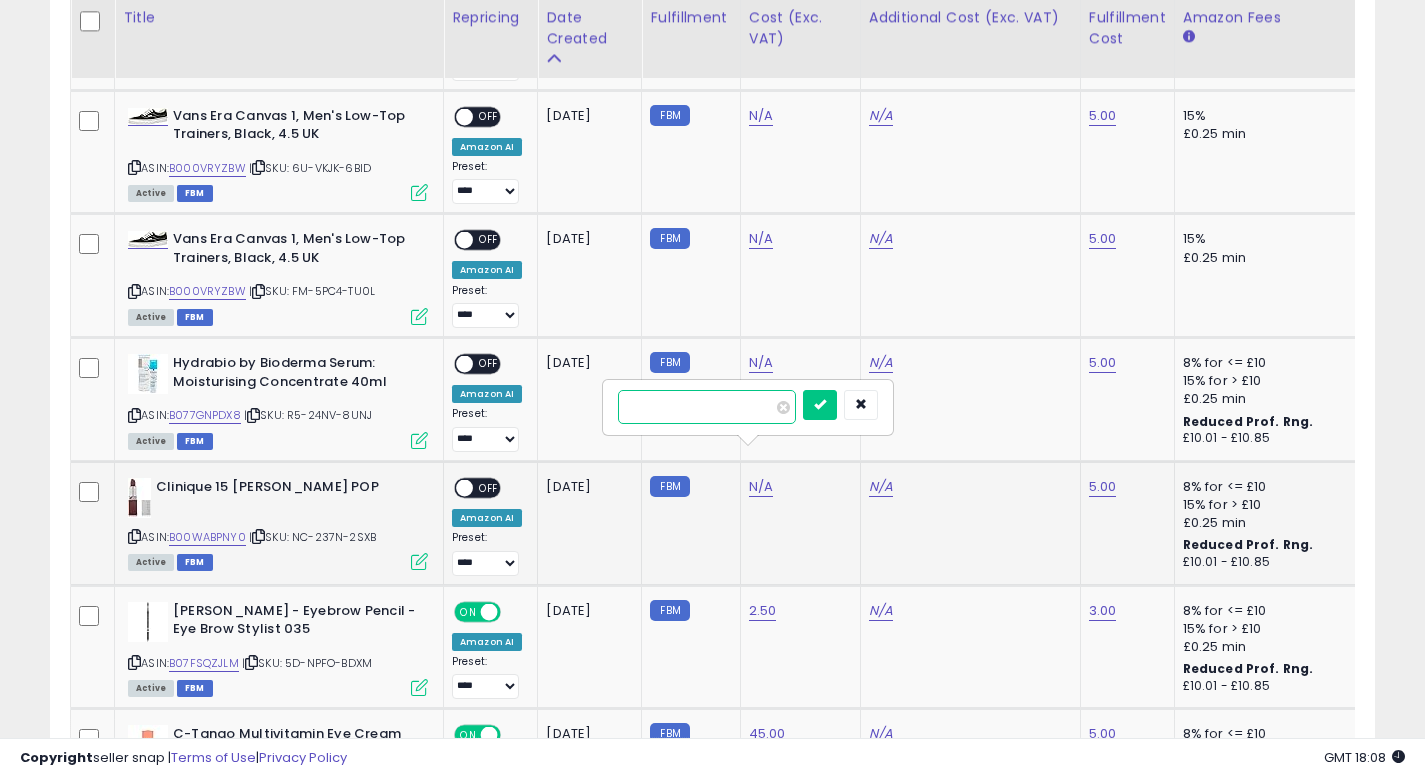 click at bounding box center (707, 407) 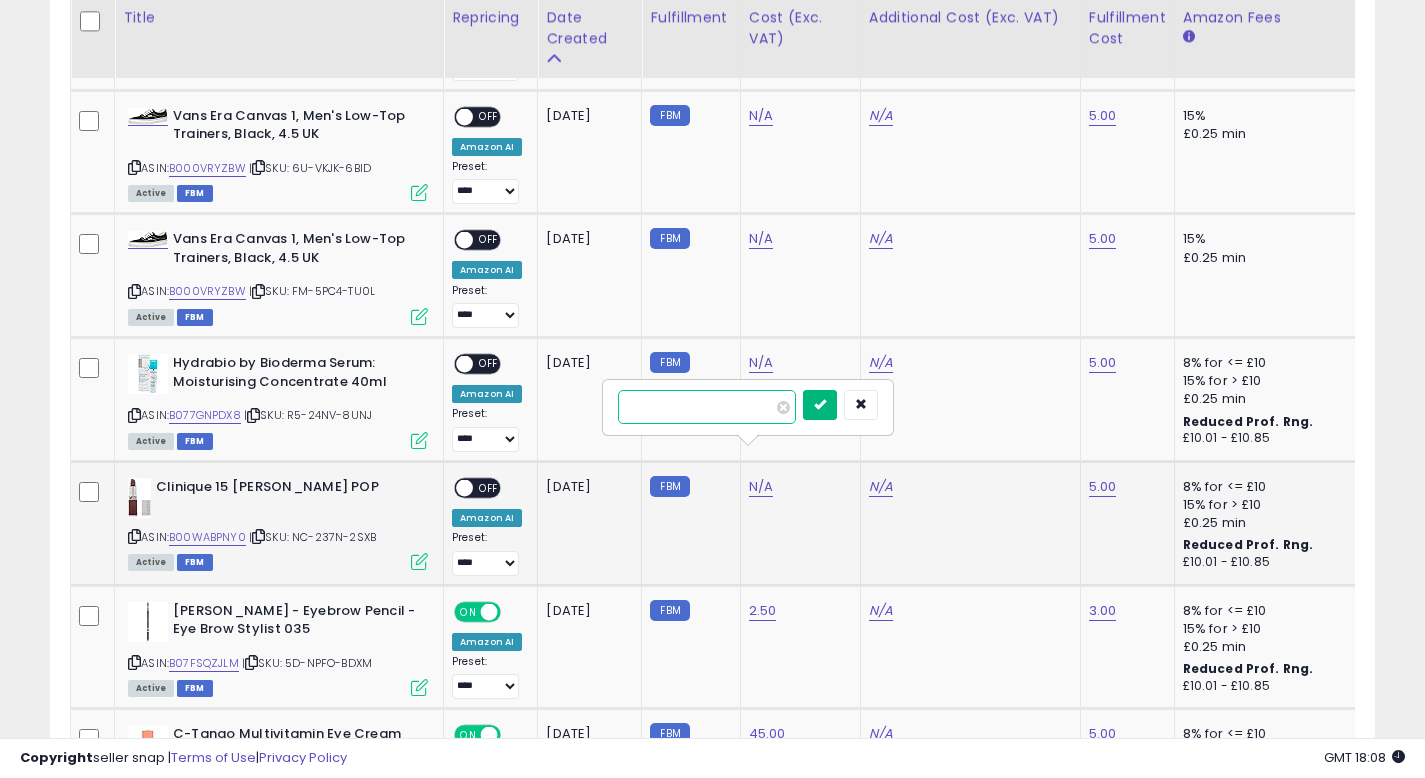 type on "*****" 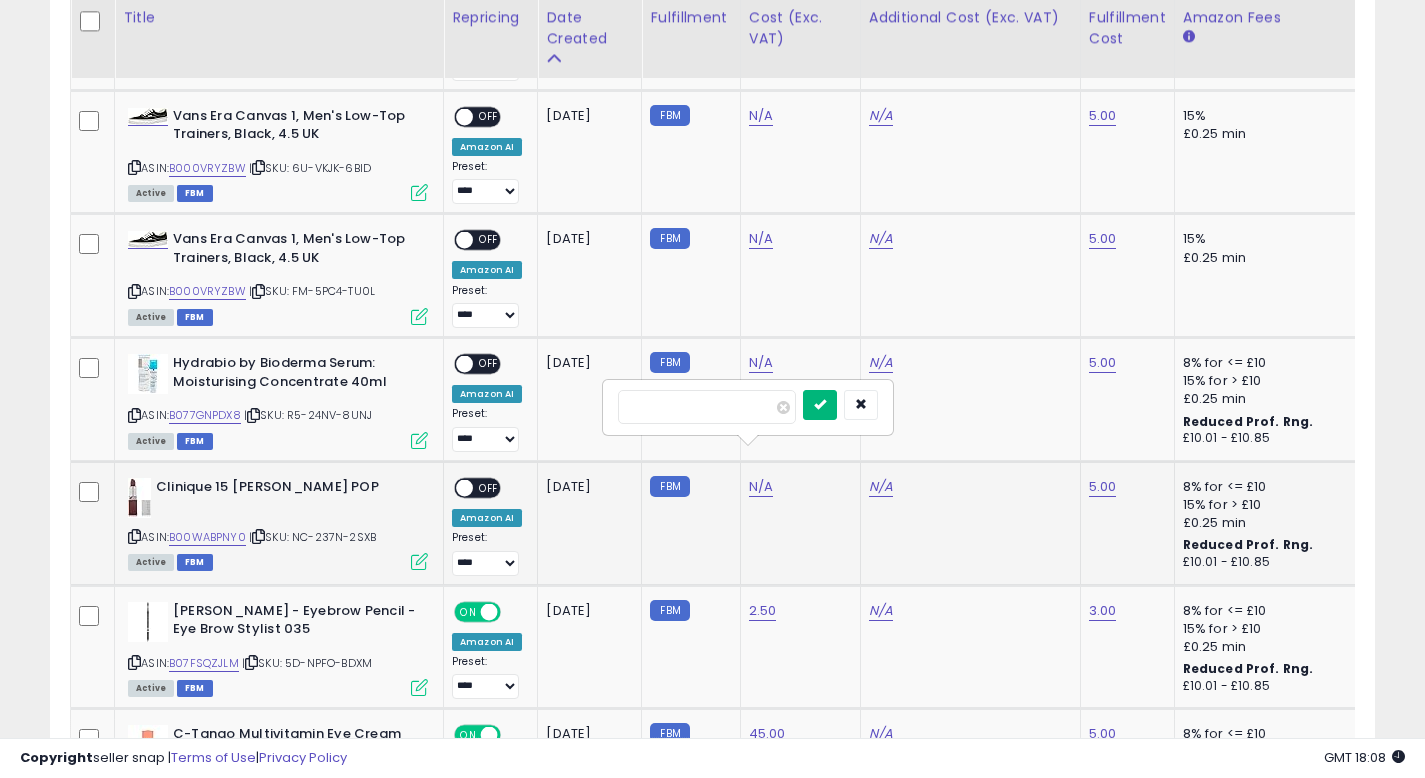 click at bounding box center (820, 404) 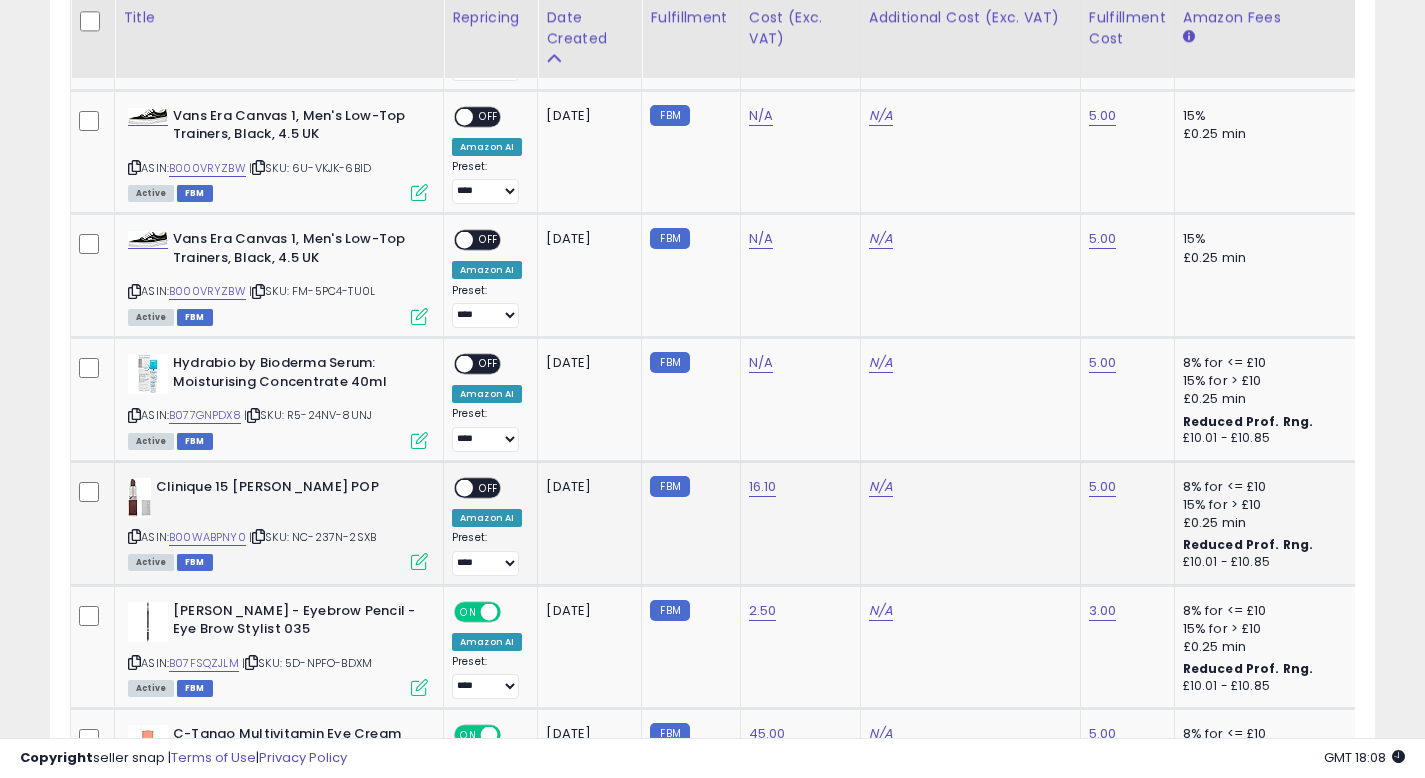 click on "OFF" at bounding box center [489, 487] 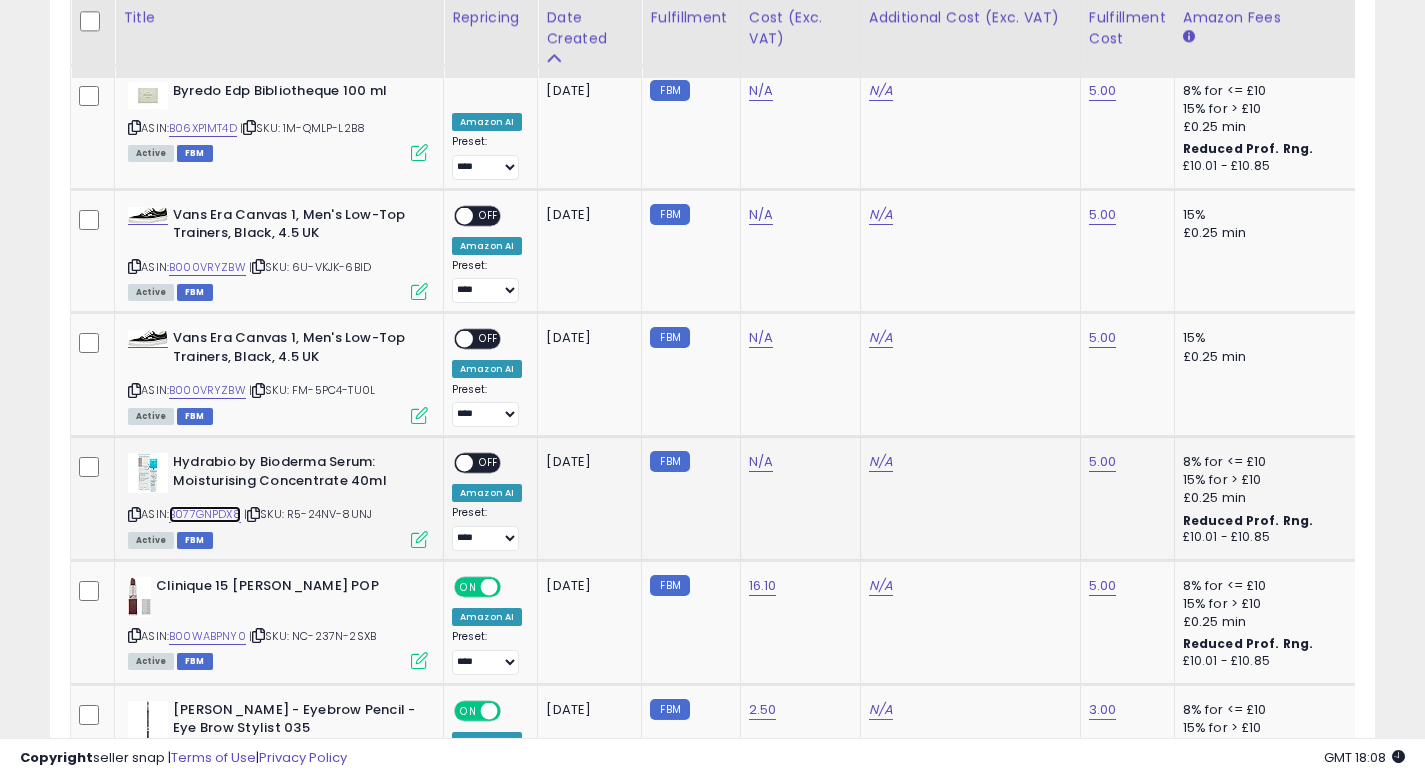click on "B077GNPDX8" at bounding box center (205, 514) 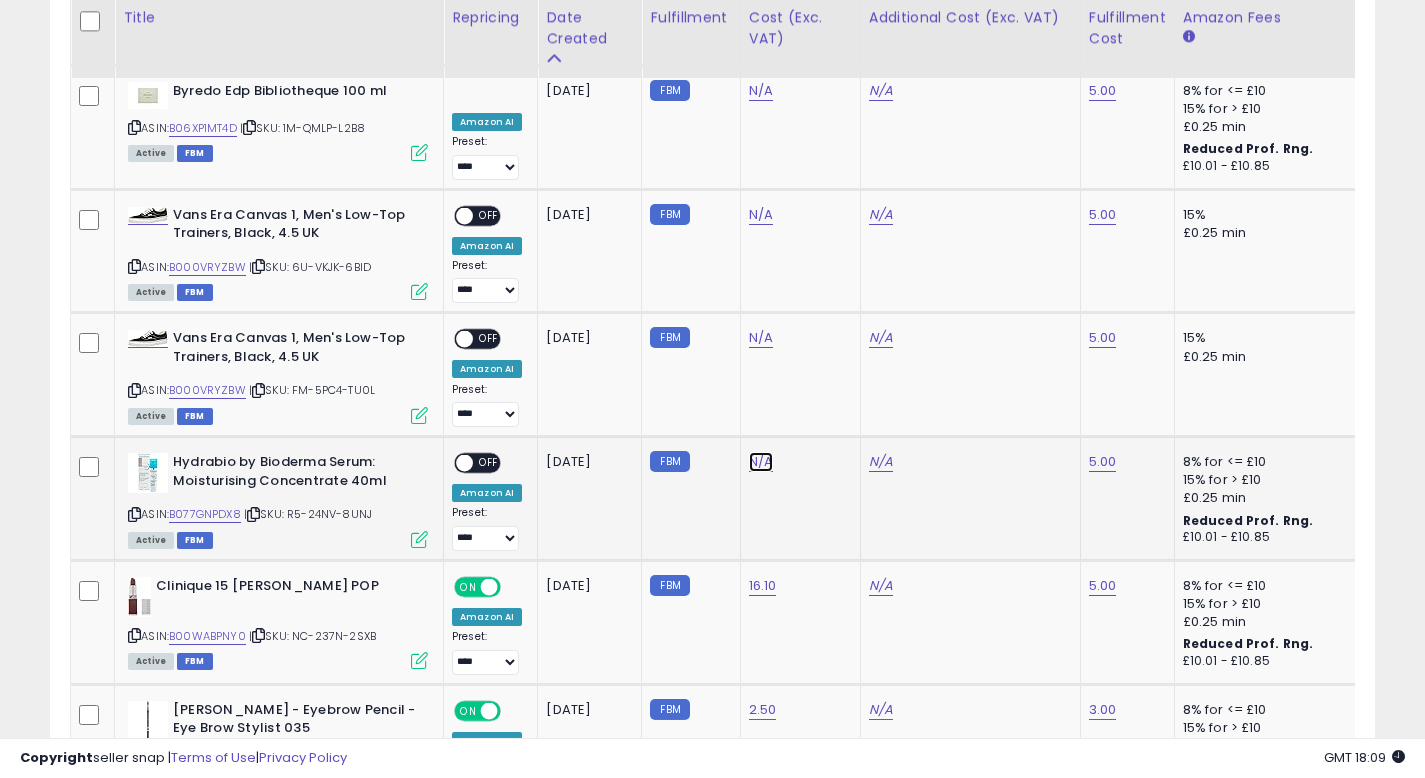 click on "N/A" at bounding box center (761, -1376) 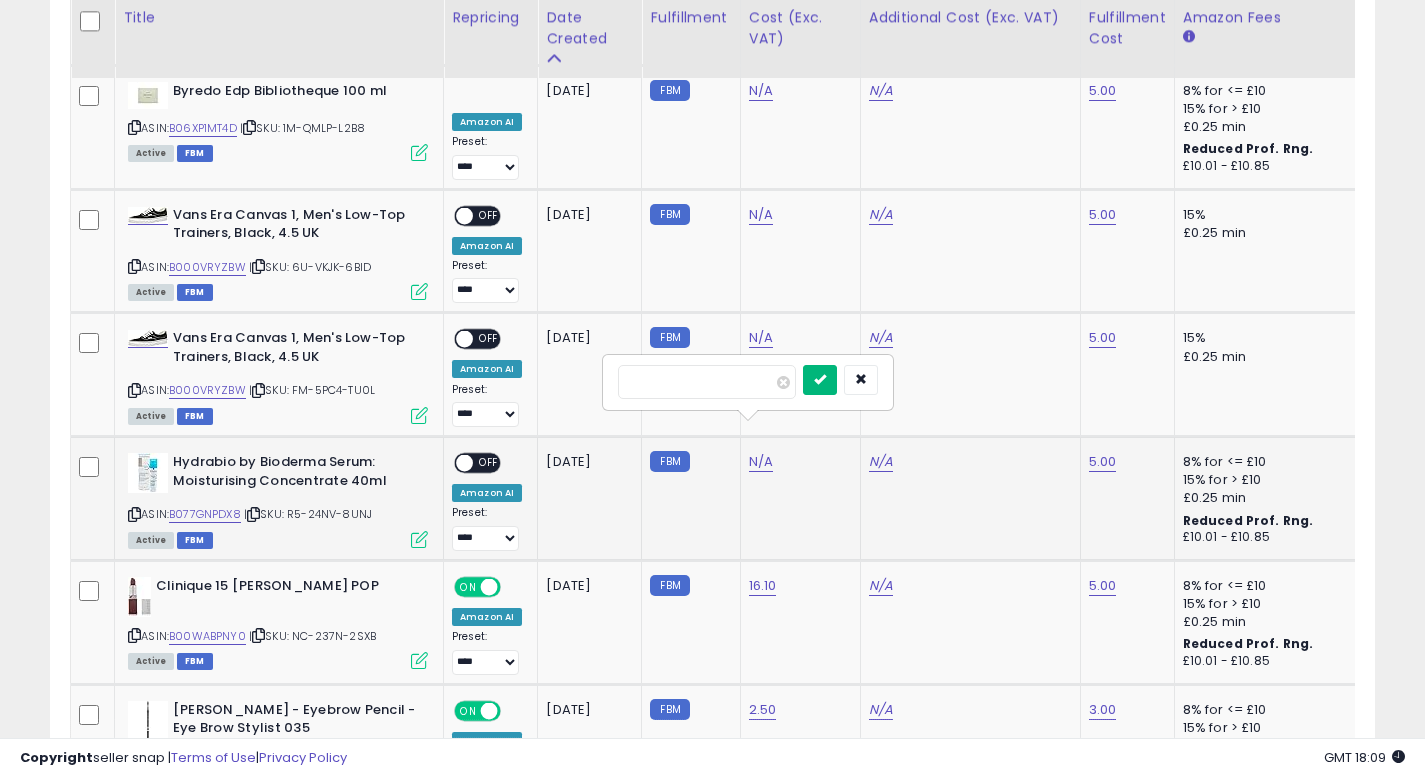 type on "*****" 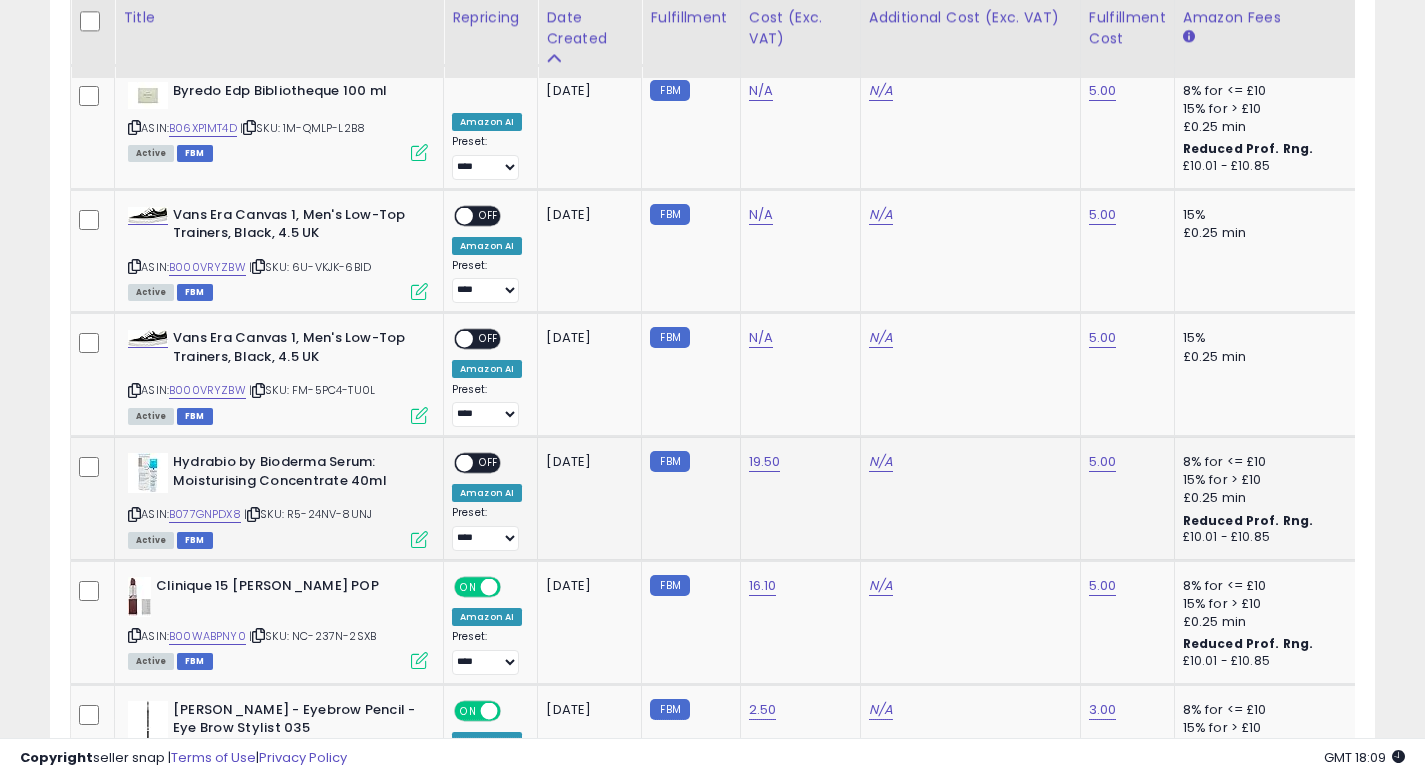 click on "OFF" at bounding box center [489, 463] 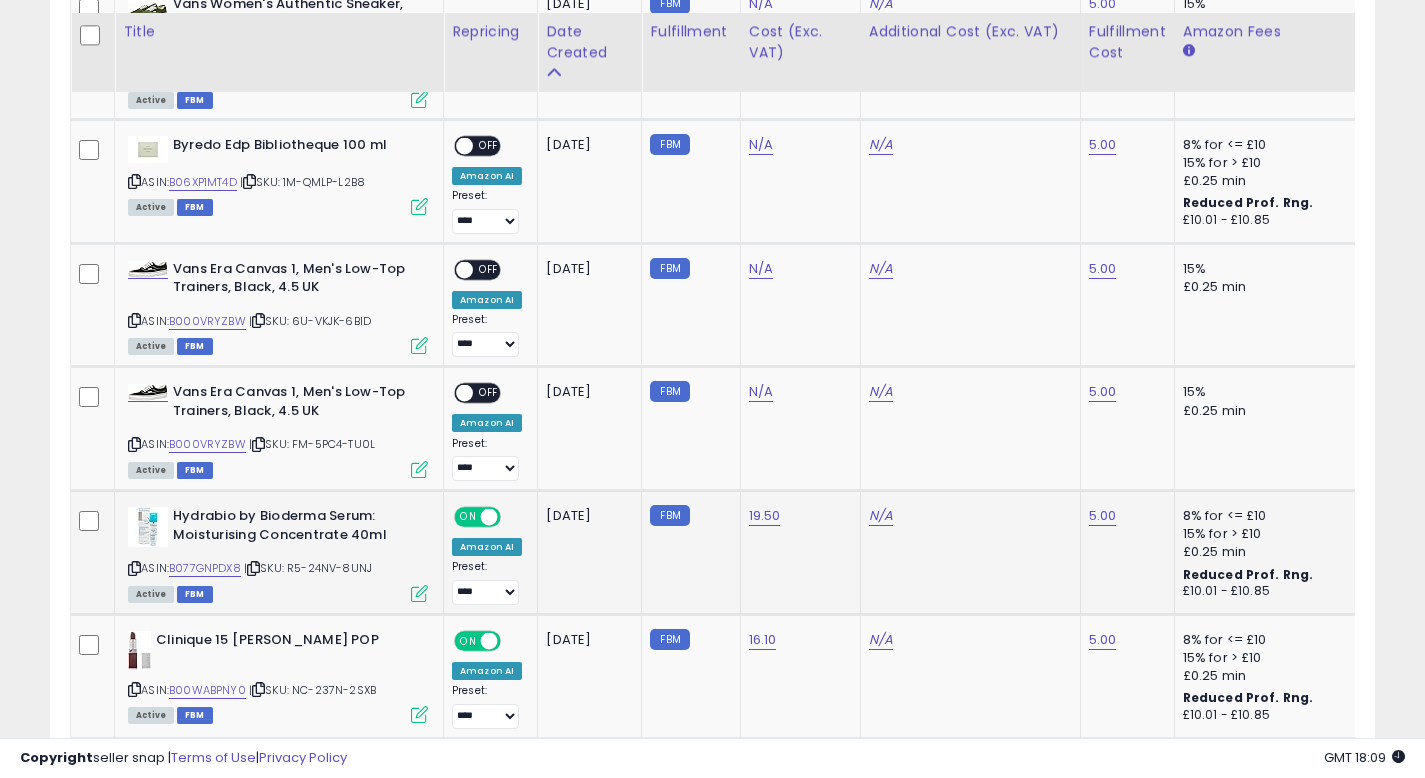 scroll, scrollTop: 2420, scrollLeft: 0, axis: vertical 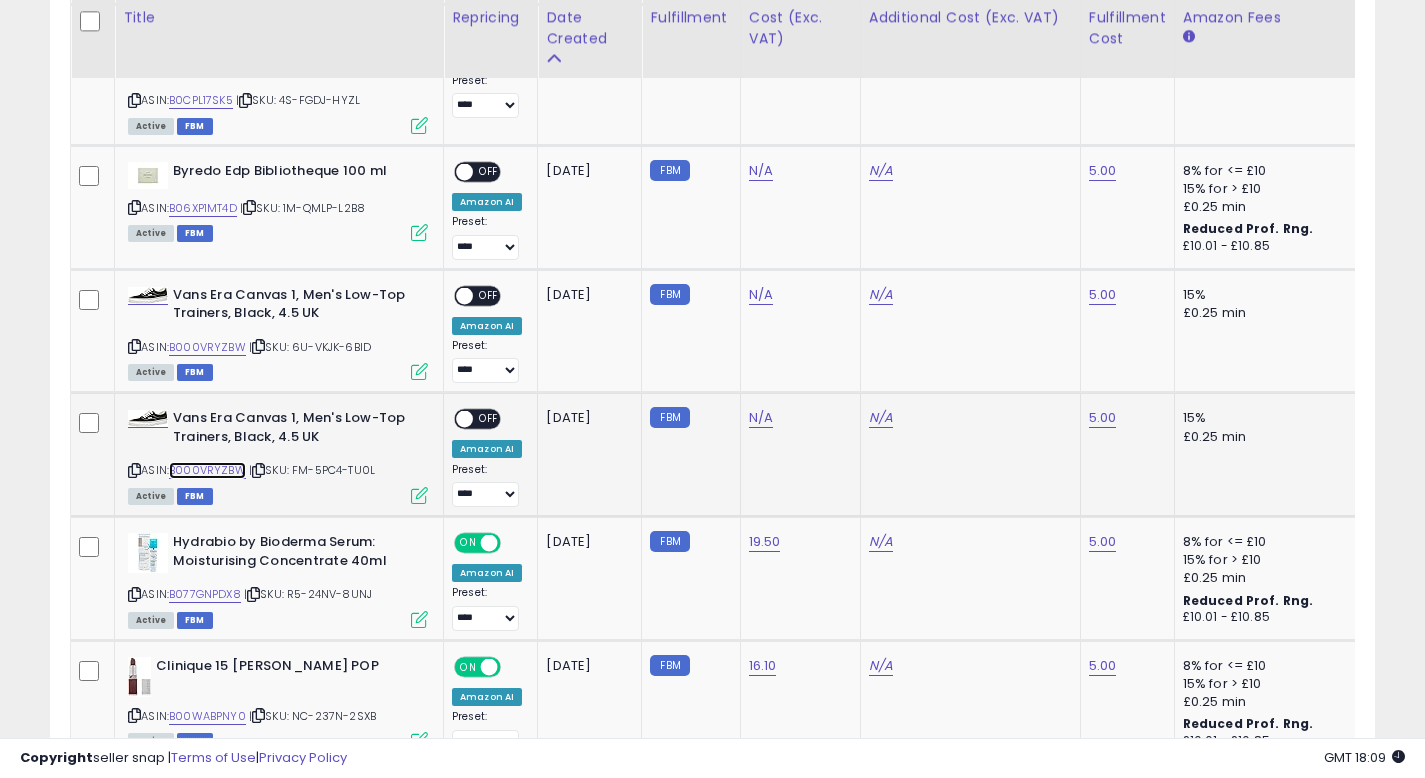 click on "B000VRYZBW" at bounding box center (207, 470) 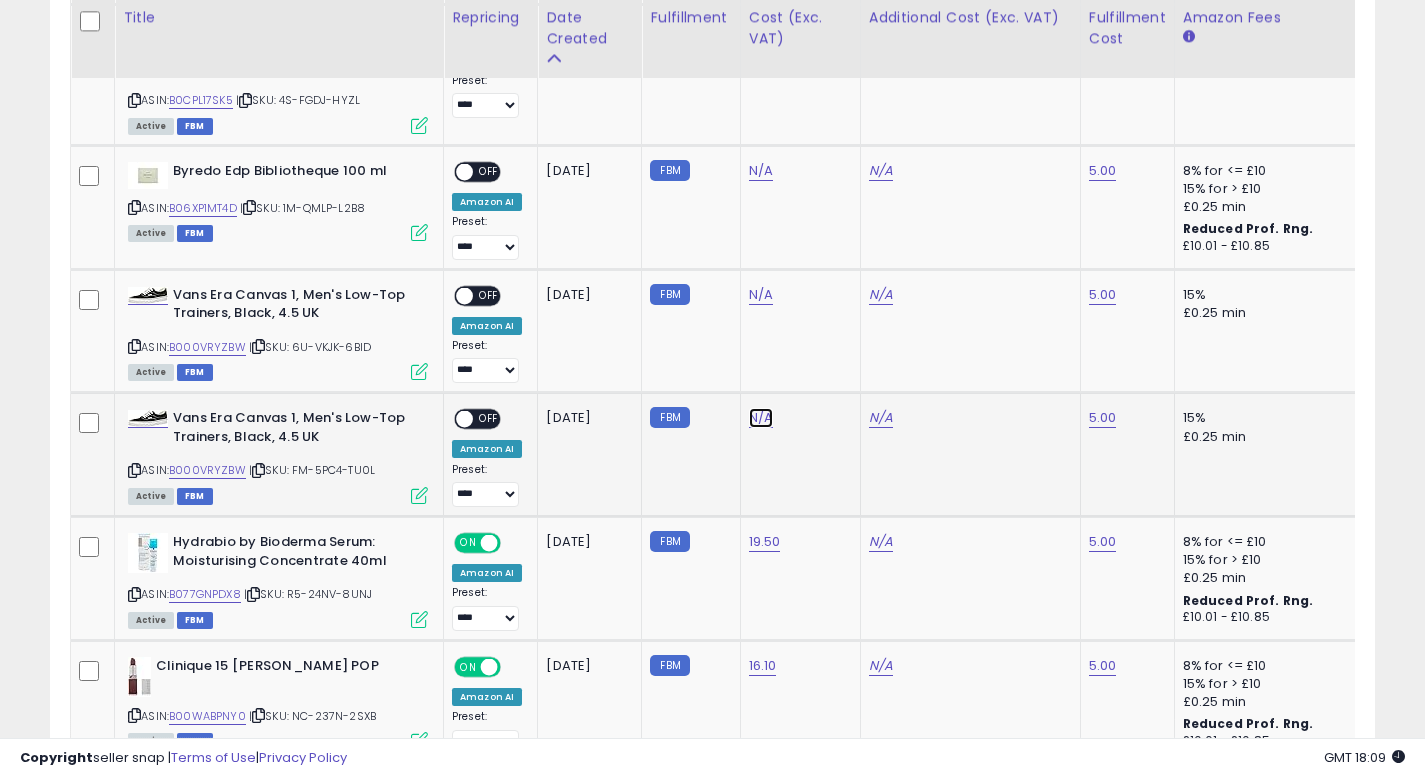click on "N/A" at bounding box center (761, -1296) 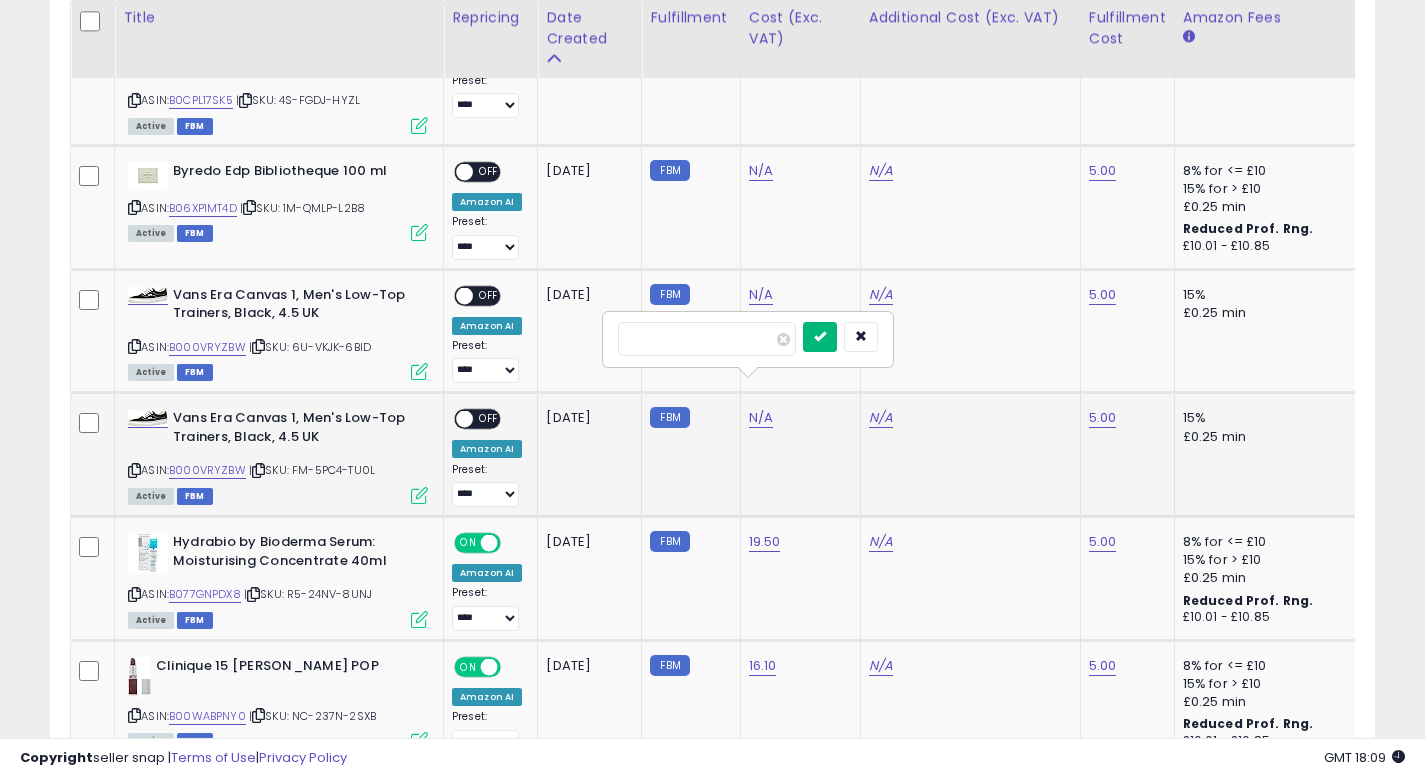 type on "*****" 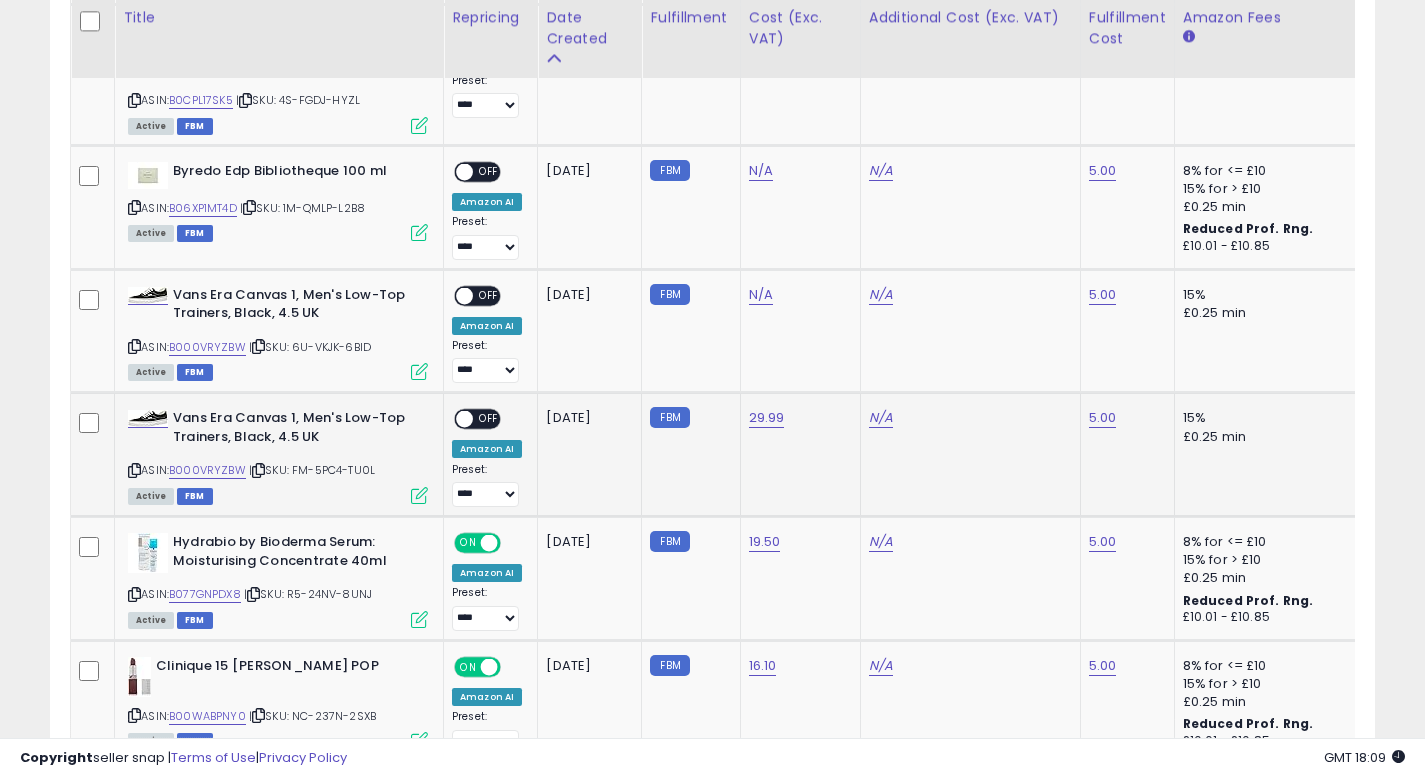 click on "OFF" at bounding box center (489, 419) 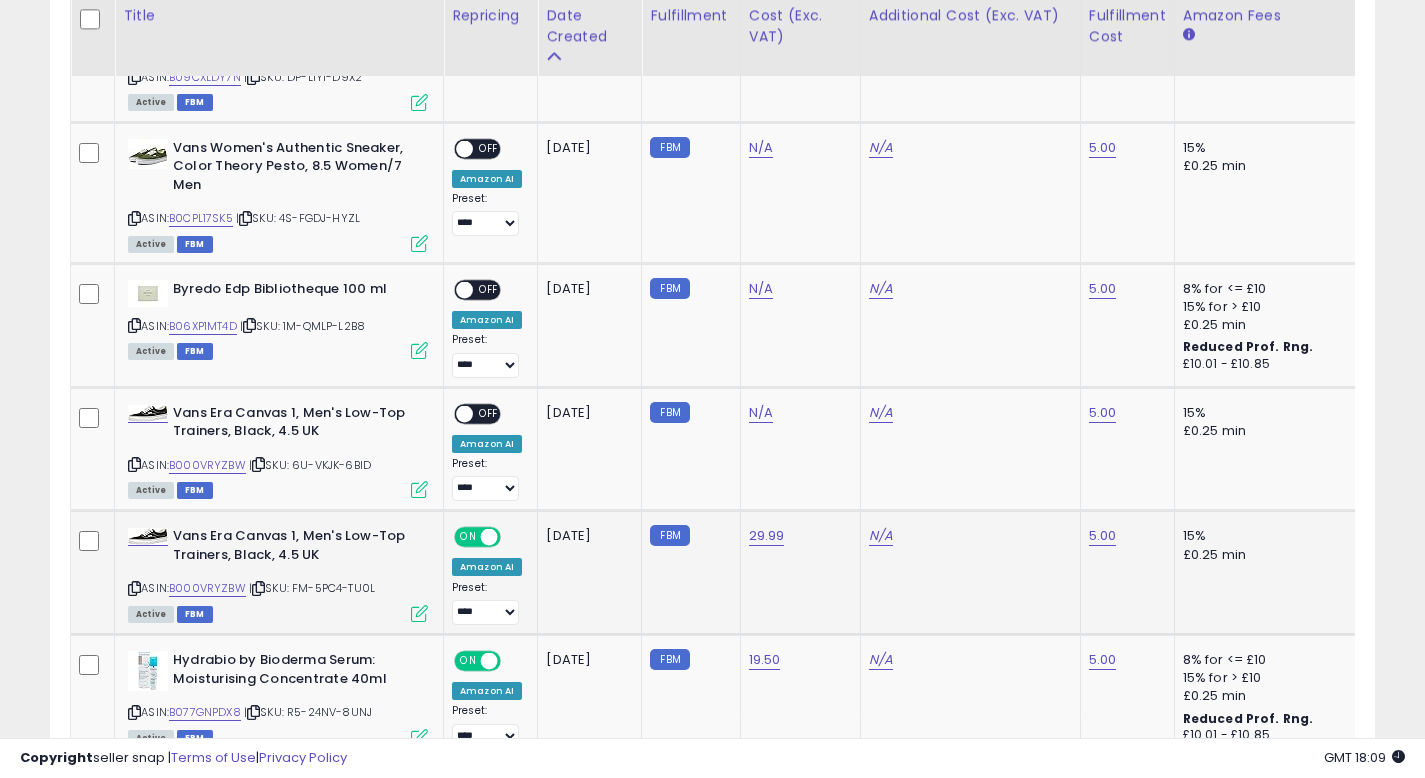 scroll, scrollTop: 2300, scrollLeft: 0, axis: vertical 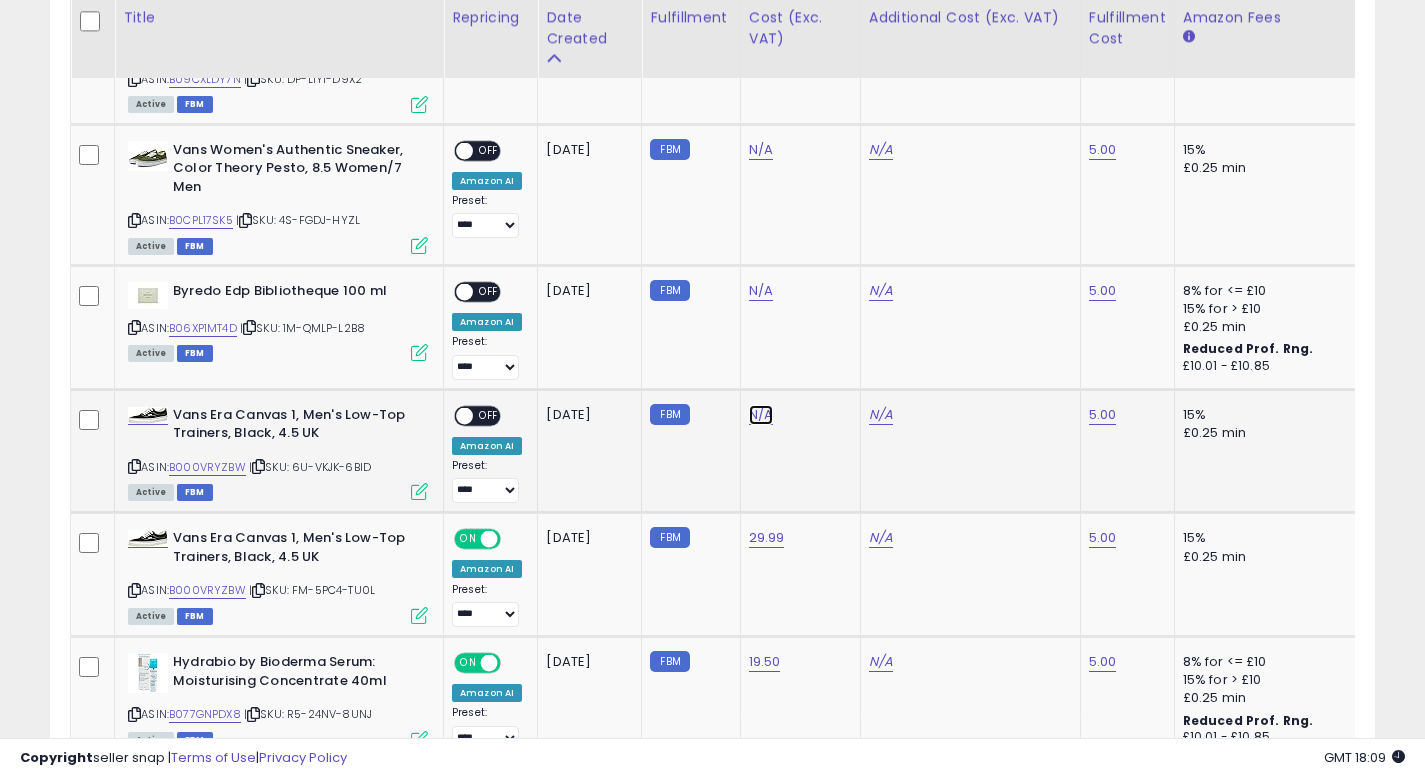 click on "N/A" at bounding box center (761, -1176) 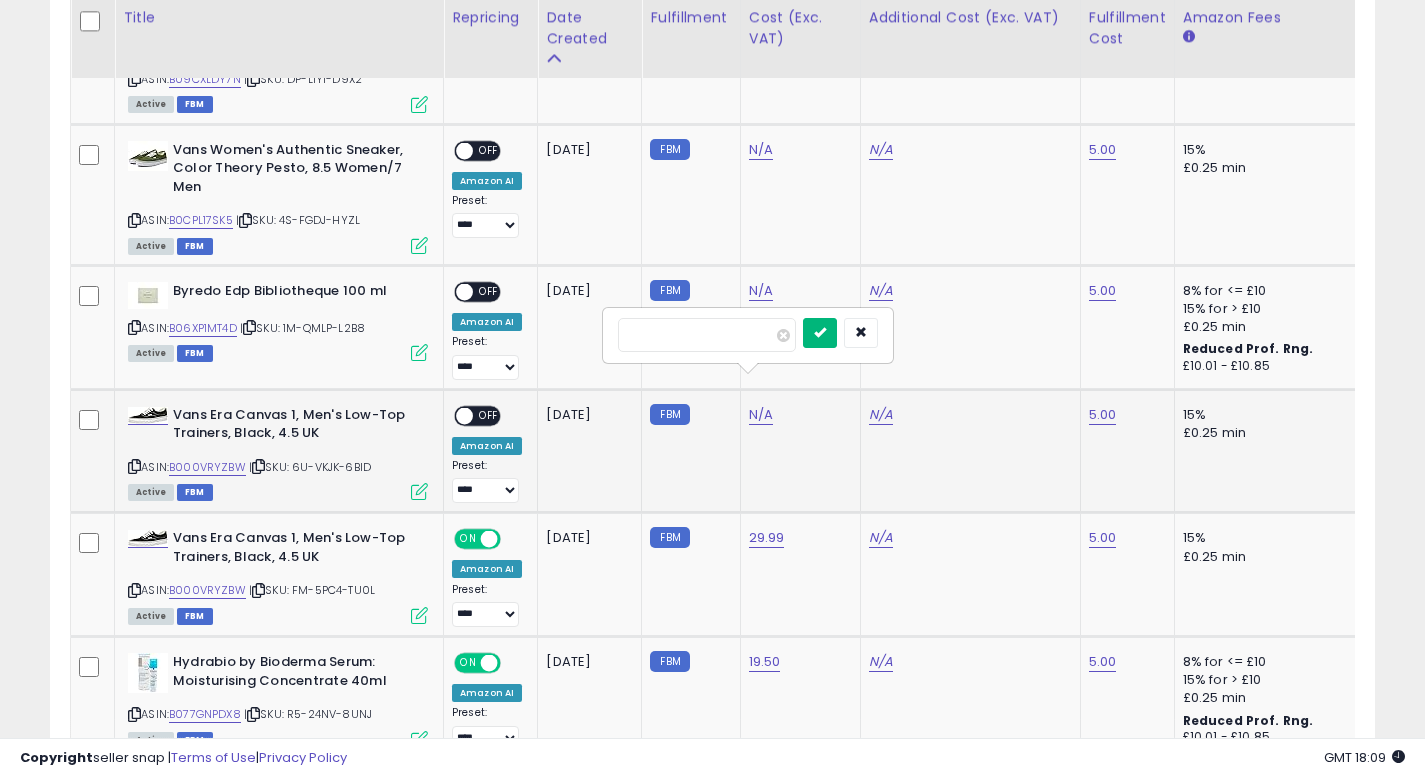 type on "*****" 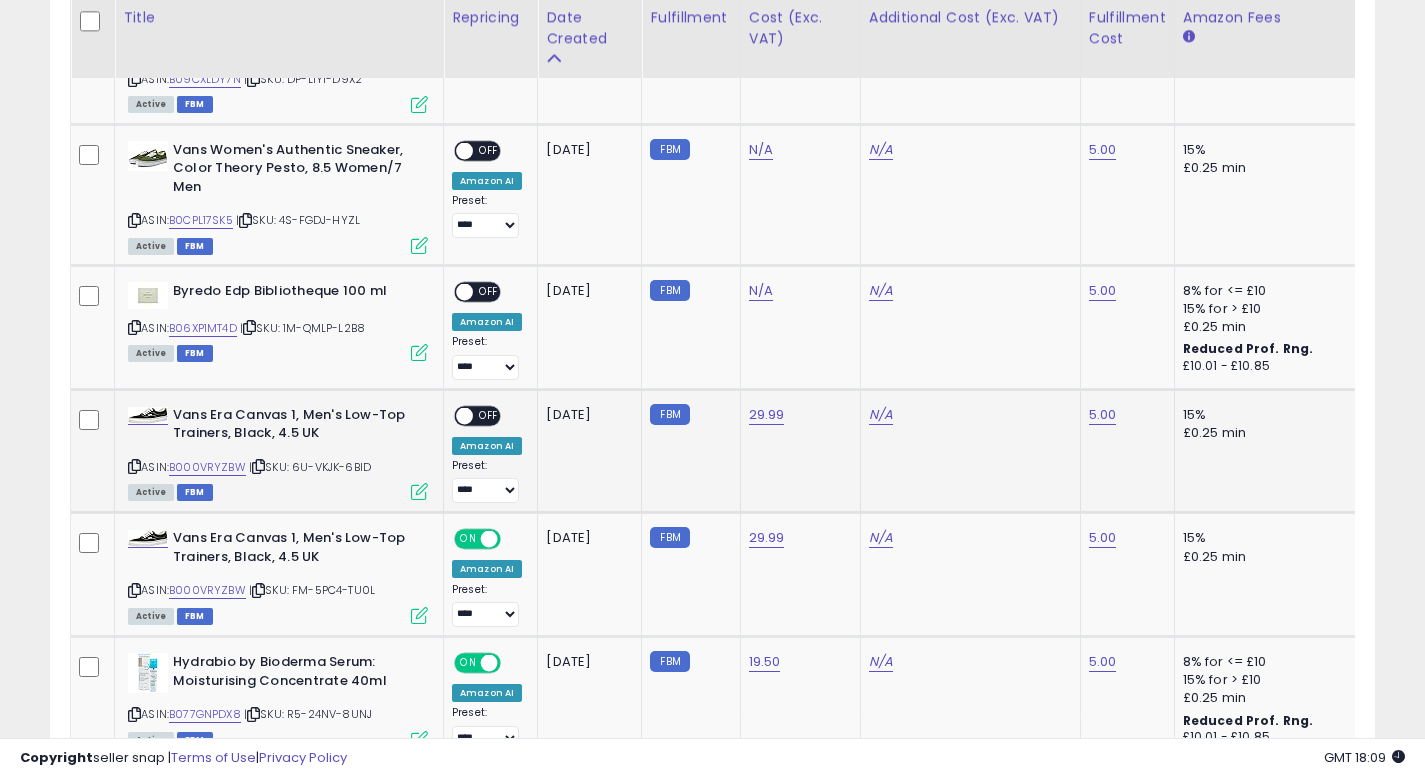 click on "OFF" at bounding box center (489, 415) 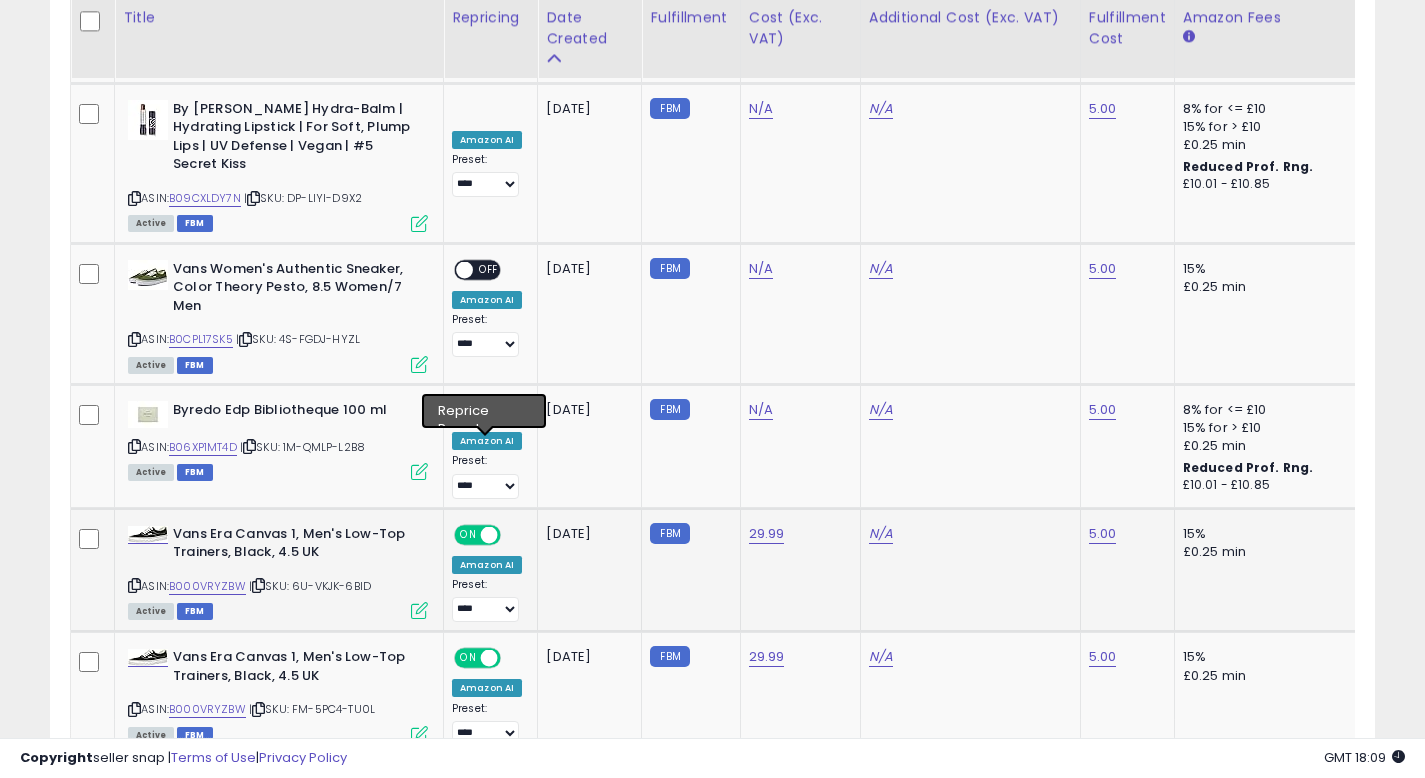 scroll, scrollTop: 2180, scrollLeft: 0, axis: vertical 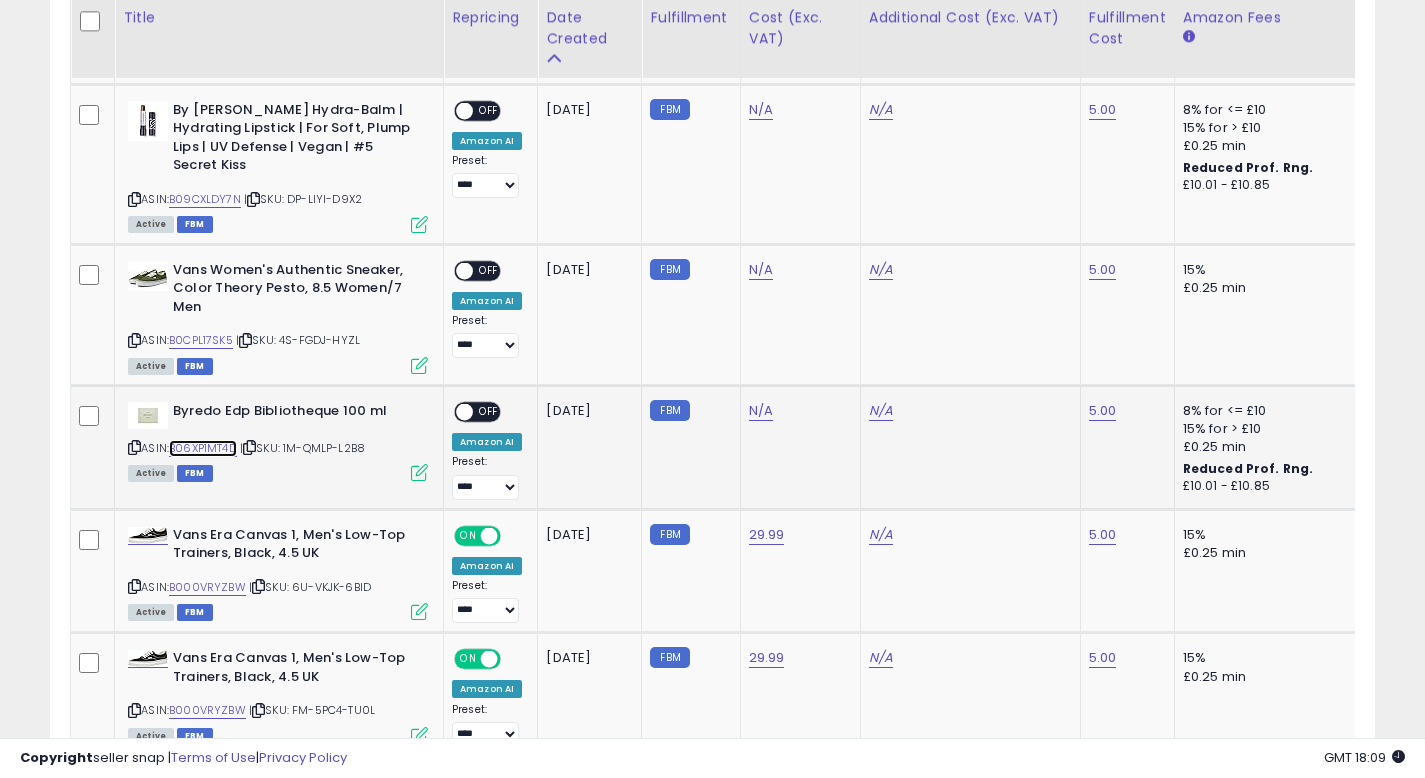 click on "B06XP1MT4D" at bounding box center [203, 448] 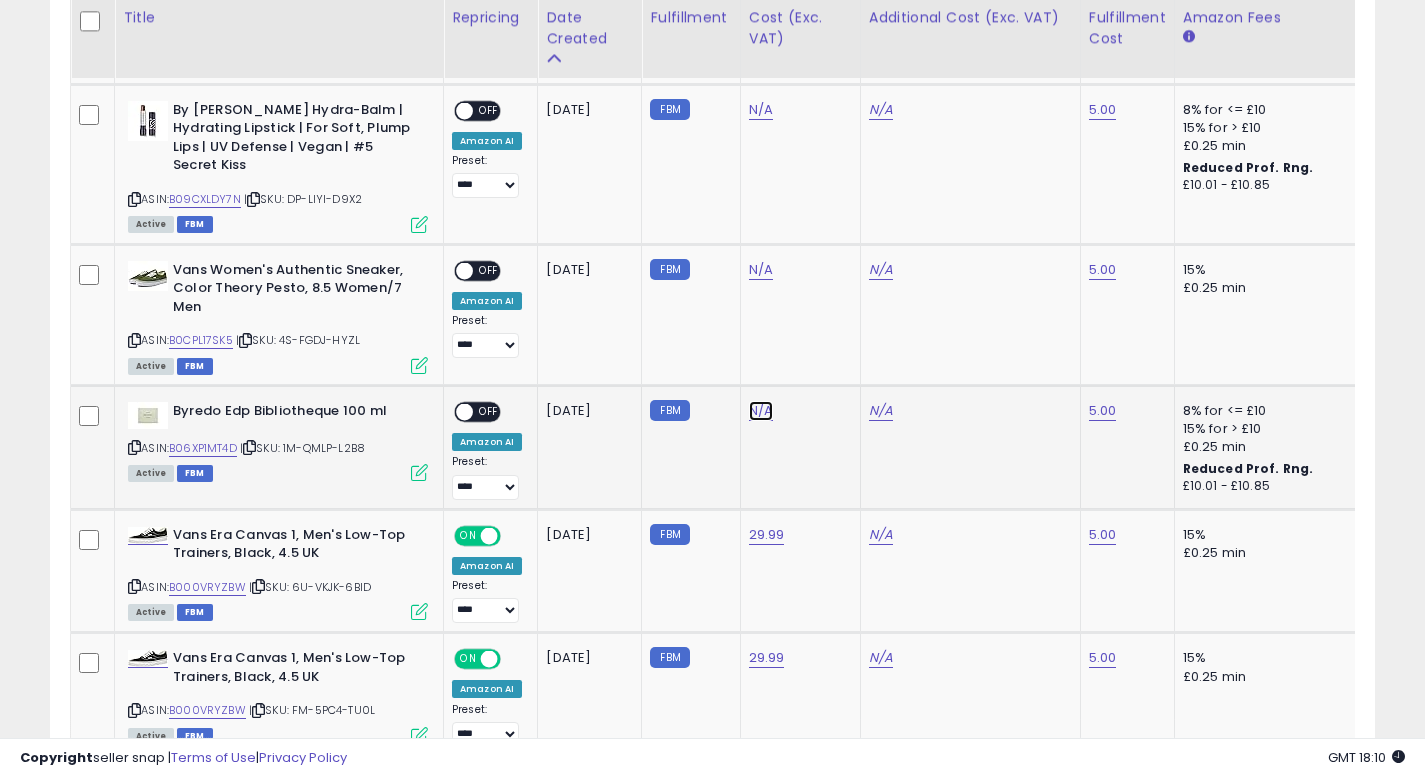 click on "N/A" at bounding box center [761, -1056] 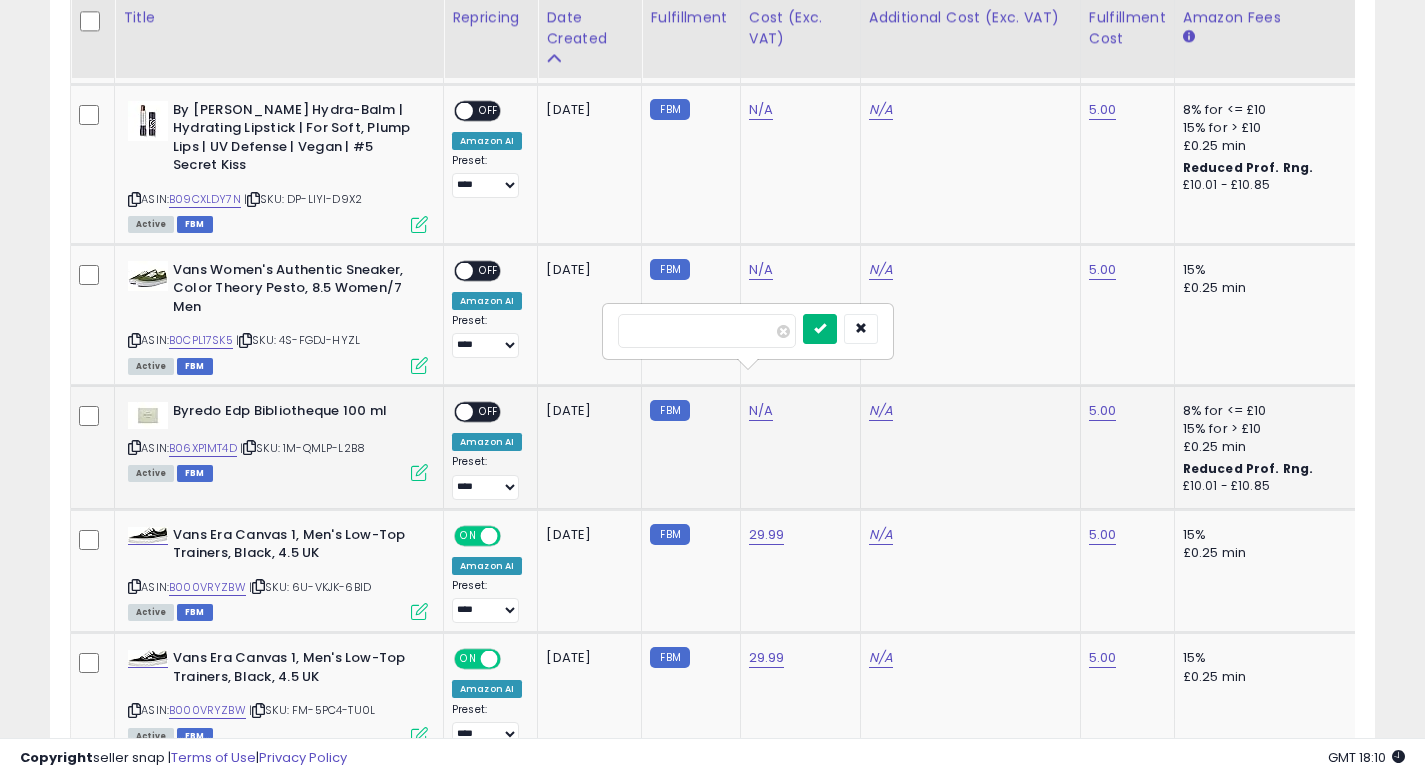 type on "***" 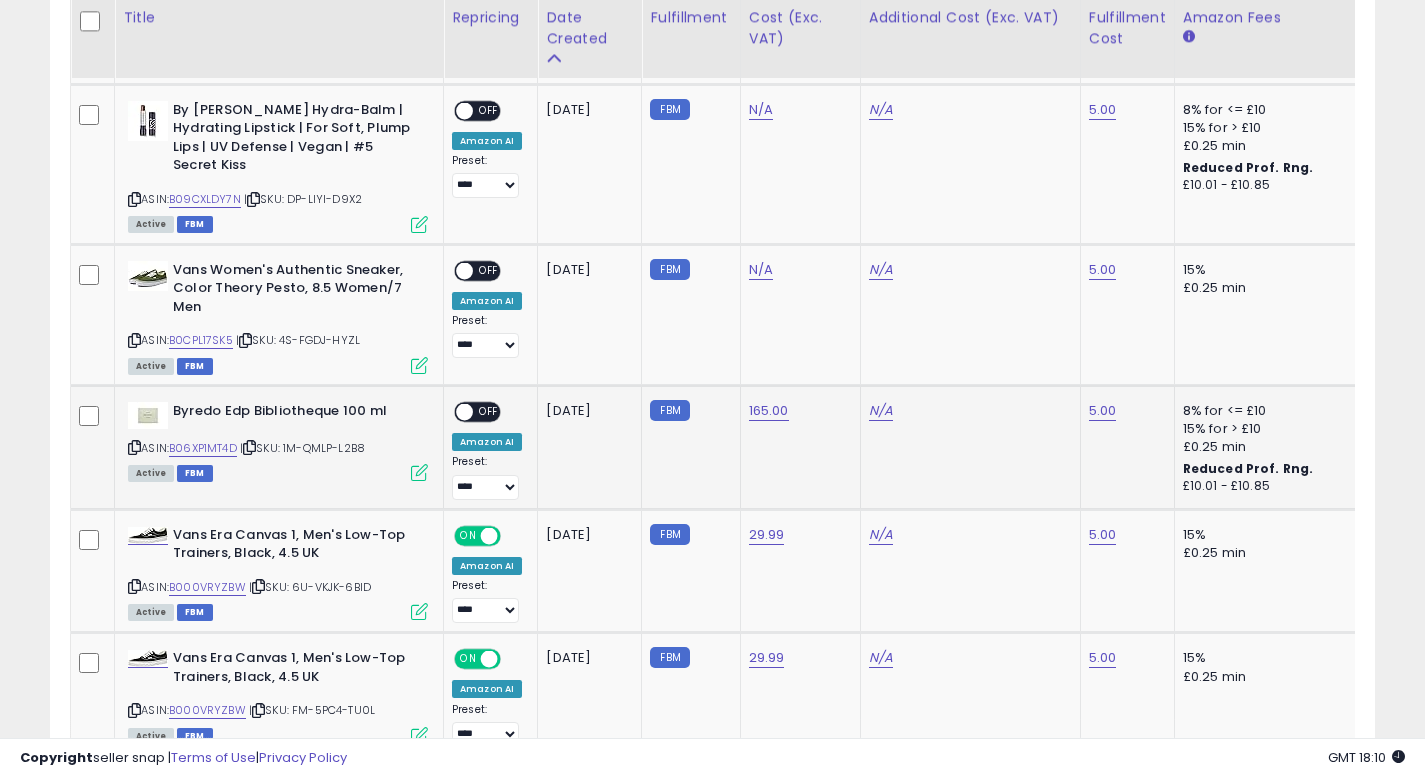 click on "OFF" at bounding box center (489, 411) 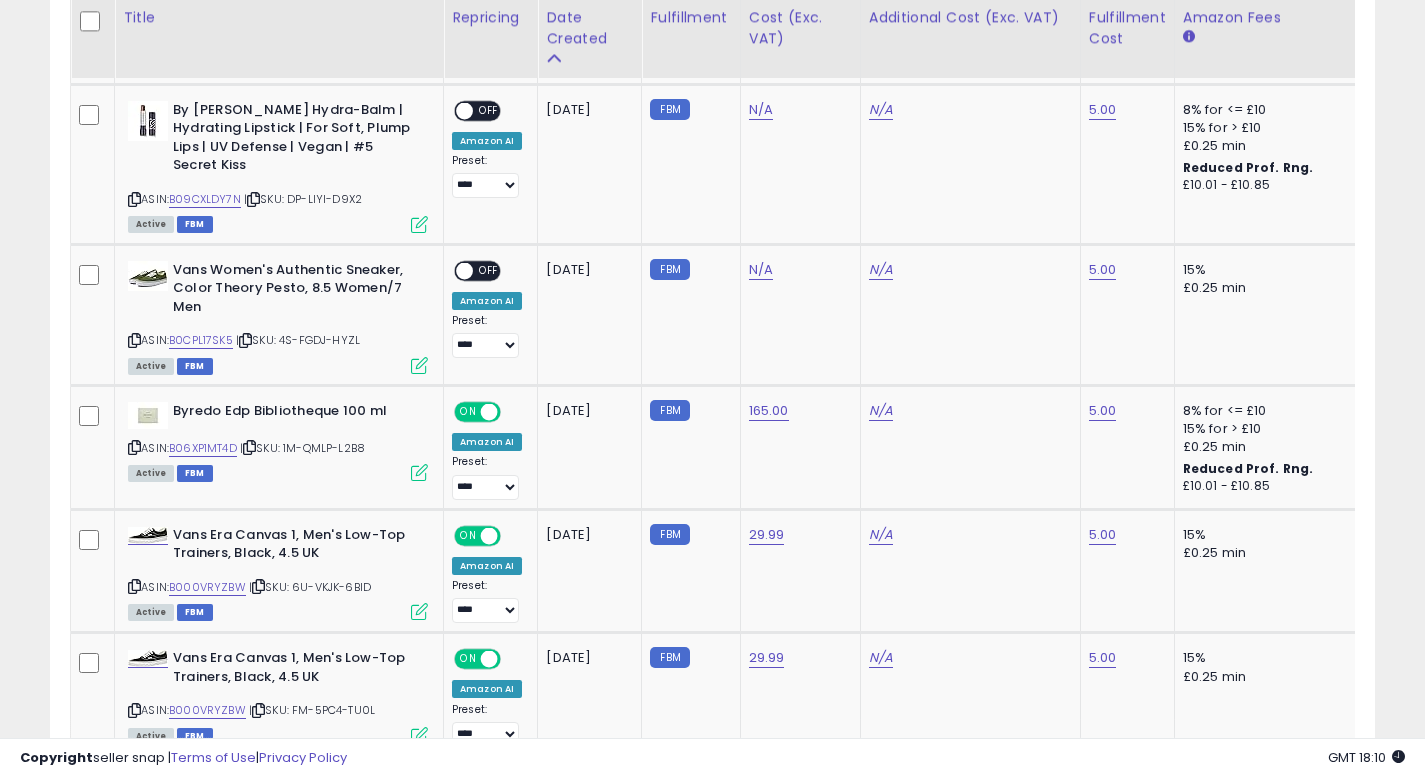 scroll, scrollTop: 0, scrollLeft: 345, axis: horizontal 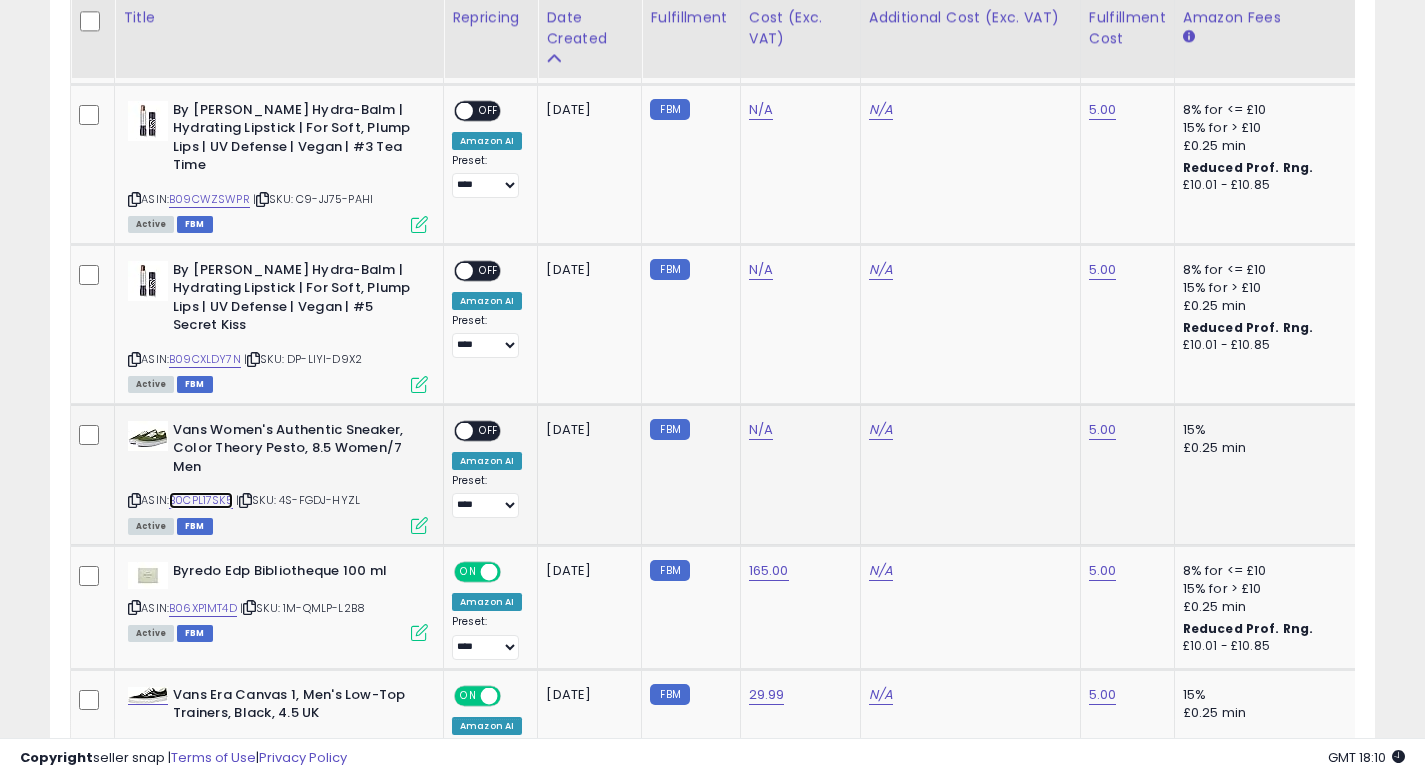 click on "B0CPL17SK5" at bounding box center (201, 500) 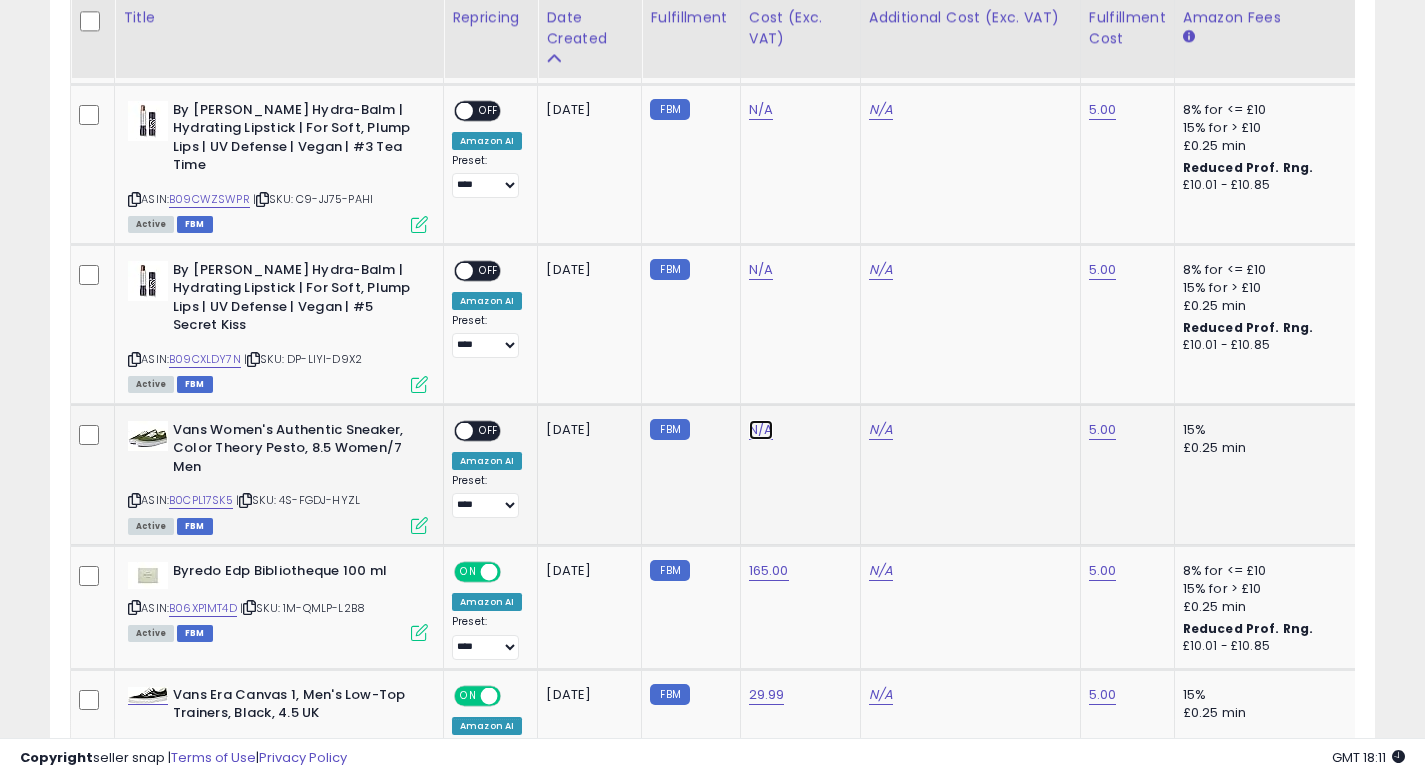 click on "N/A" at bounding box center [761, -896] 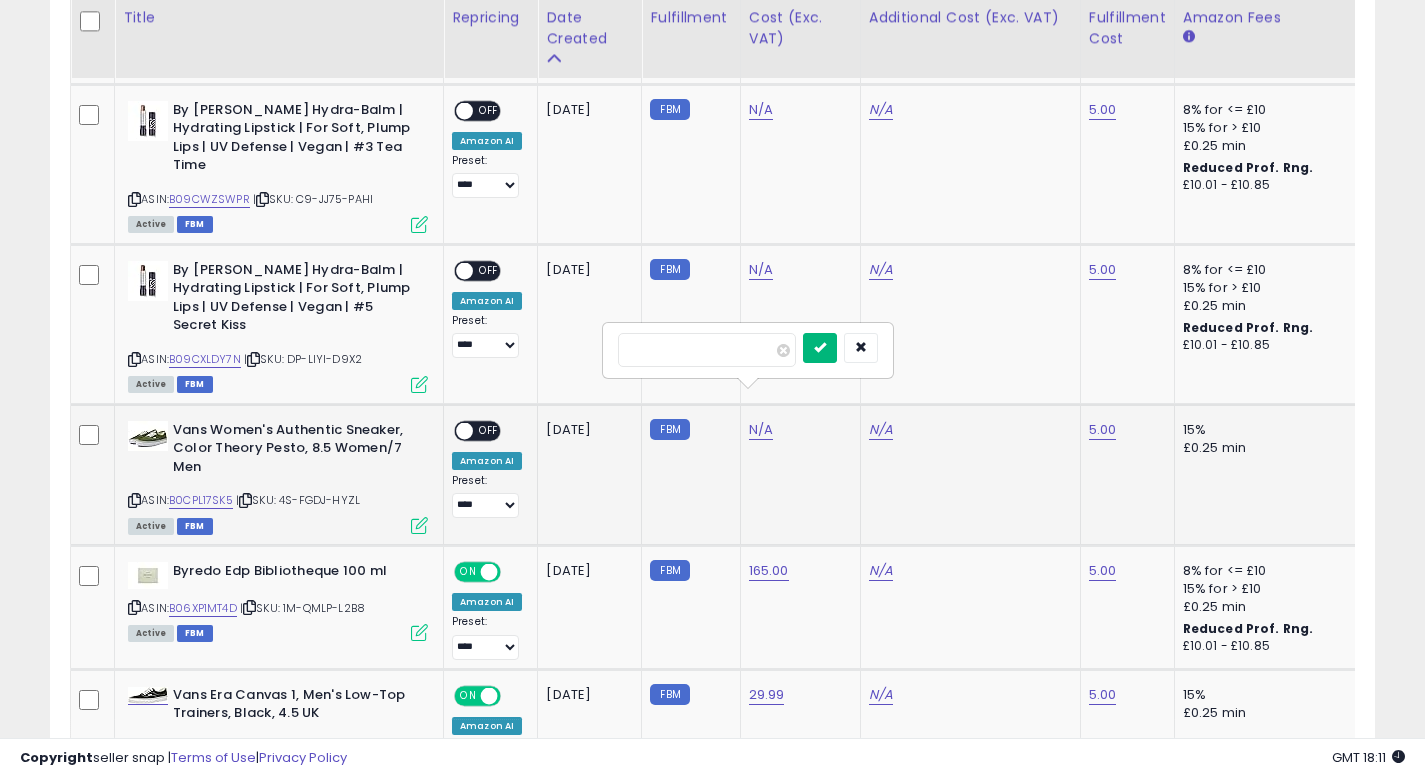 type on "*****" 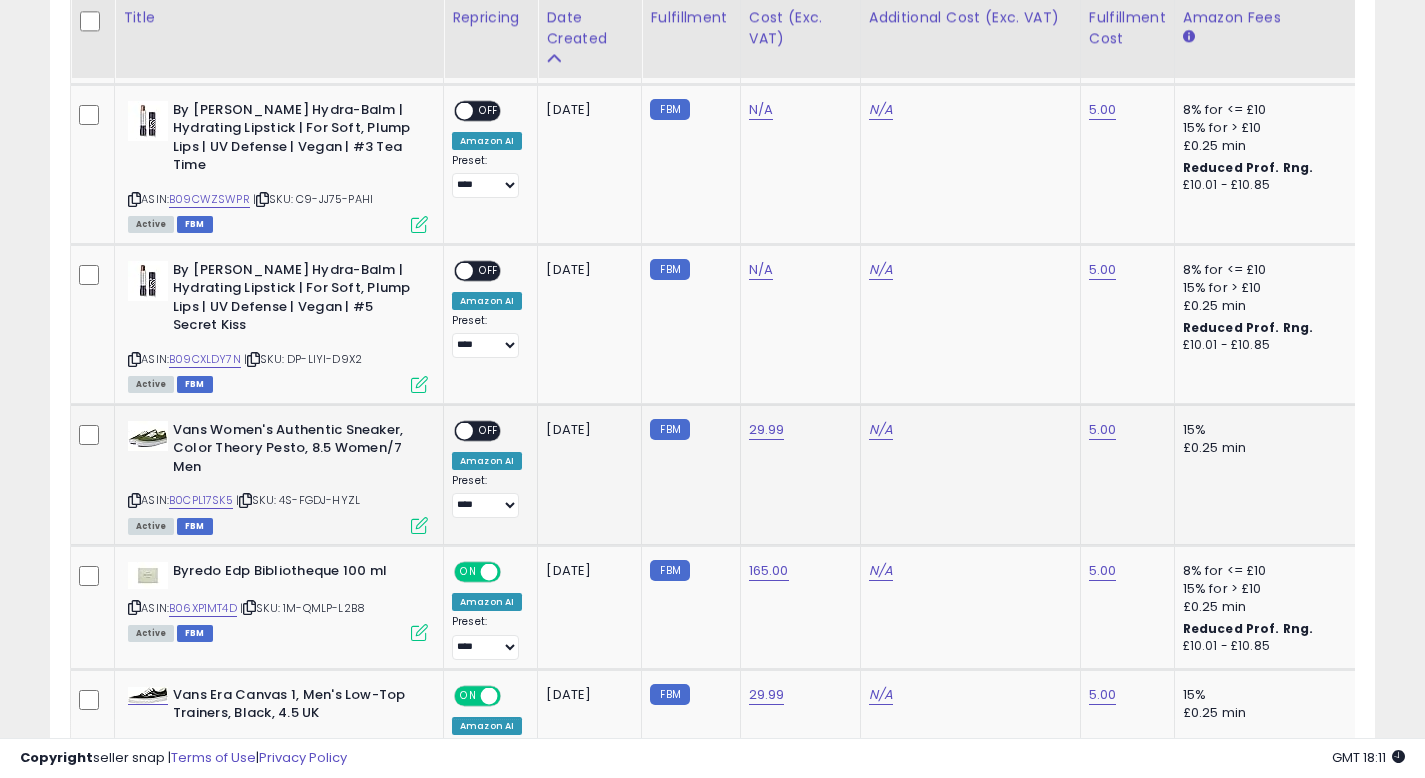 click on "OFF" at bounding box center [489, 430] 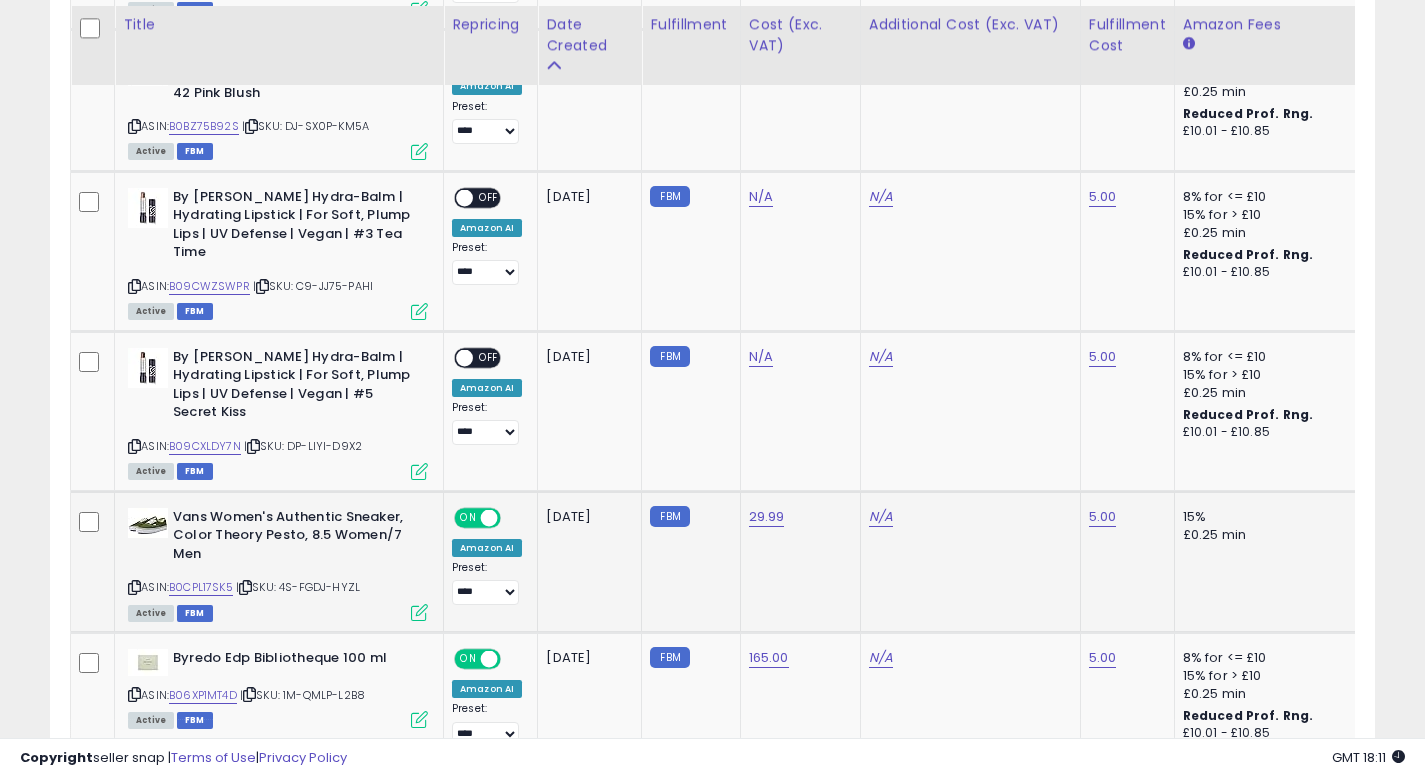 scroll, scrollTop: 1900, scrollLeft: 0, axis: vertical 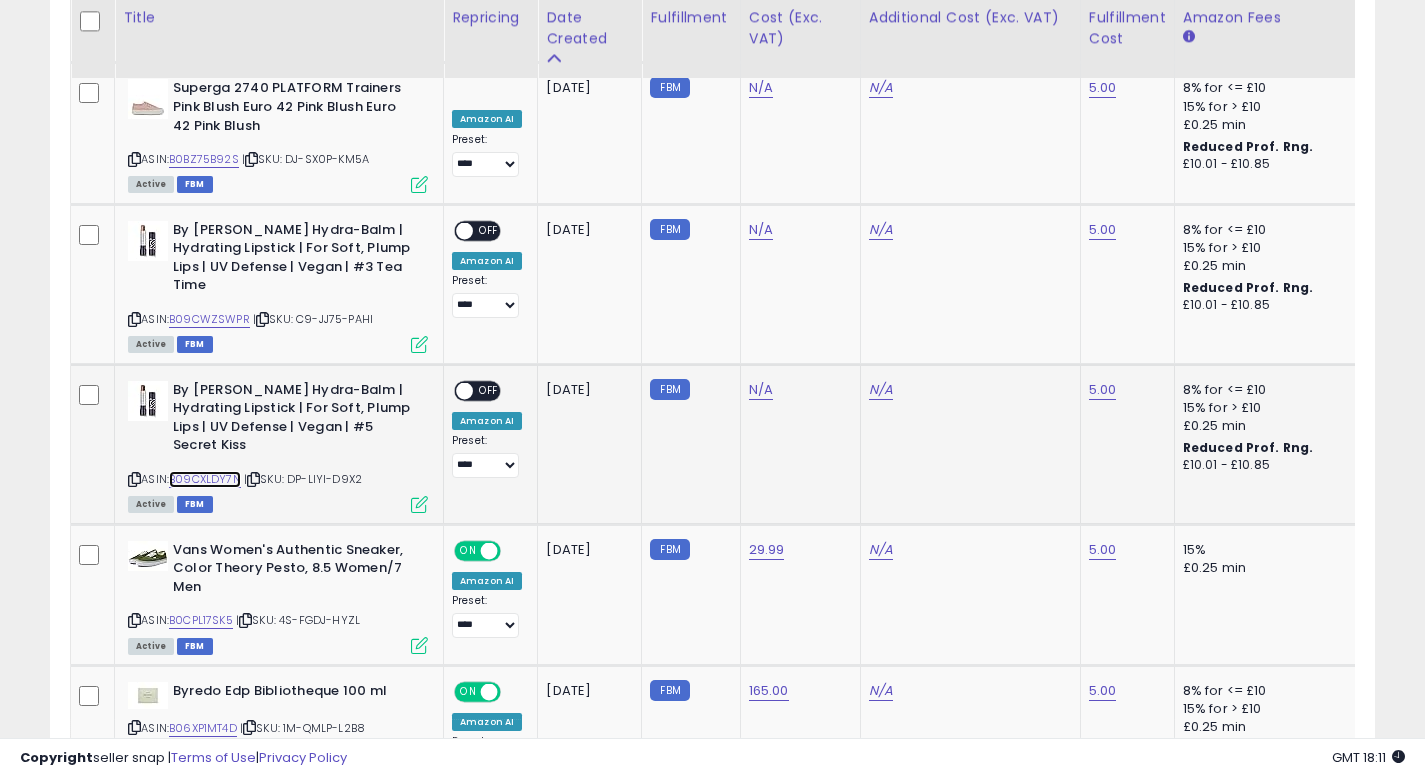 click on "B09CXLDY7N" at bounding box center [205, 479] 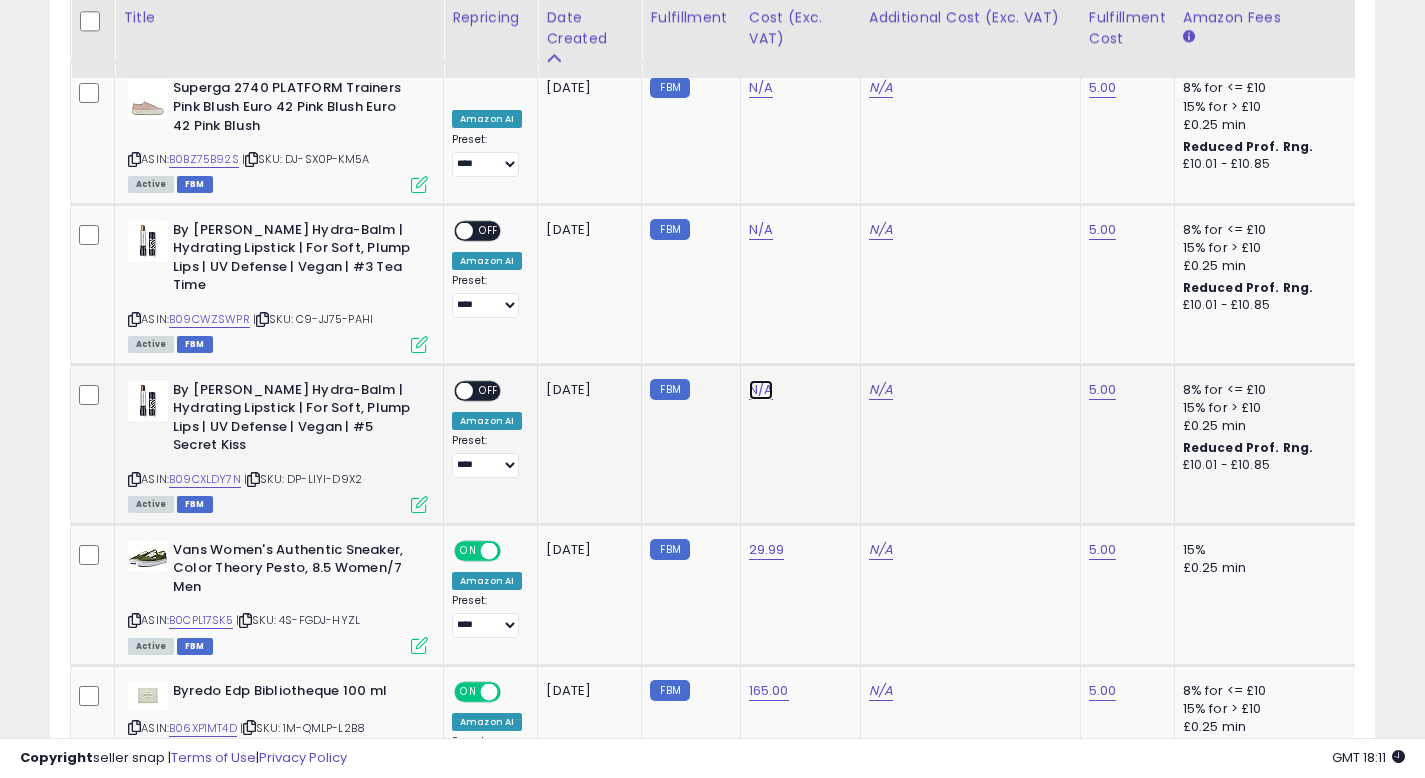 click on "N/A" at bounding box center (761, -776) 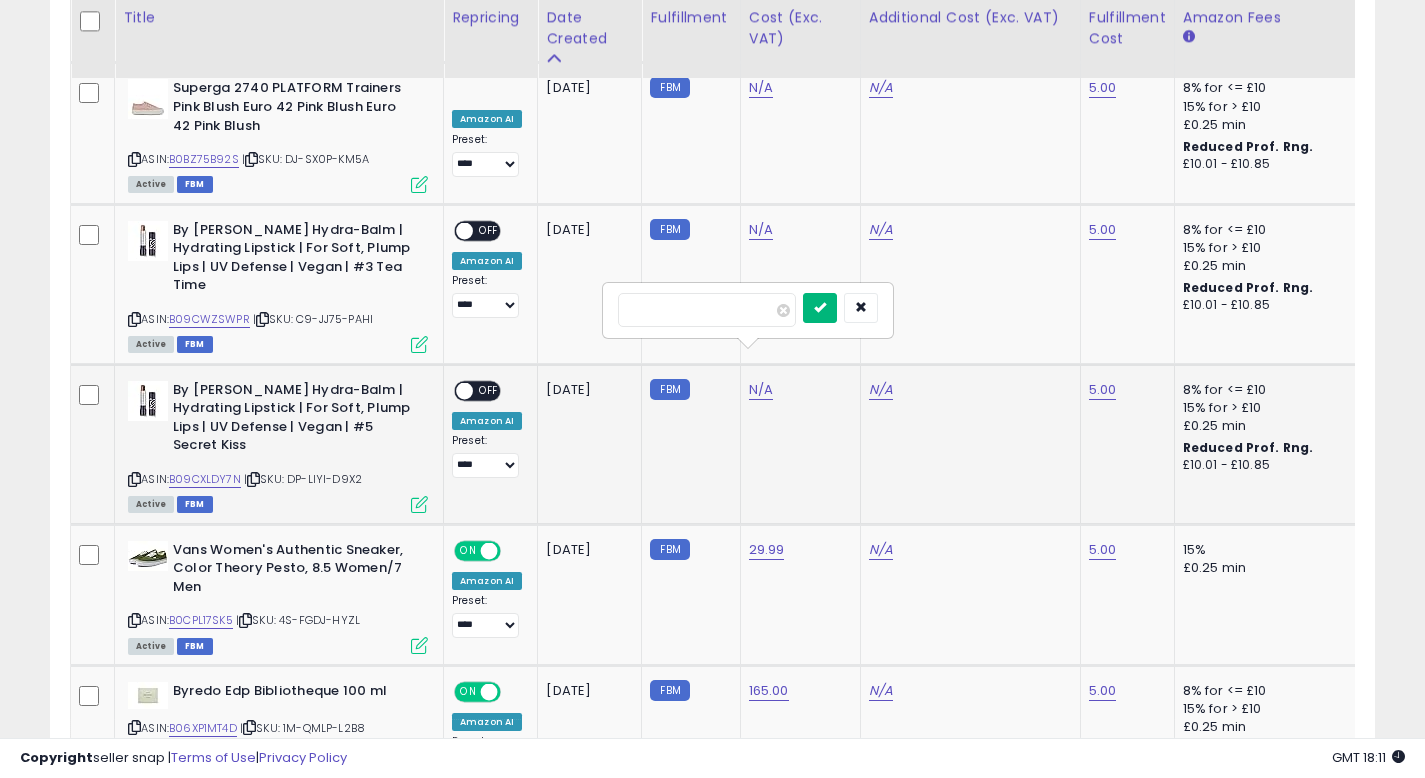 type on "*****" 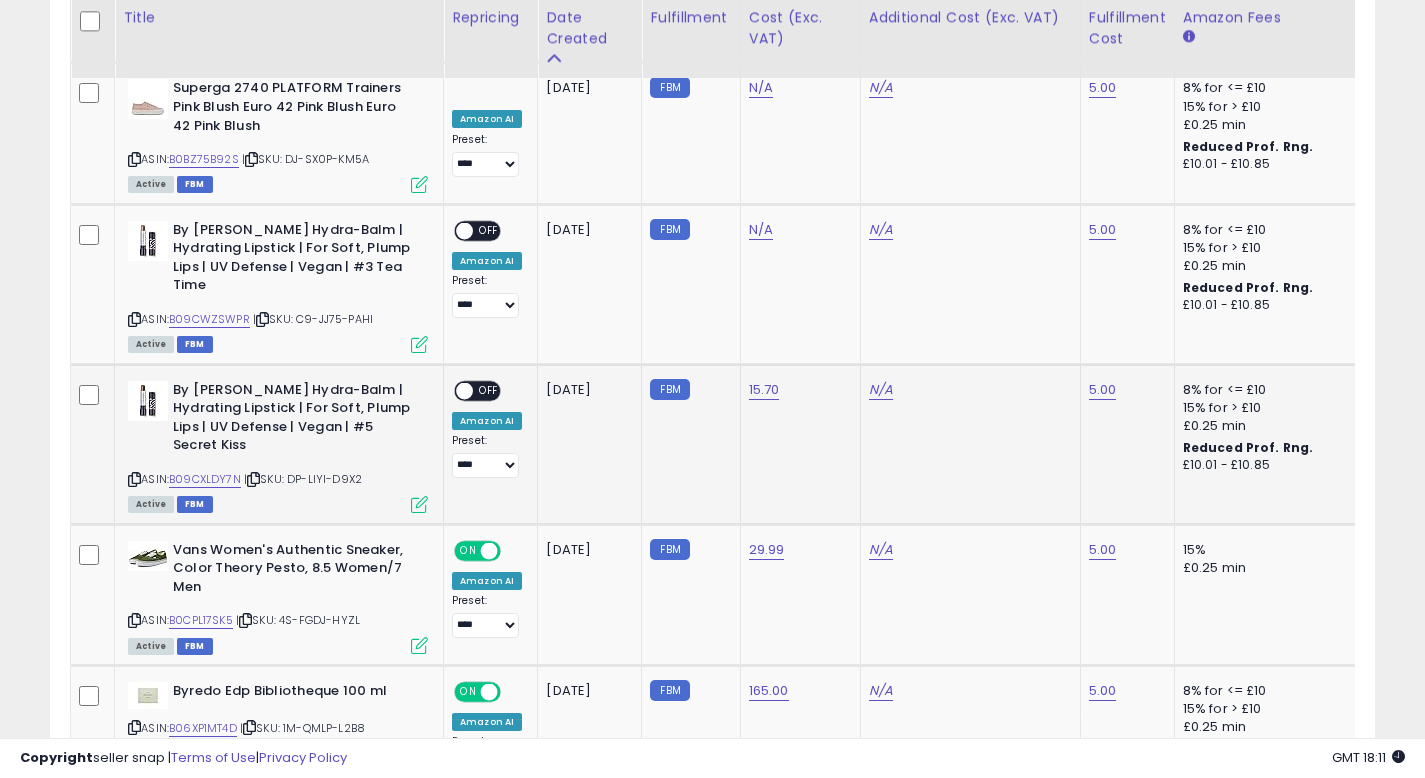 click on "OFF" at bounding box center (489, 390) 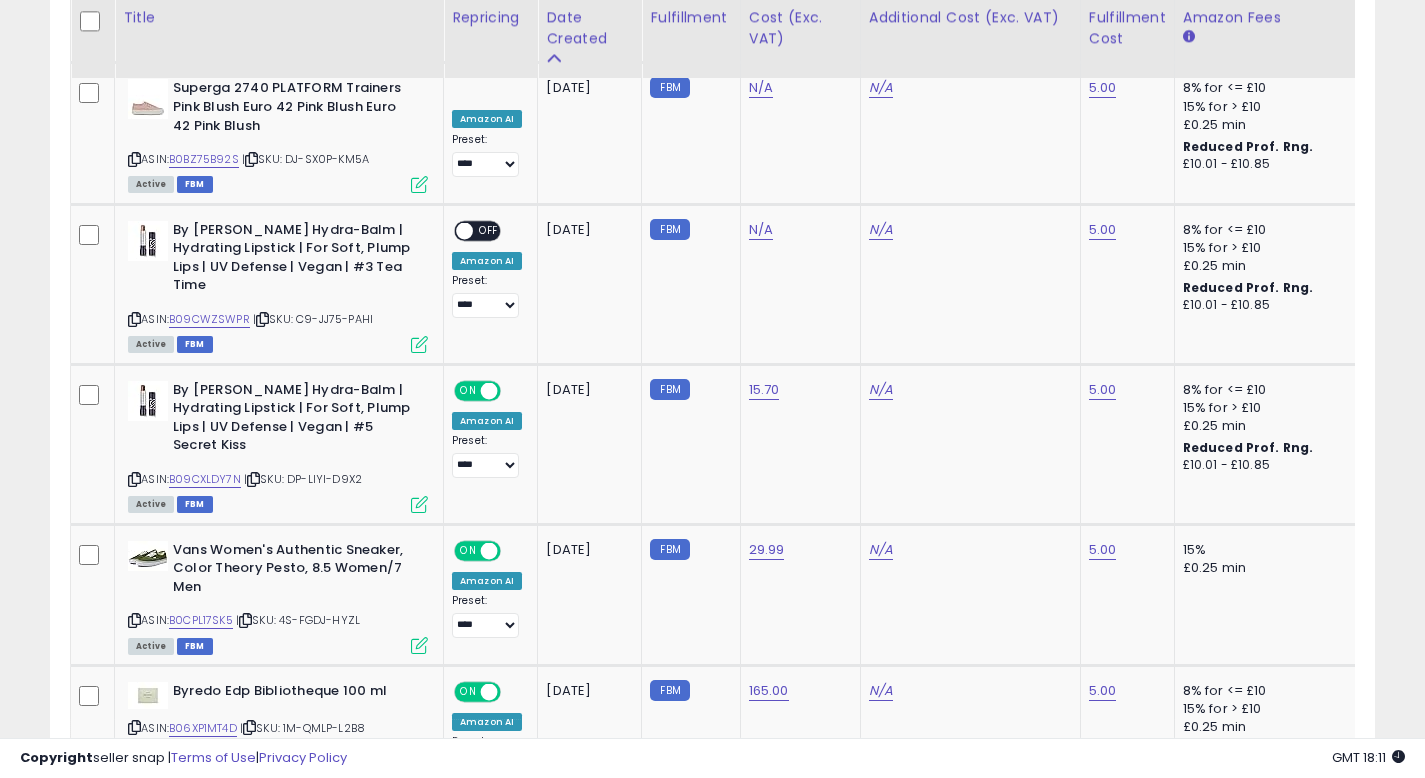 scroll, scrollTop: 0, scrollLeft: 356, axis: horizontal 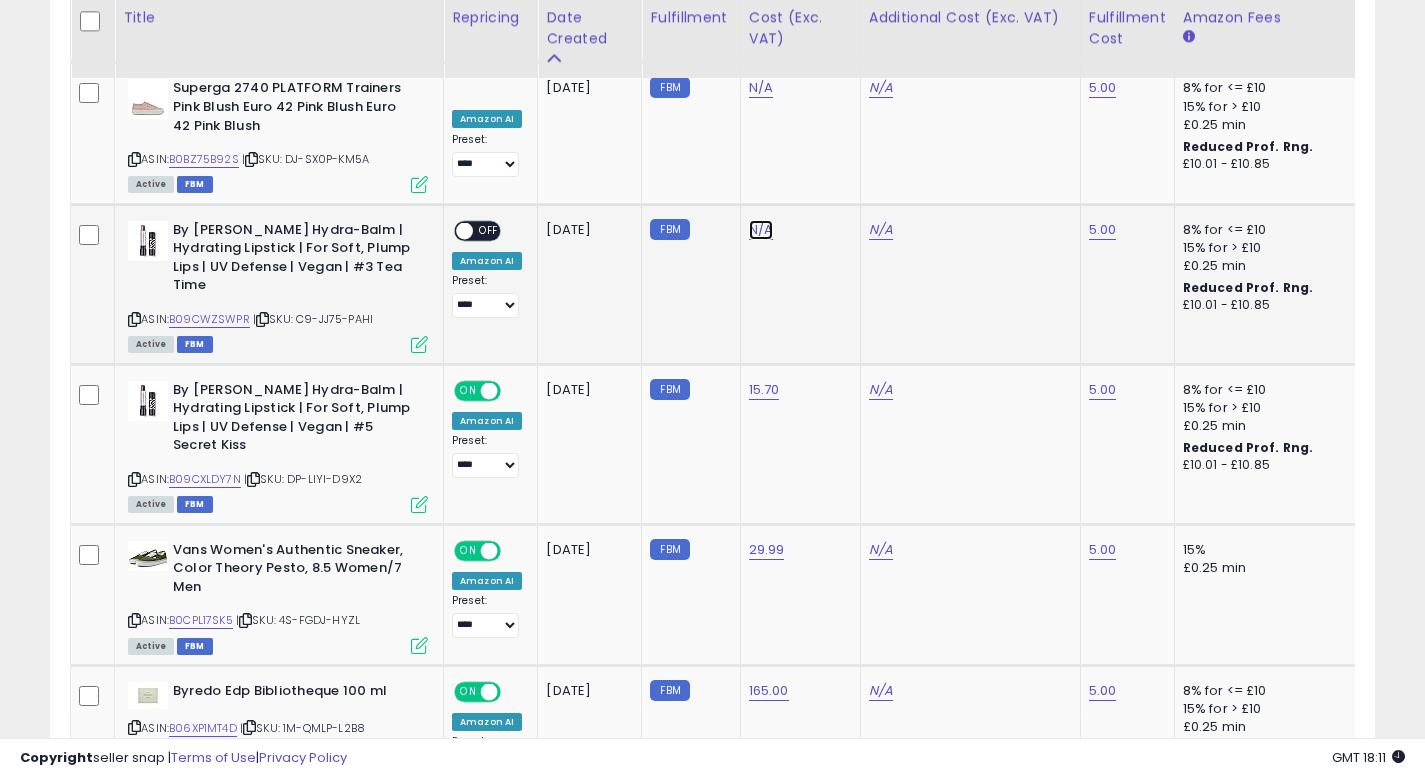 click on "N/A" at bounding box center [761, -776] 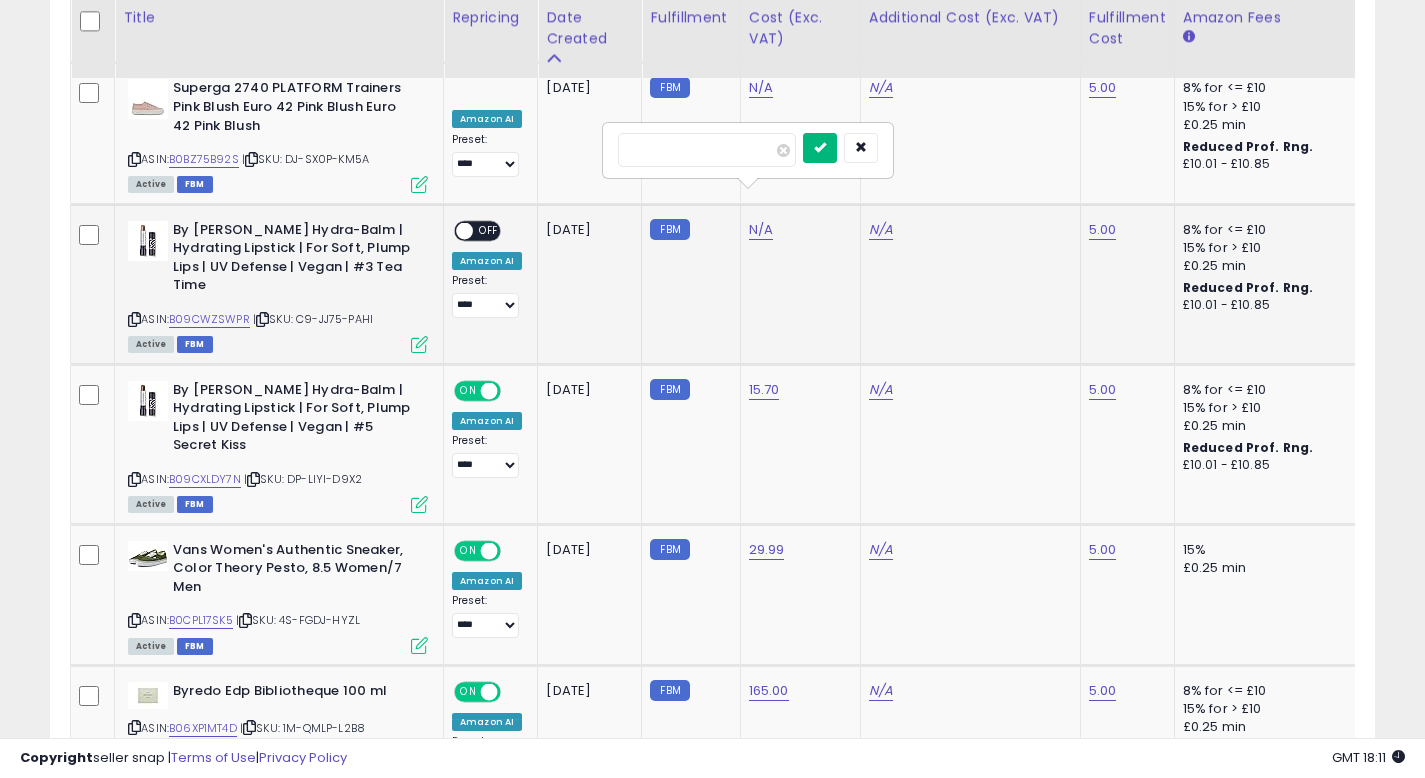 type on "*****" 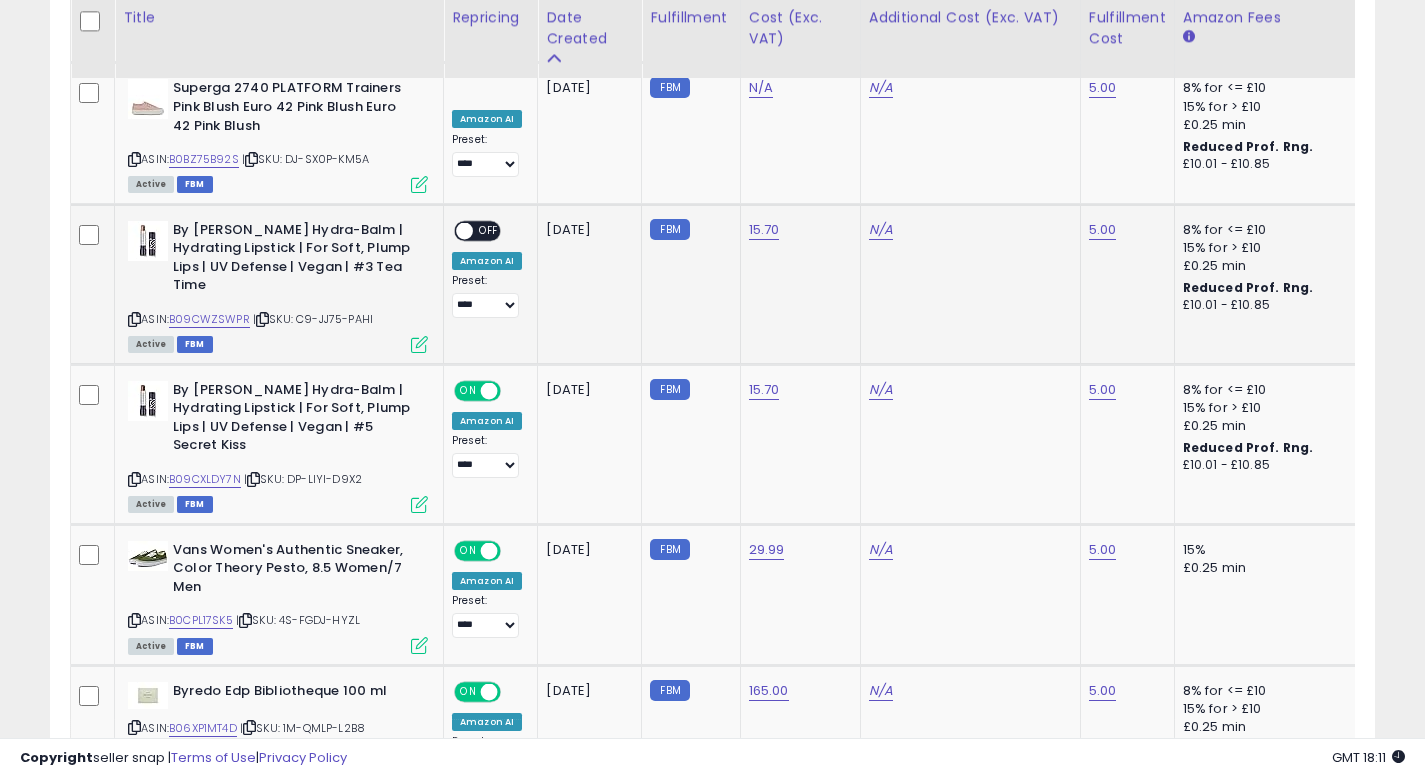 click on "OFF" at bounding box center [489, 230] 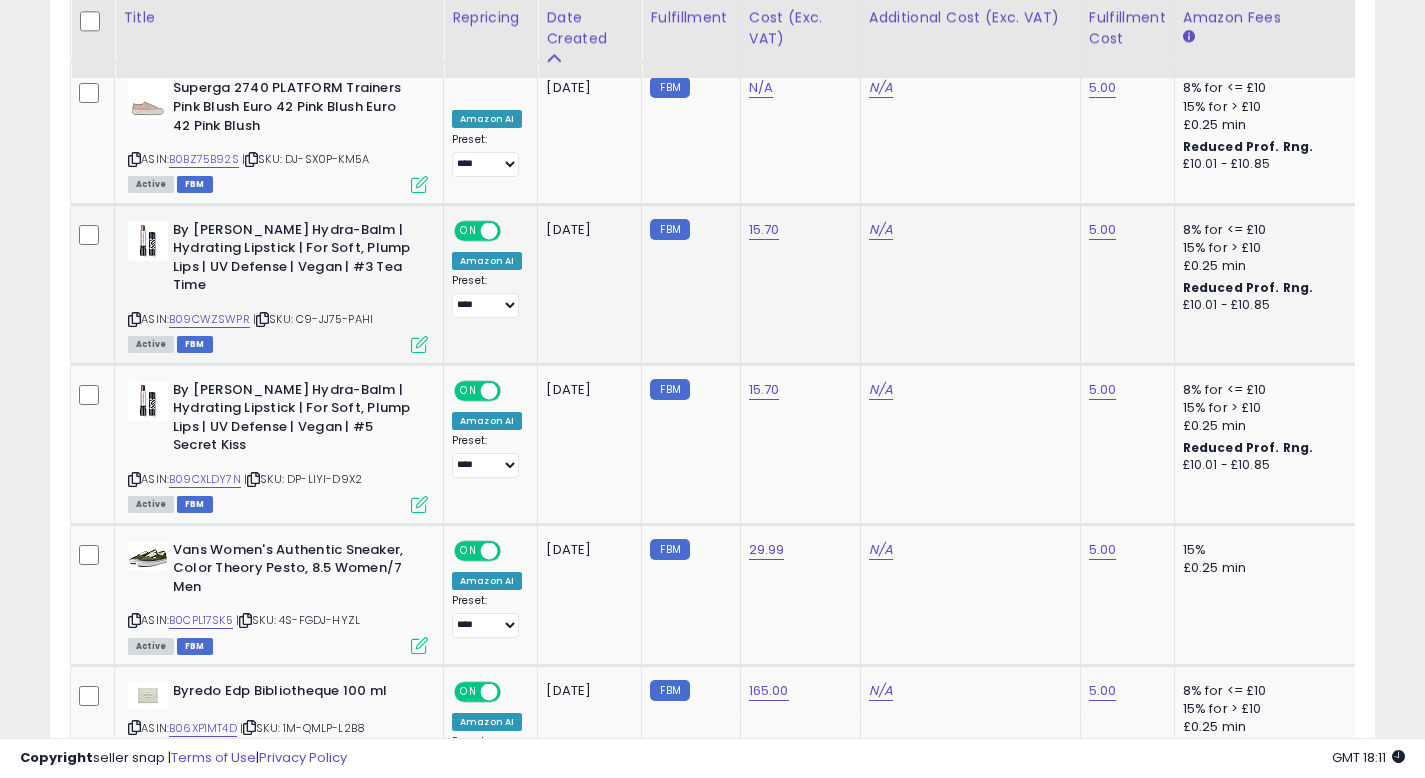 click on "2025-07-07" 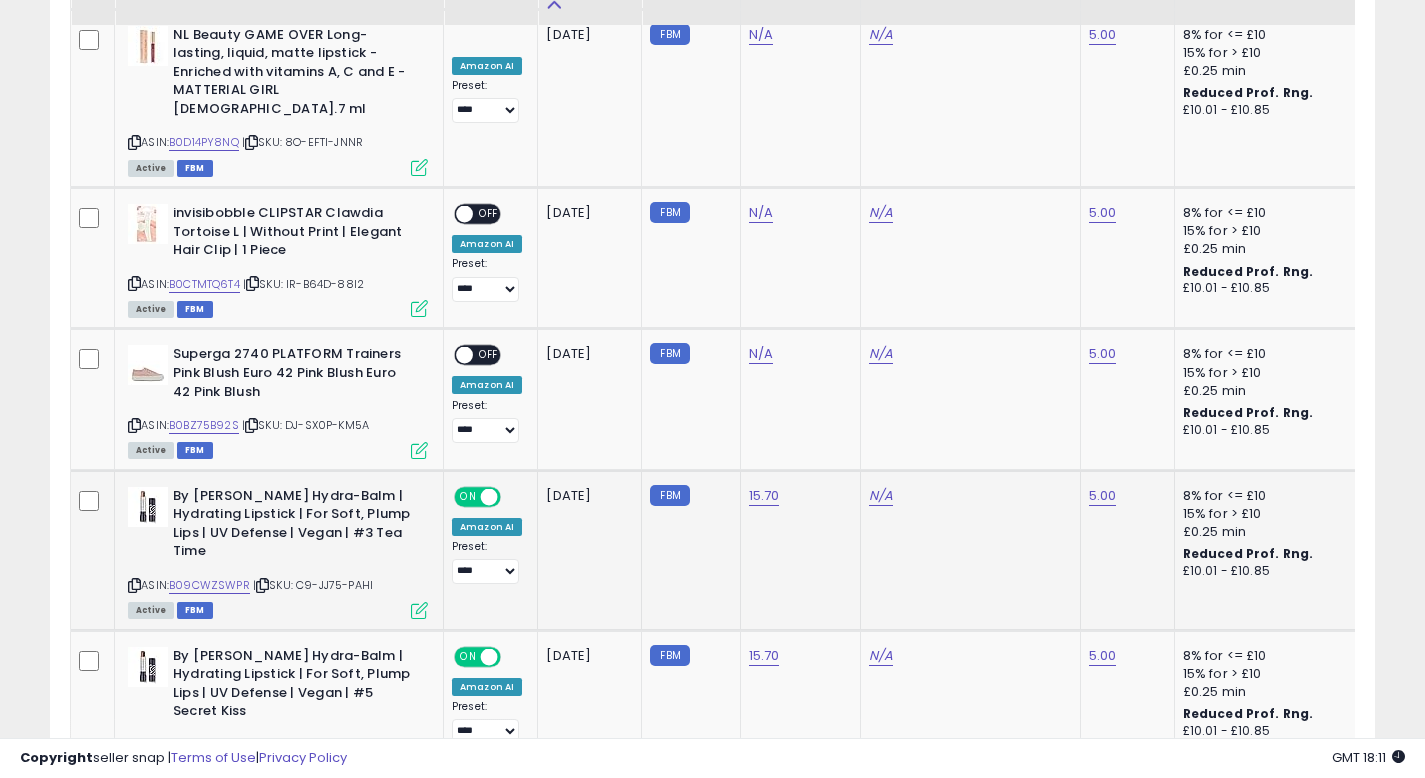 scroll, scrollTop: 1540, scrollLeft: 0, axis: vertical 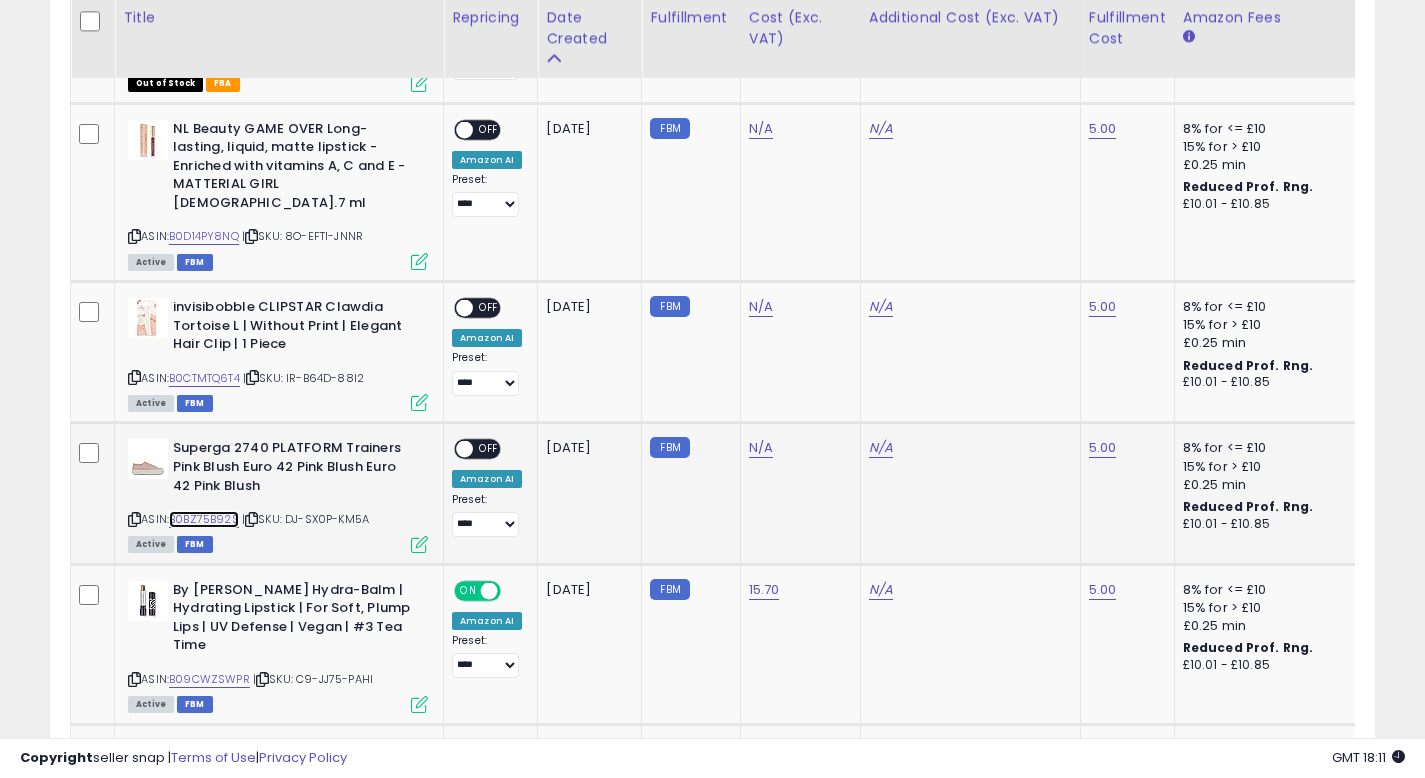 click on "B0BZ75B92S" at bounding box center (204, 519) 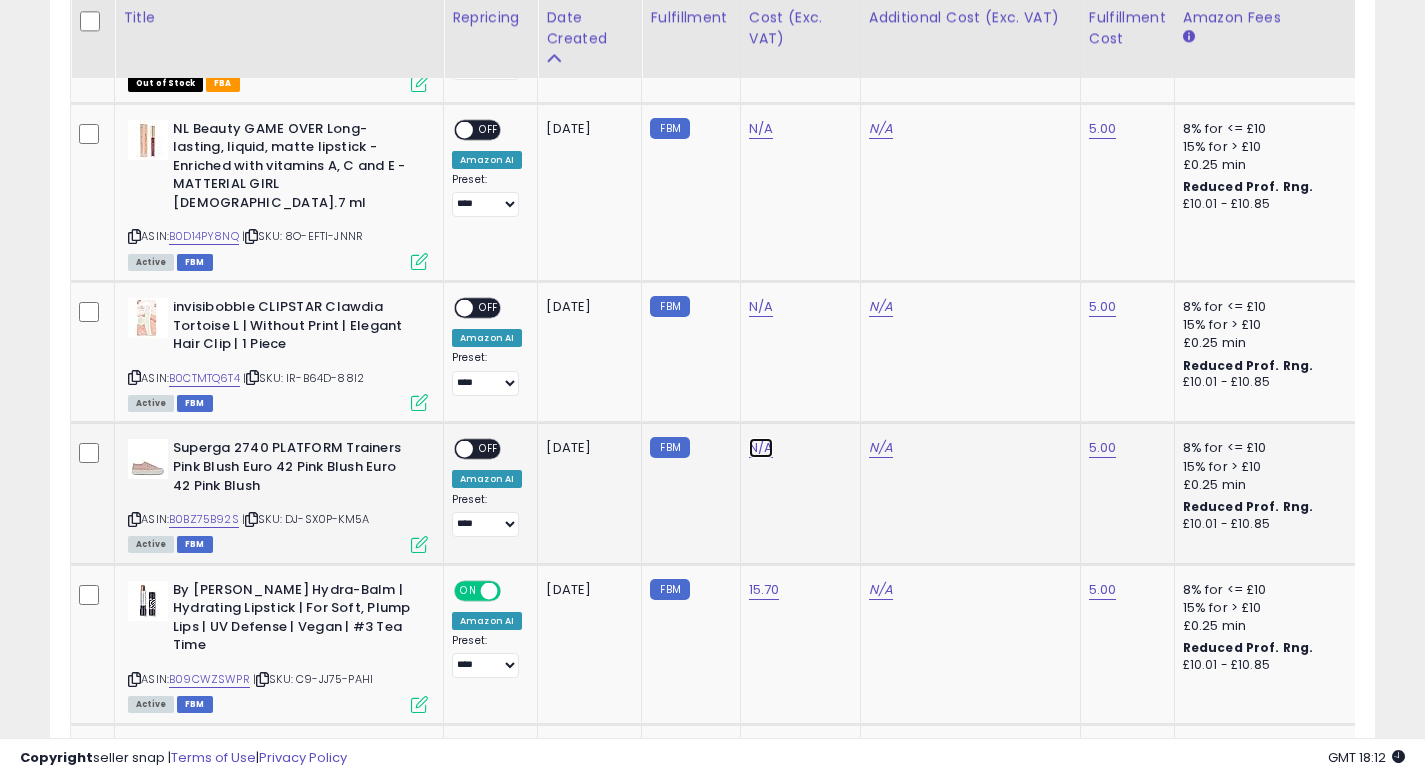 click on "N/A" at bounding box center [761, -416] 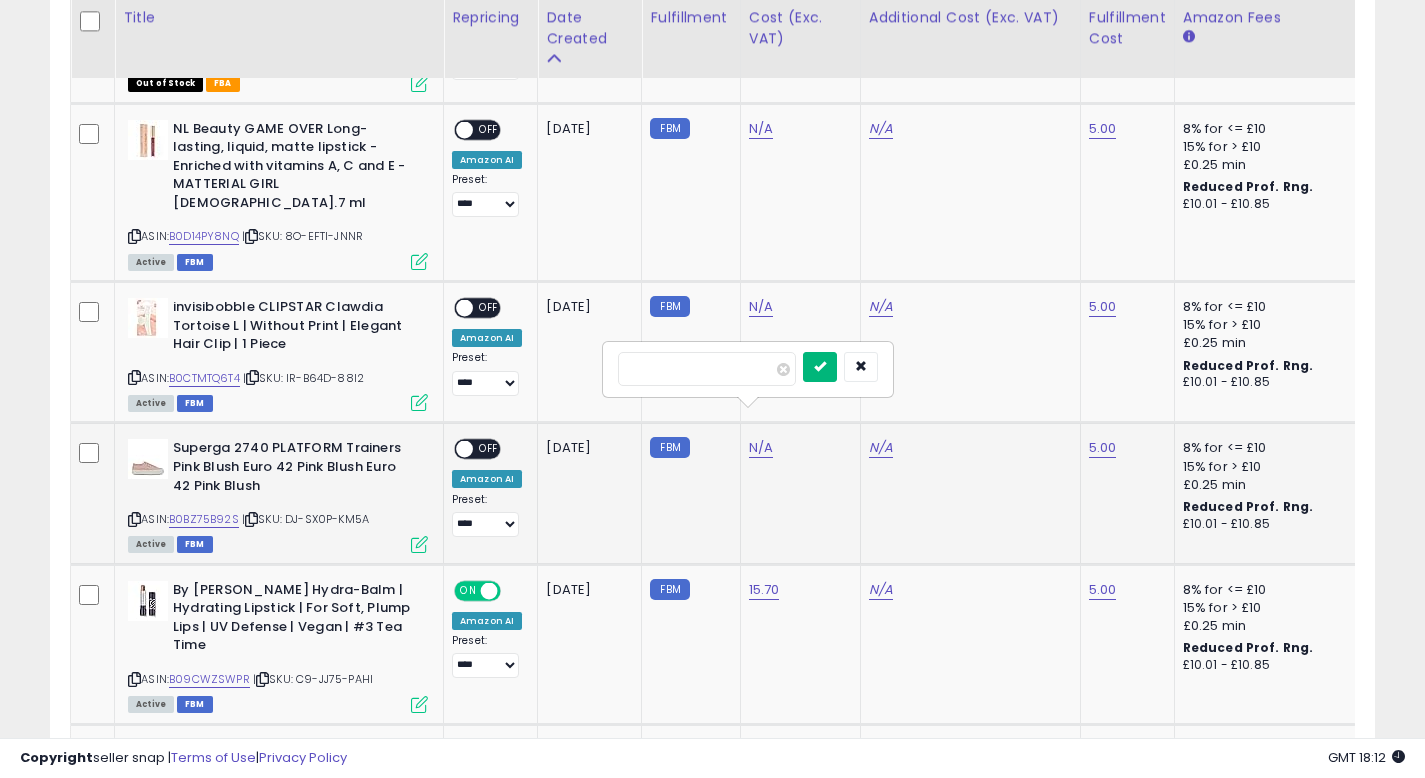 type on "*****" 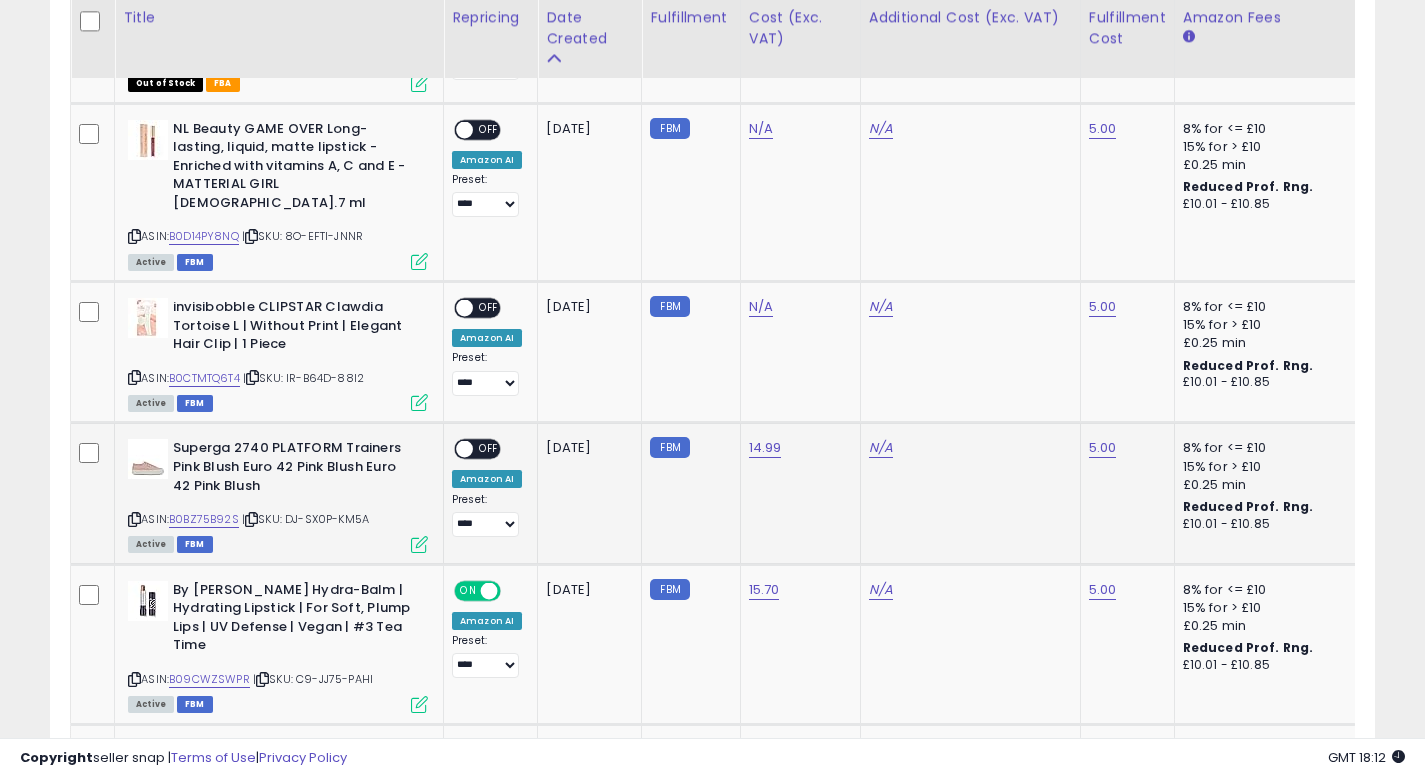 click on "OFF" at bounding box center (489, 449) 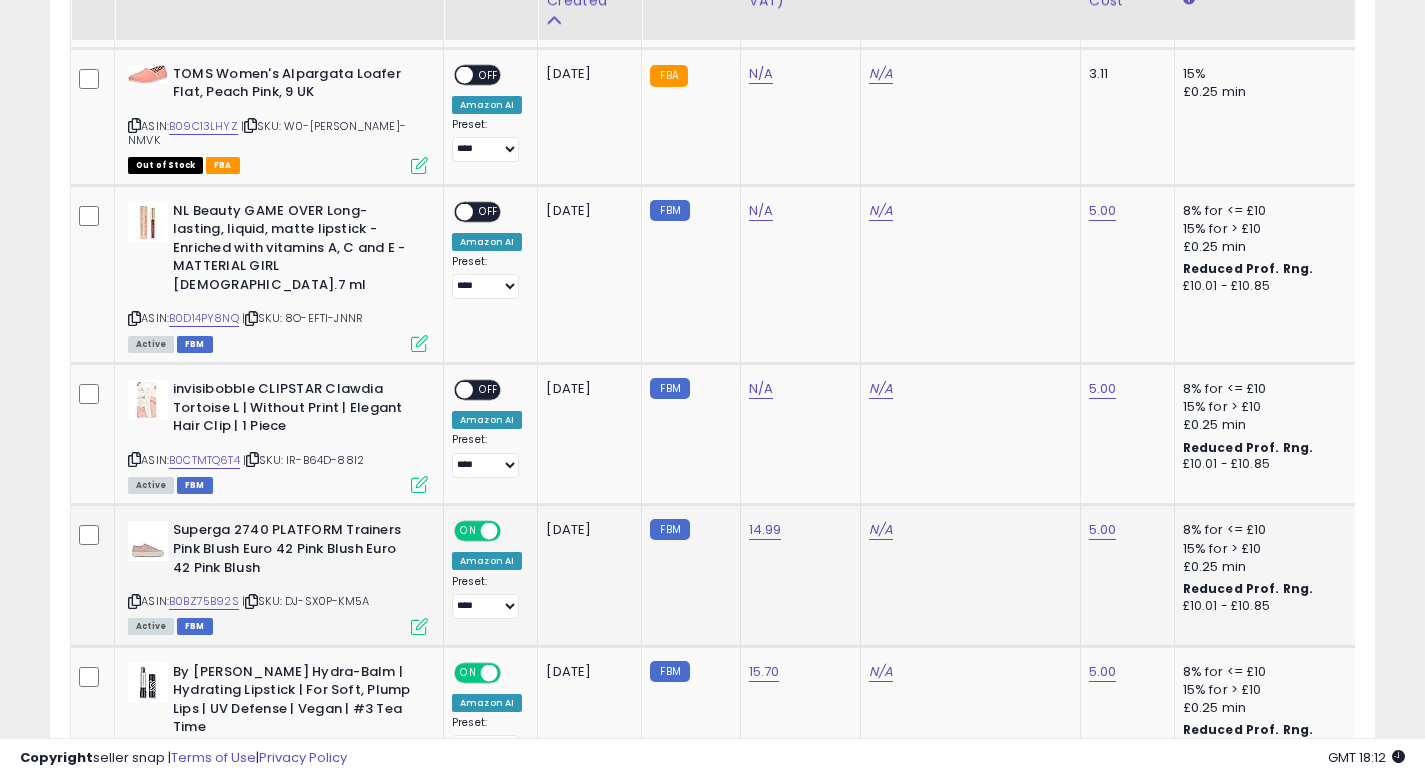 scroll, scrollTop: 1460, scrollLeft: 0, axis: vertical 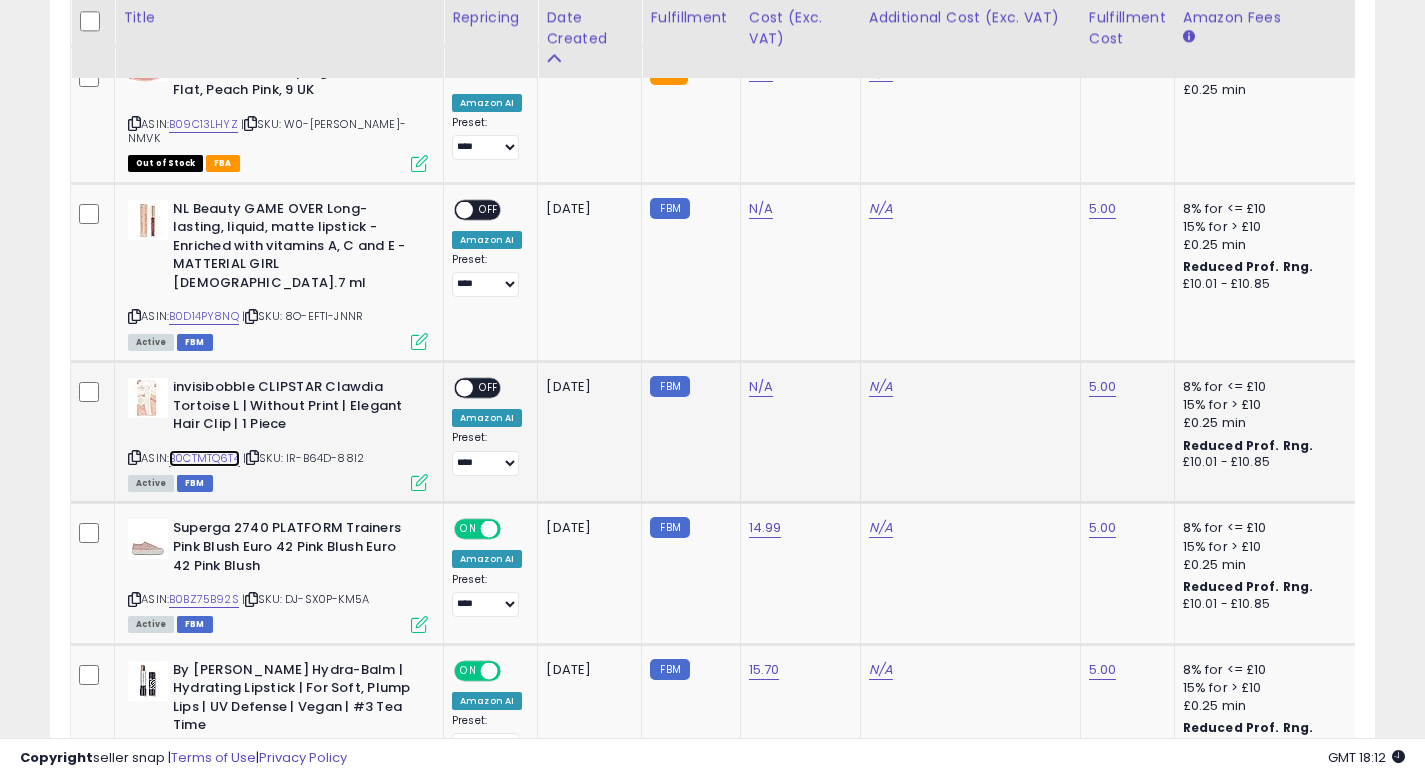 click on "B0CTMTQ6T4" at bounding box center (204, 458) 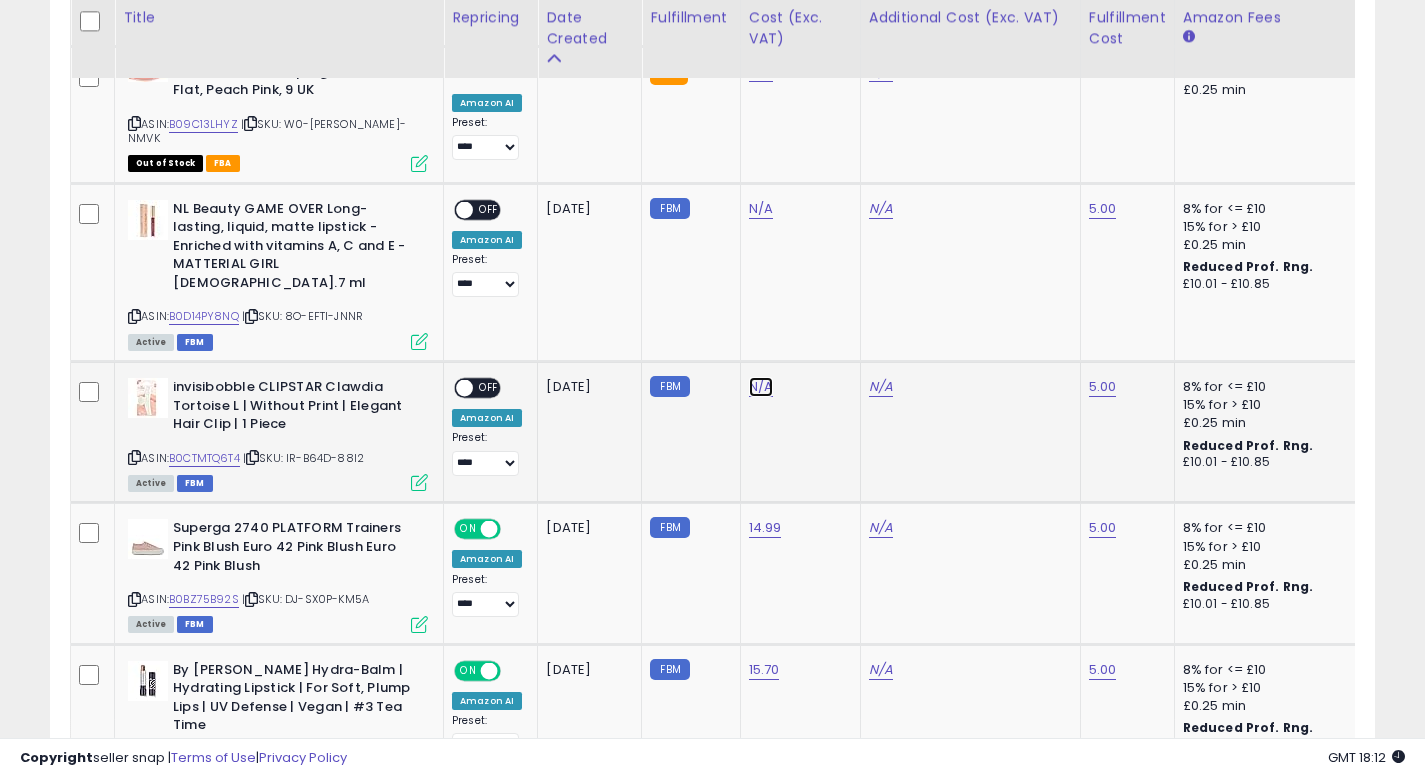 click on "N/A" at bounding box center (761, -336) 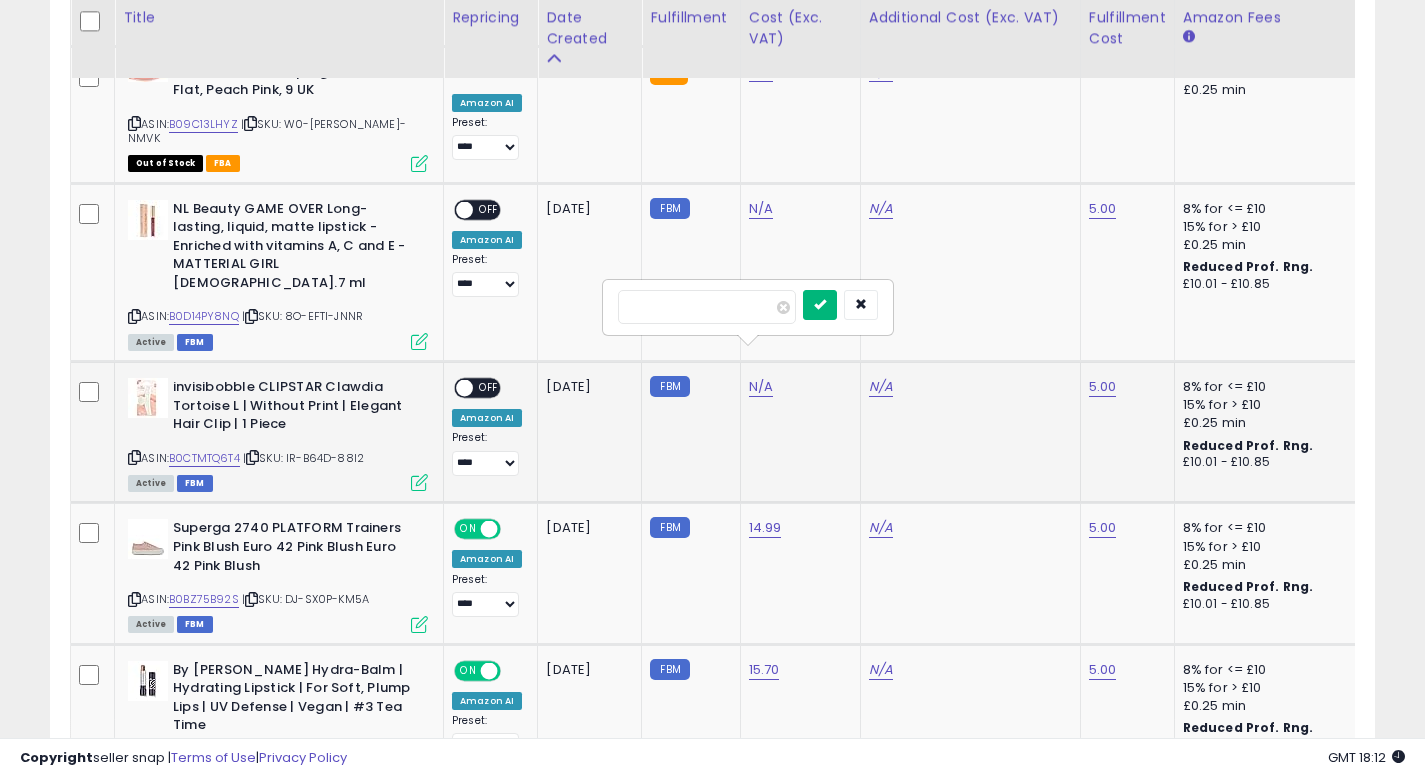 type on "****" 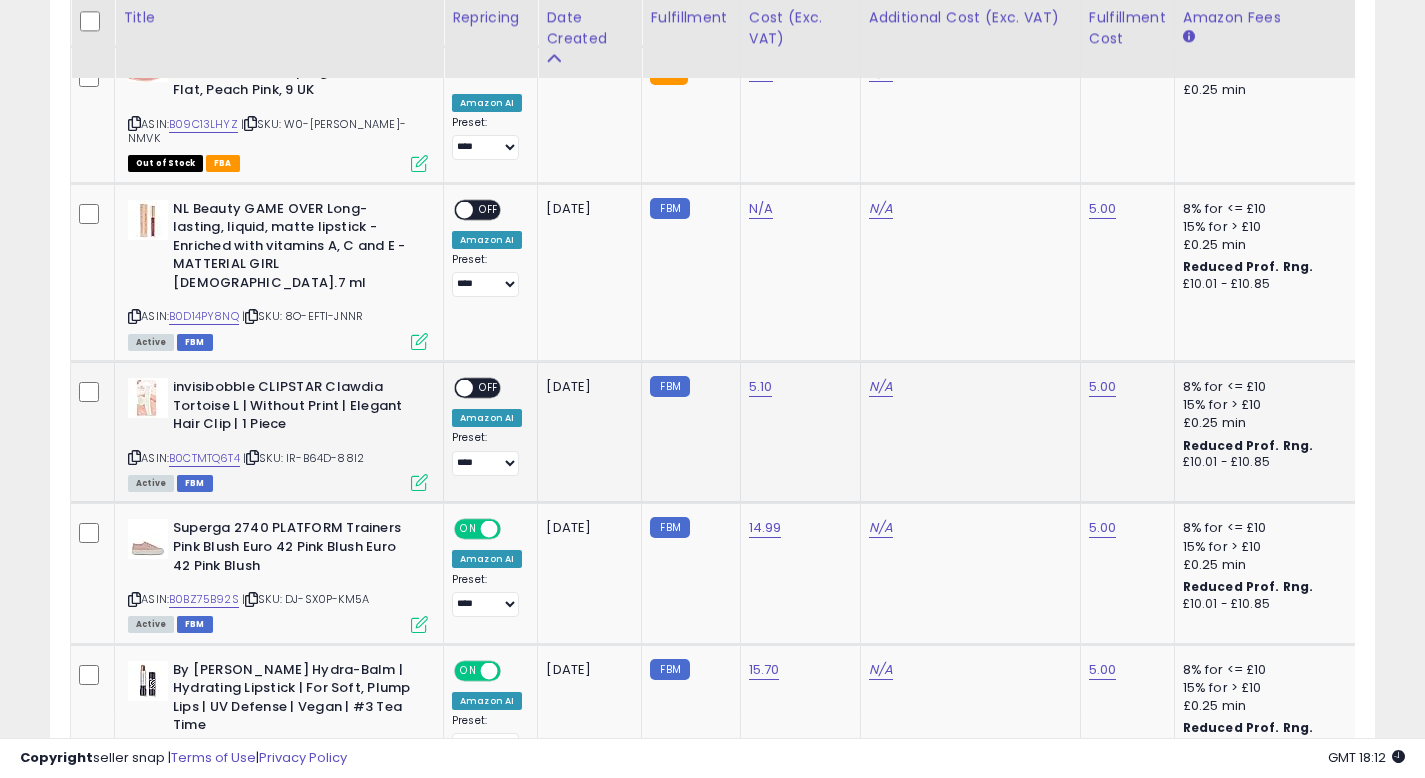 click on "OFF" at bounding box center [489, 388] 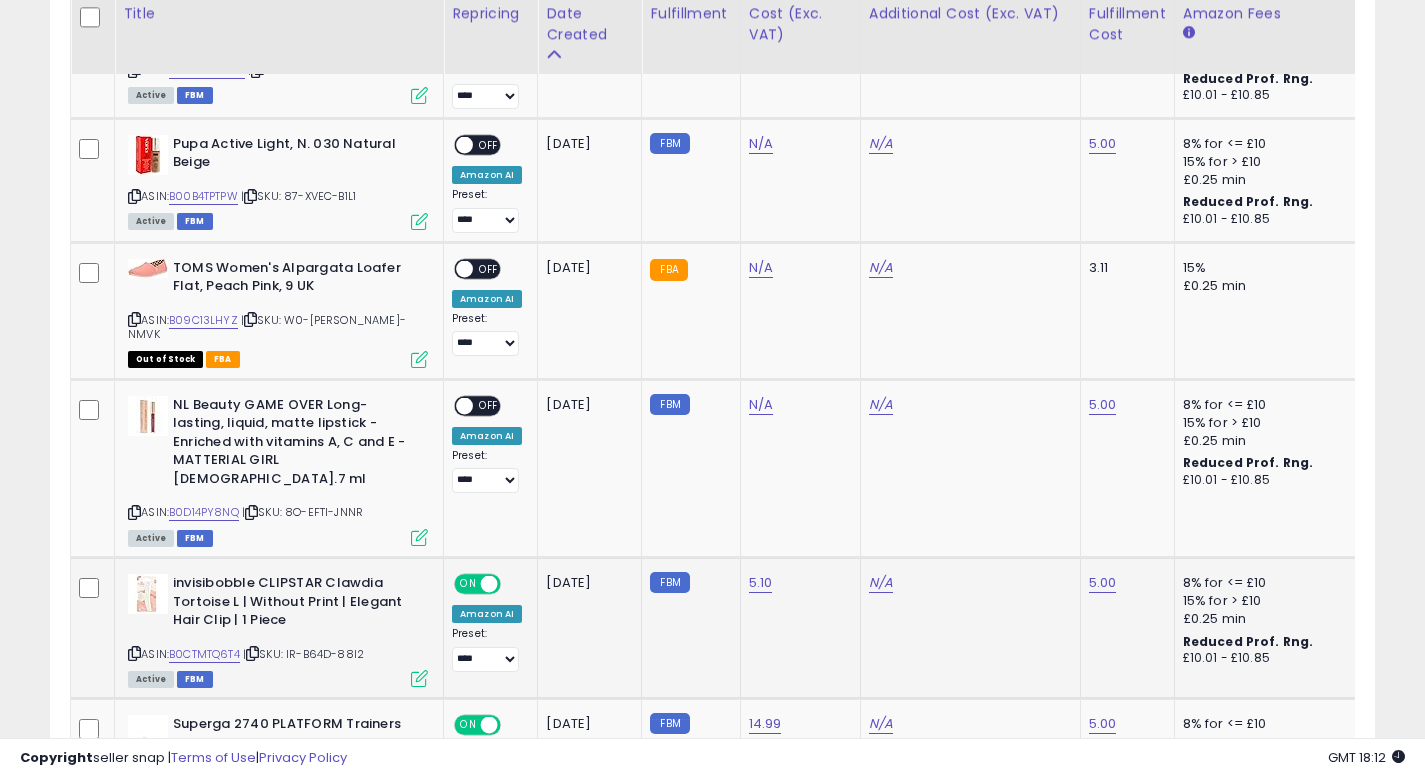scroll, scrollTop: 1260, scrollLeft: 0, axis: vertical 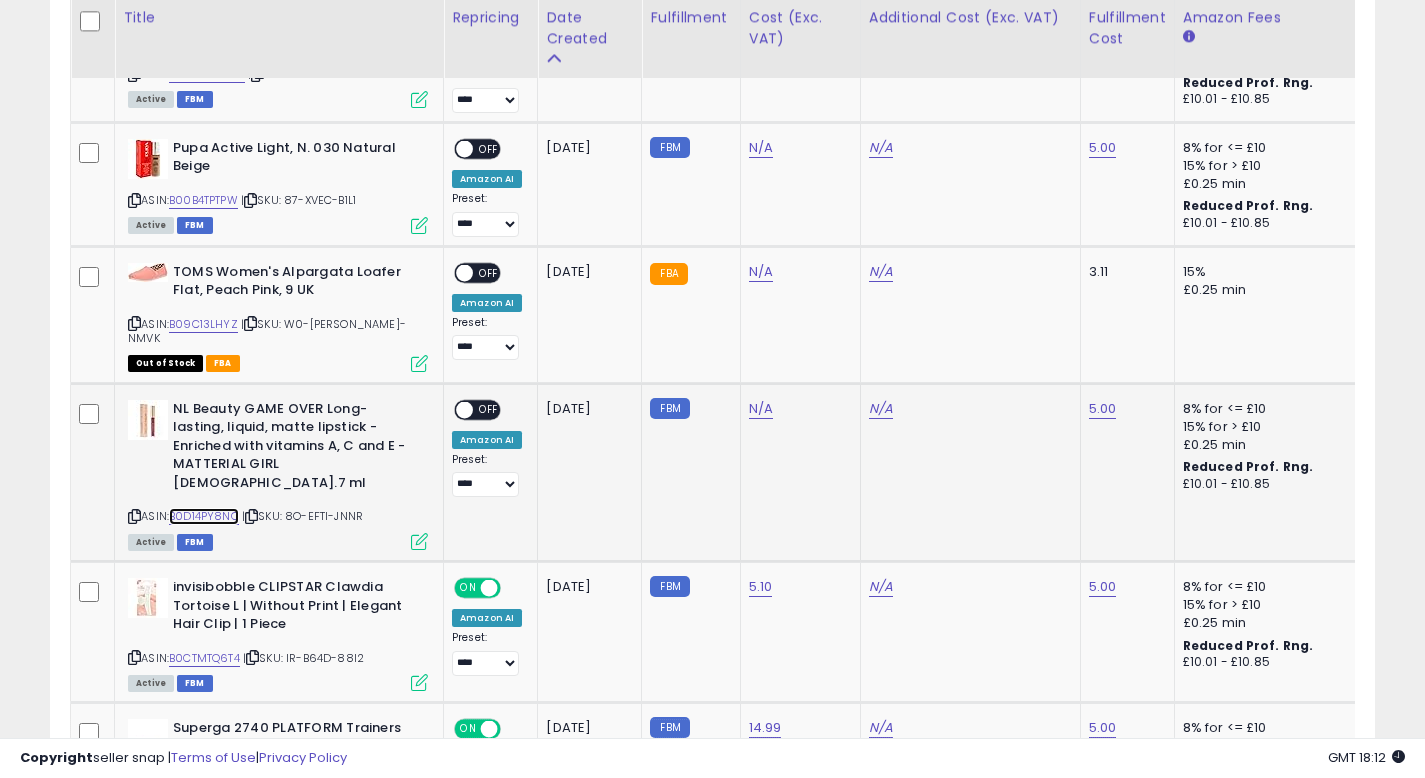 click on "B0D14PY8NQ" at bounding box center (204, 516) 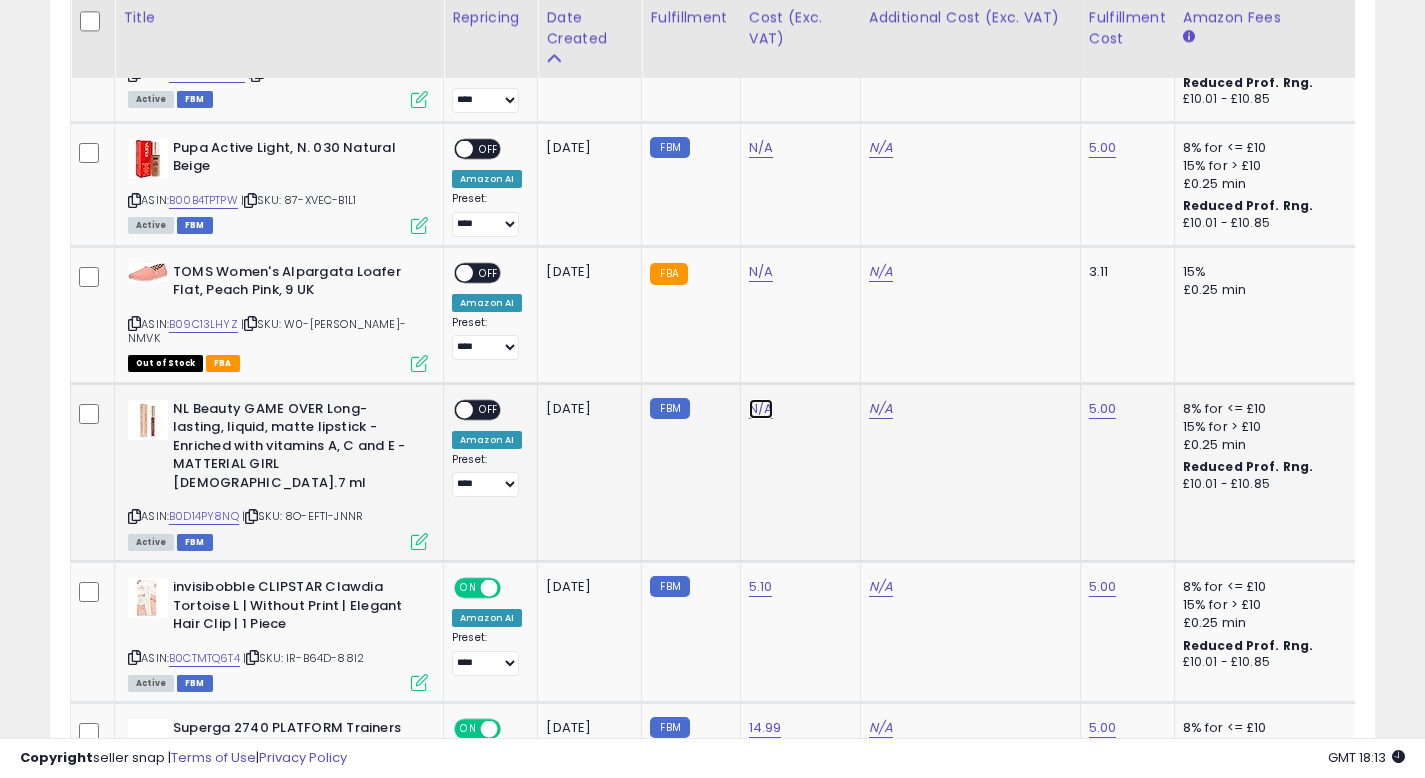 click on "N/A" at bounding box center (761, -136) 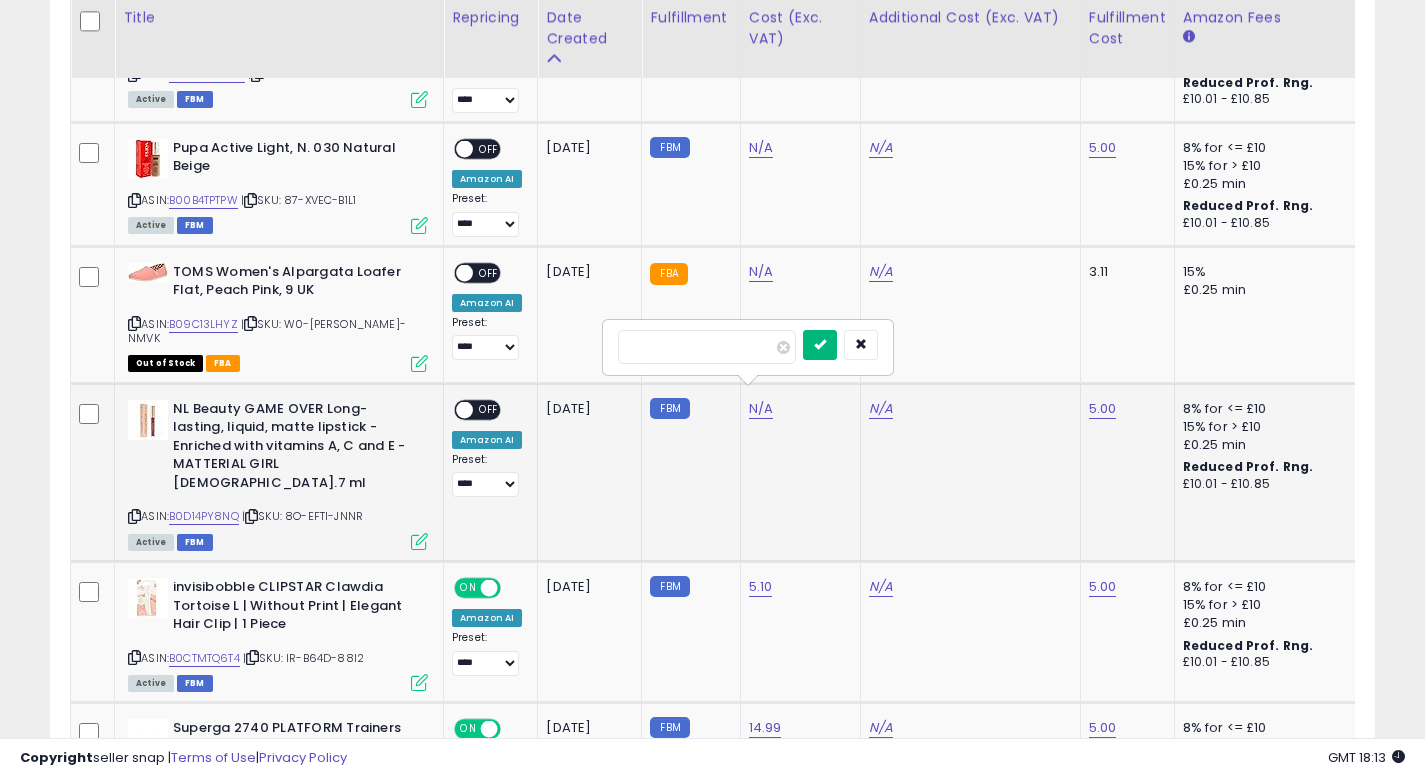 type on "****" 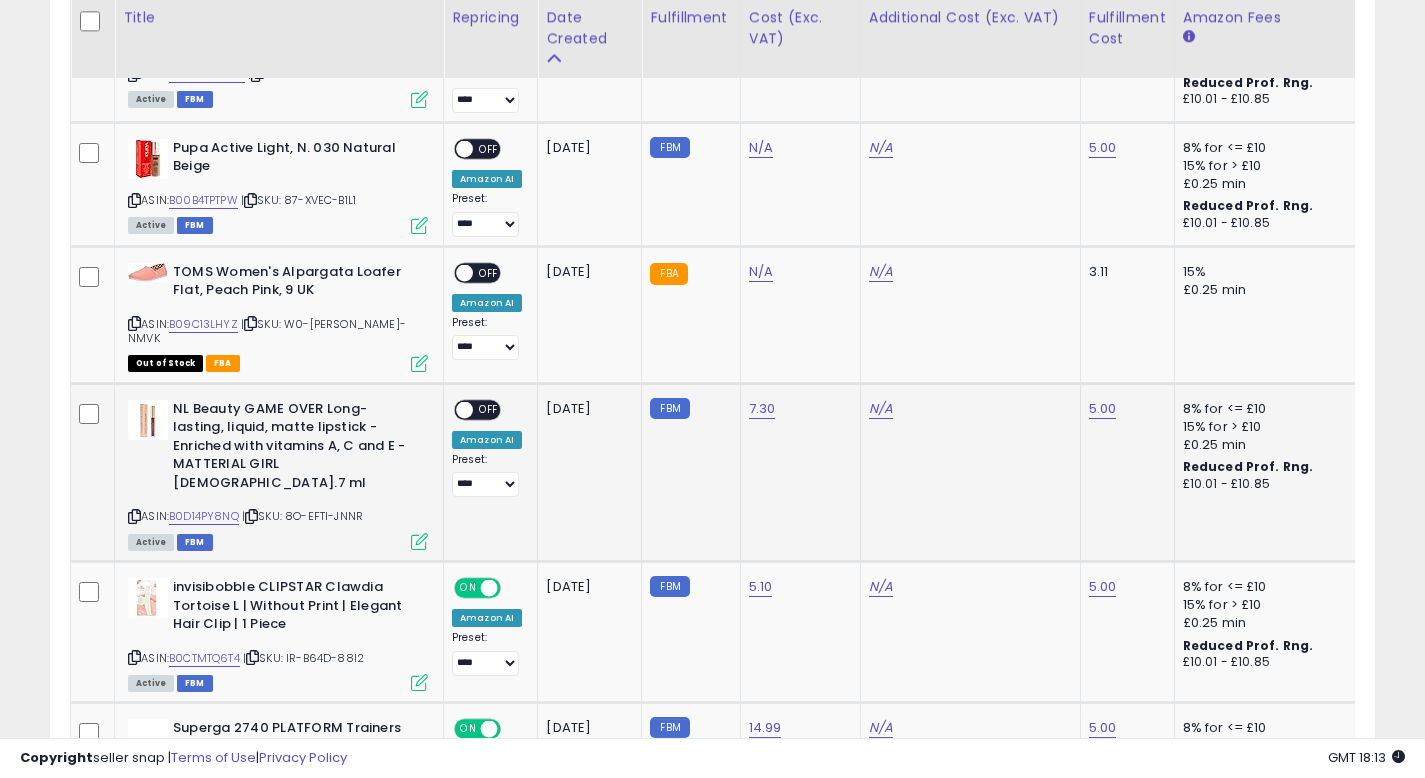 click on "OFF" at bounding box center [489, 409] 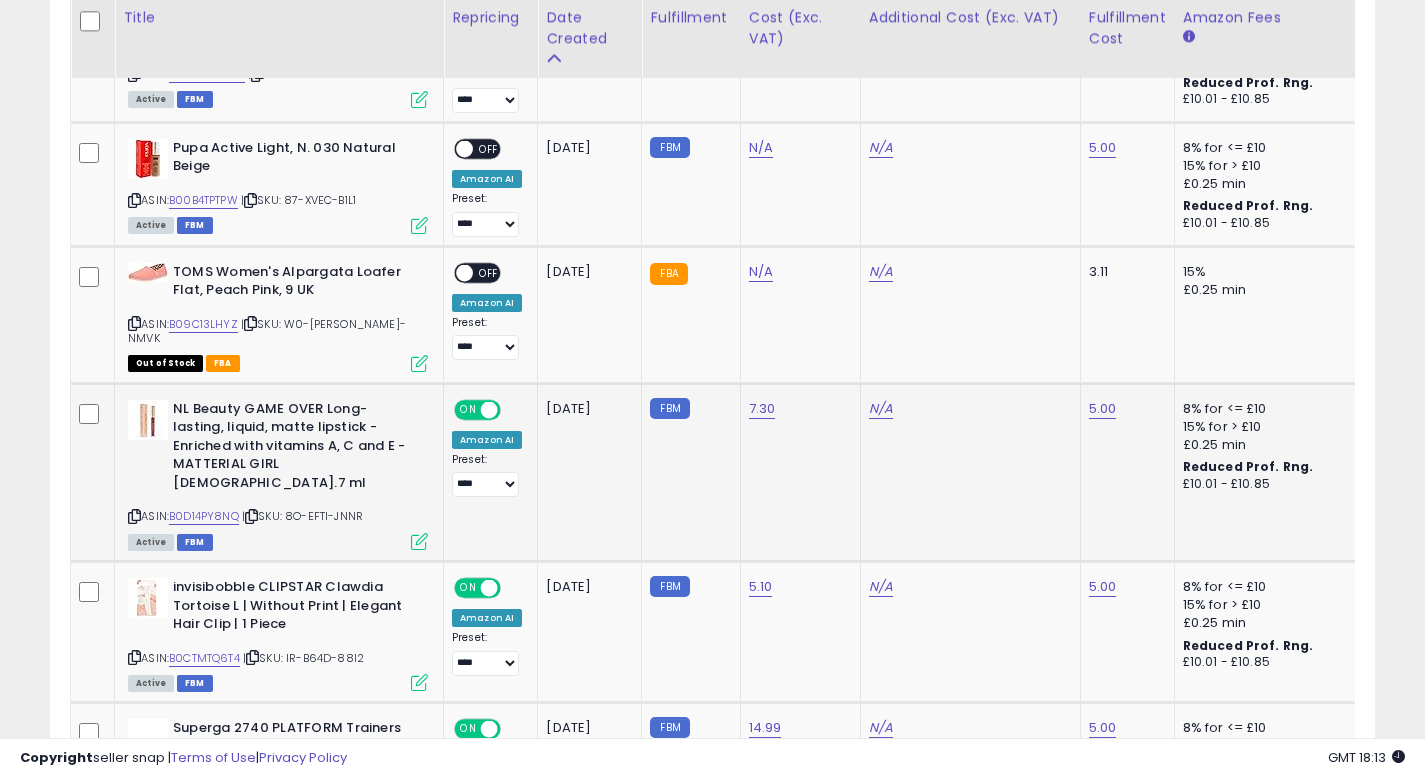 click on "N/A" 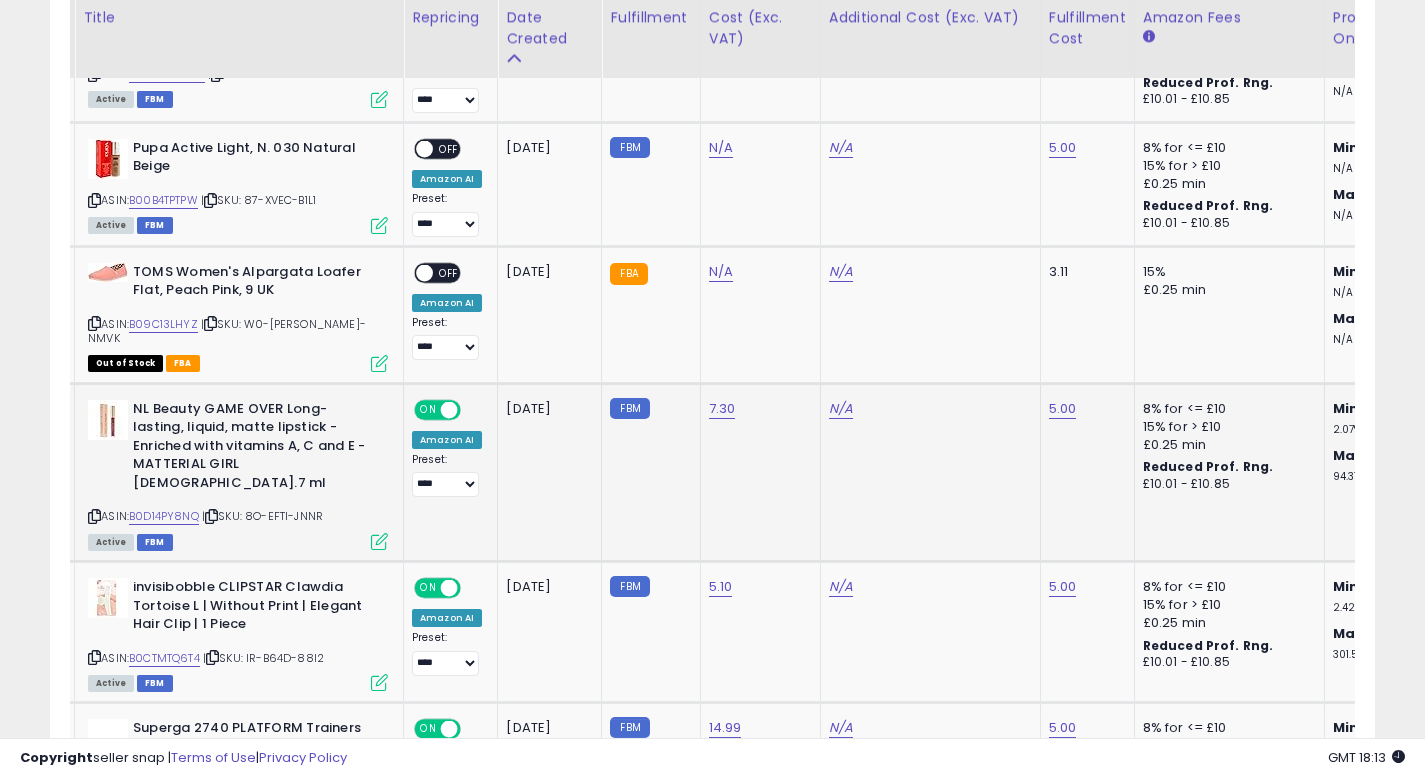 scroll, scrollTop: 0, scrollLeft: 82, axis: horizontal 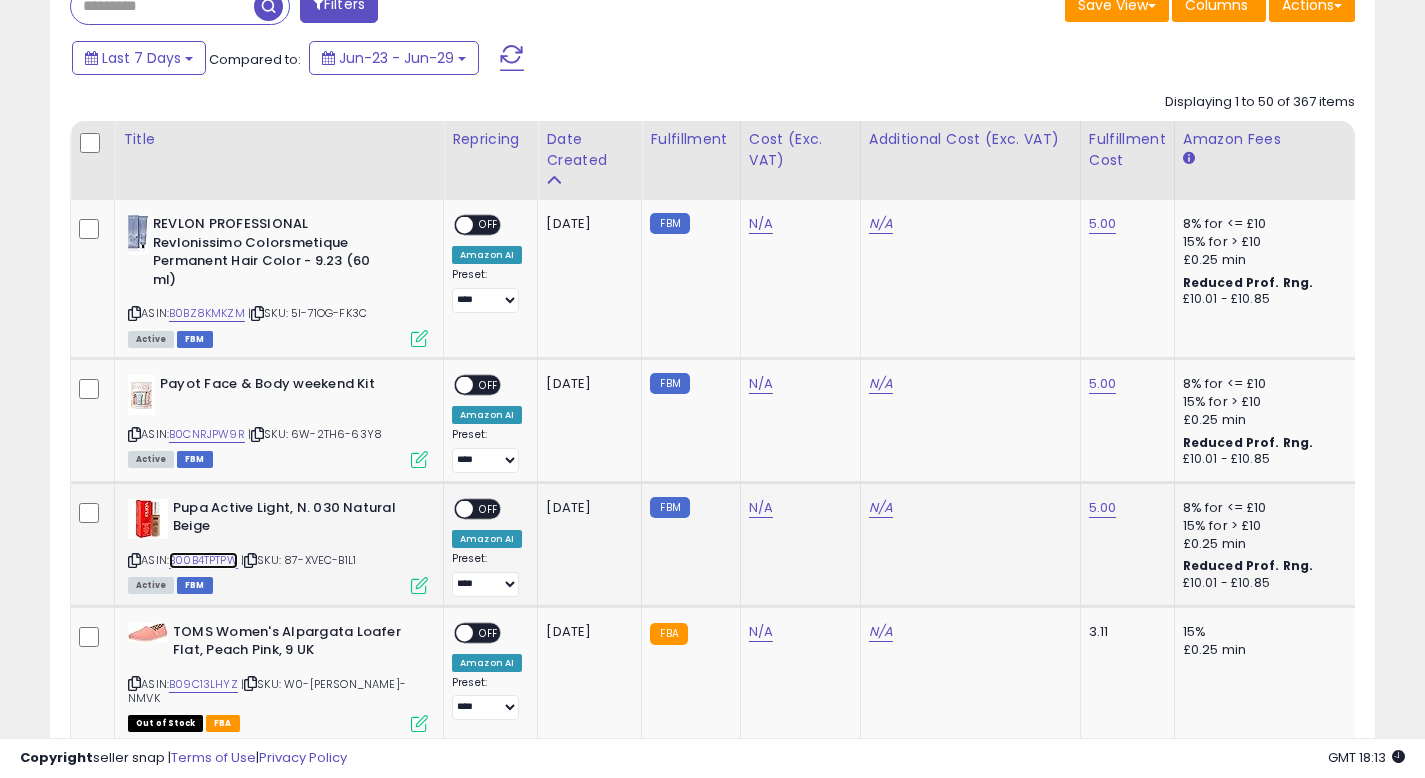 click on "B00B4TPTPW" at bounding box center [203, 560] 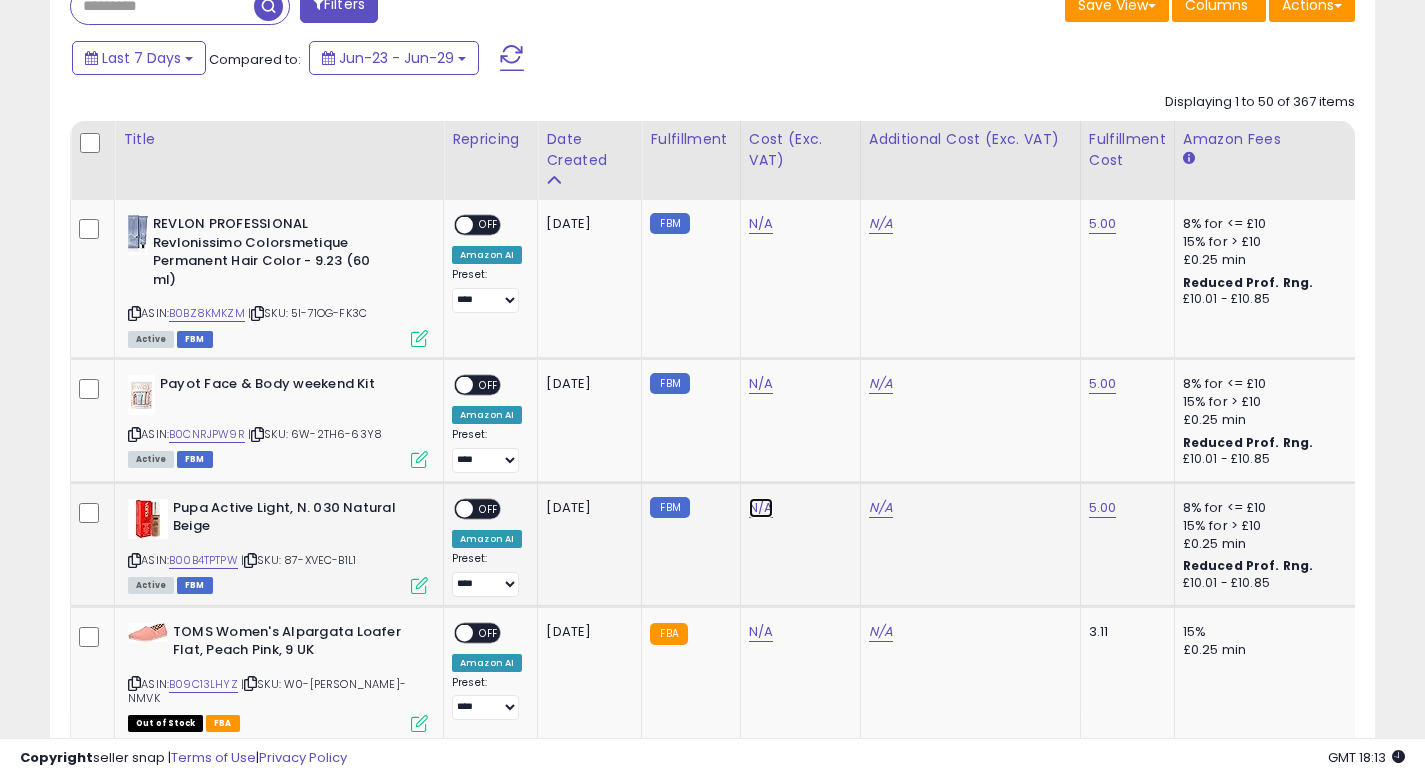 click on "N/A" at bounding box center [761, 224] 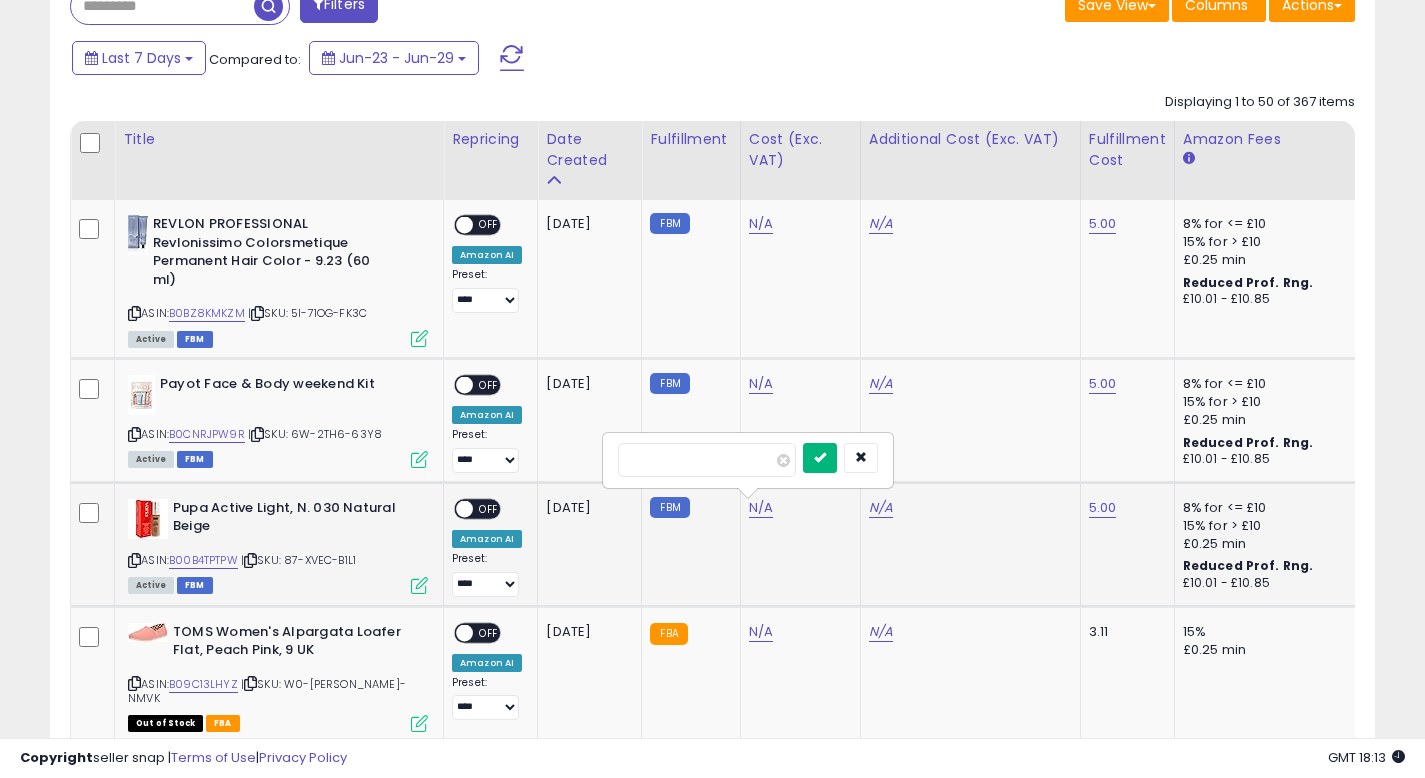 type on "*****" 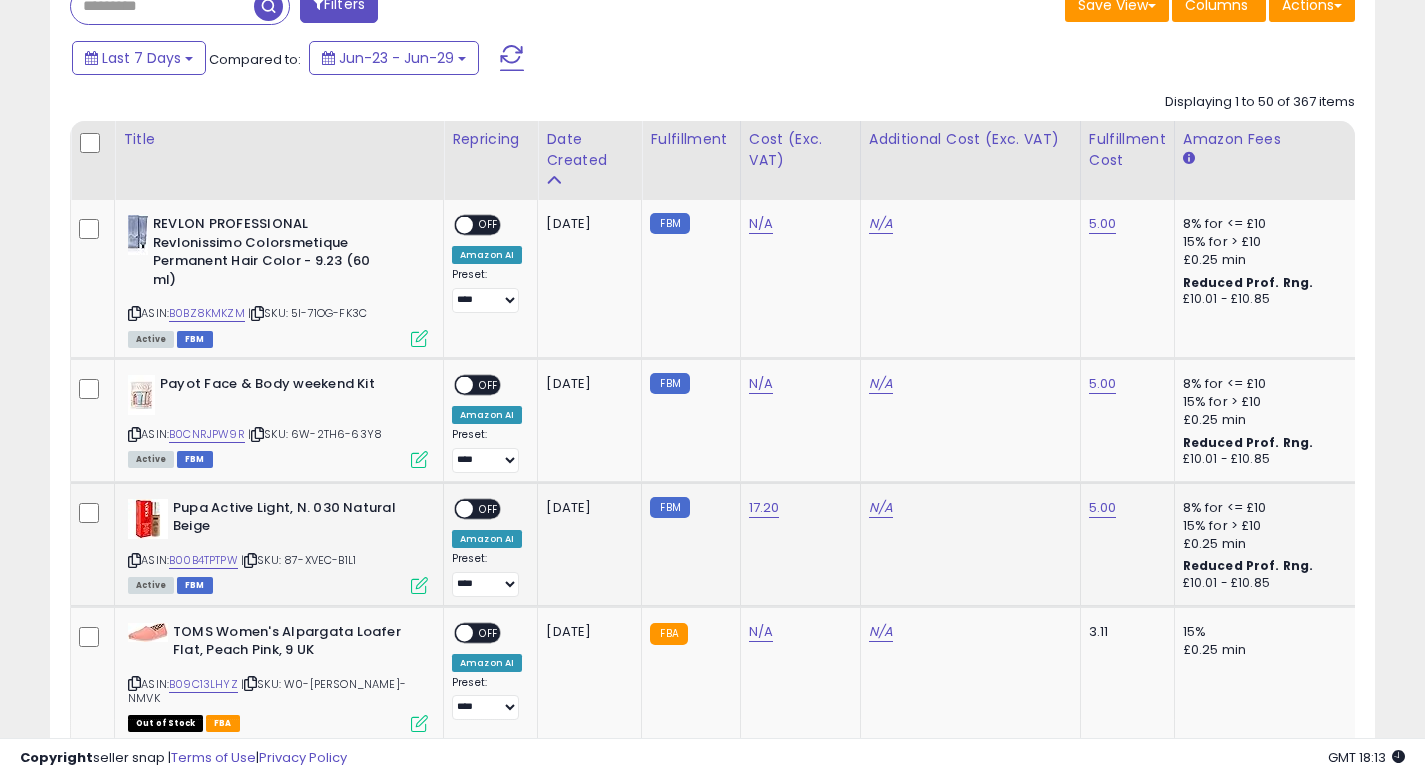 click on "OFF" at bounding box center (489, 508) 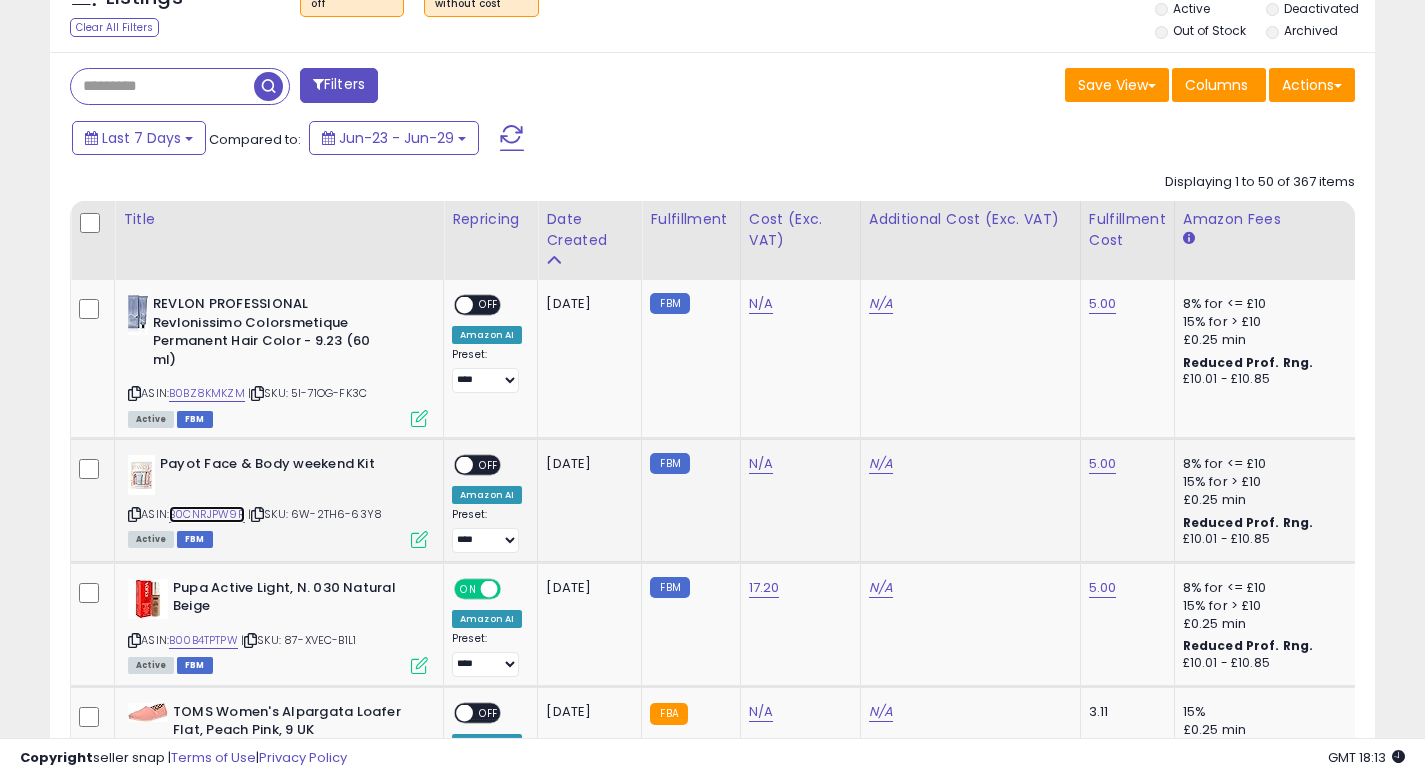 click on "B0CNRJPW9R" at bounding box center [207, 514] 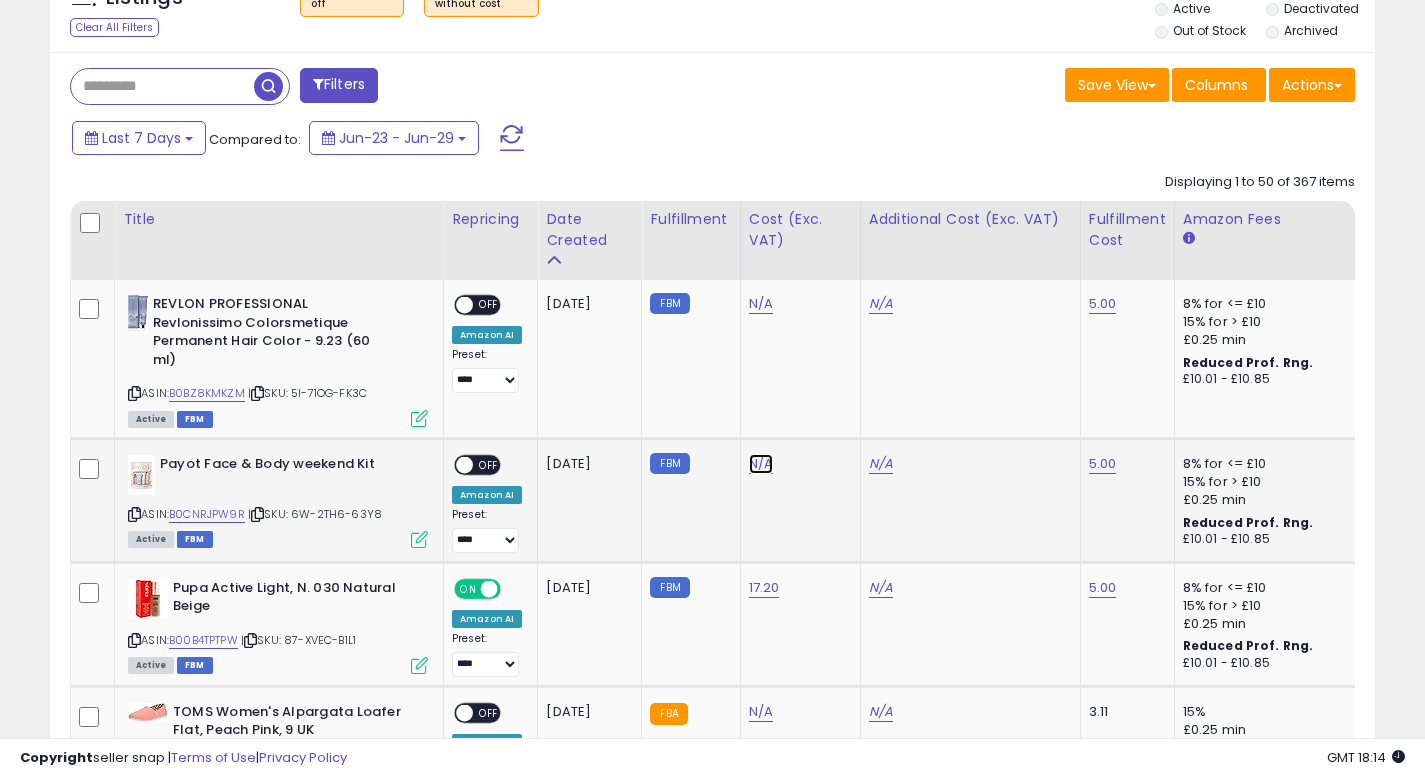click on "N/A" at bounding box center (761, 304) 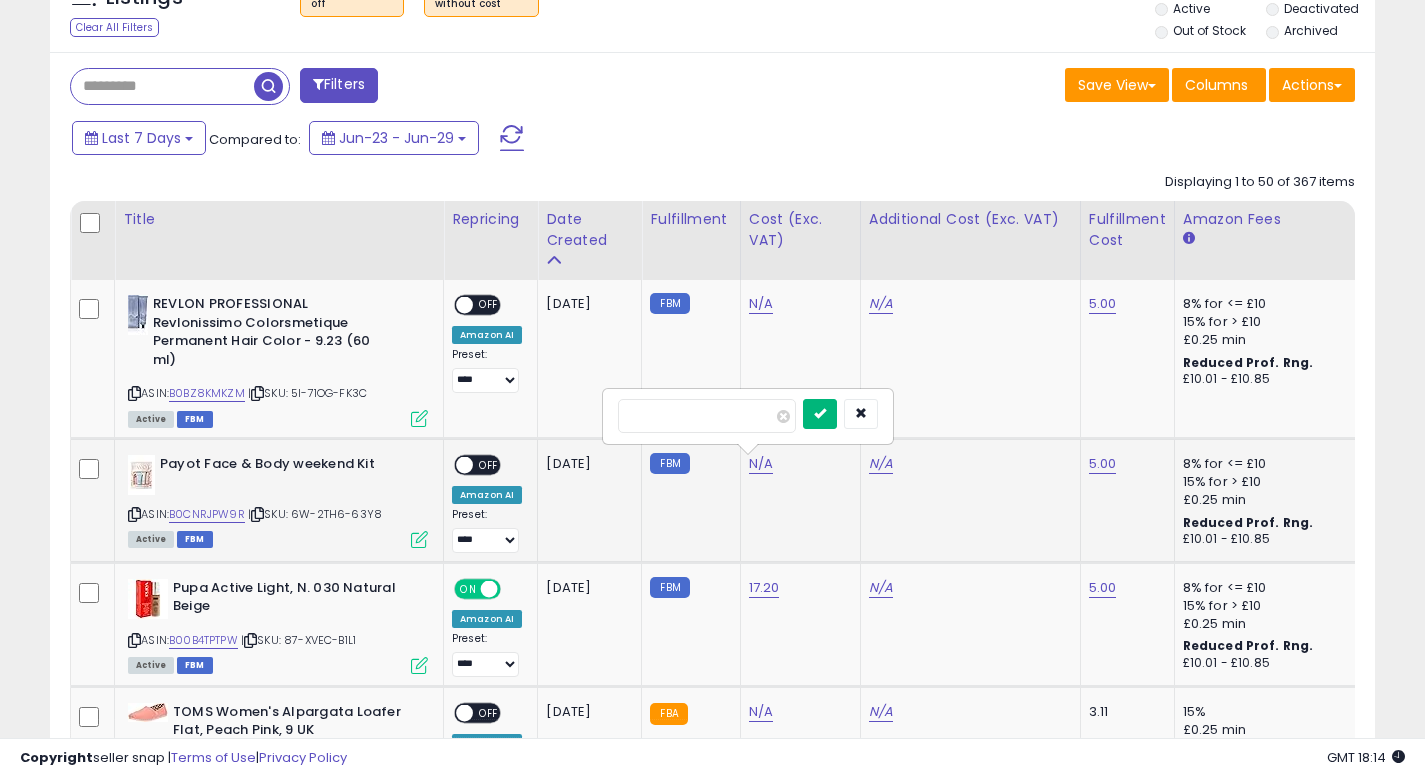 type on "*****" 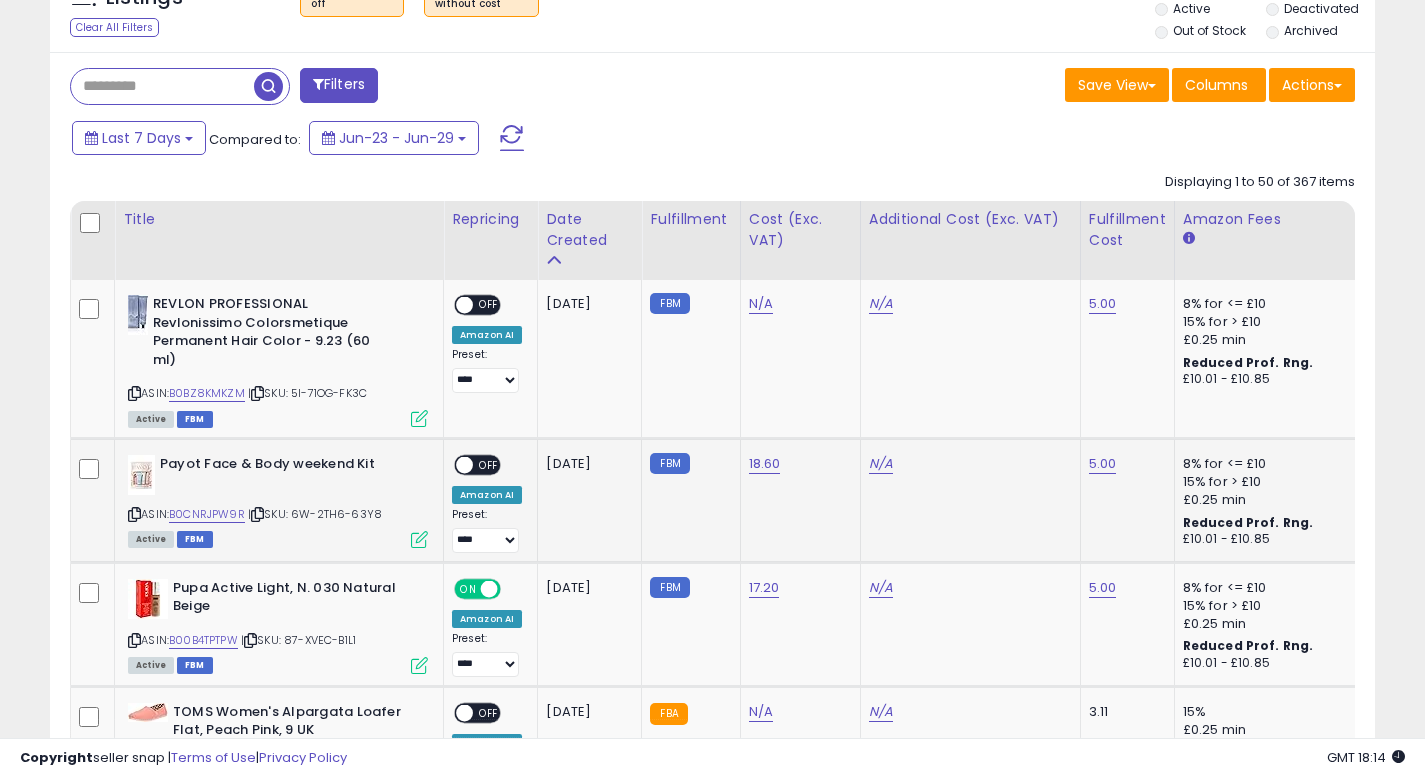 click on "OFF" at bounding box center [489, 465] 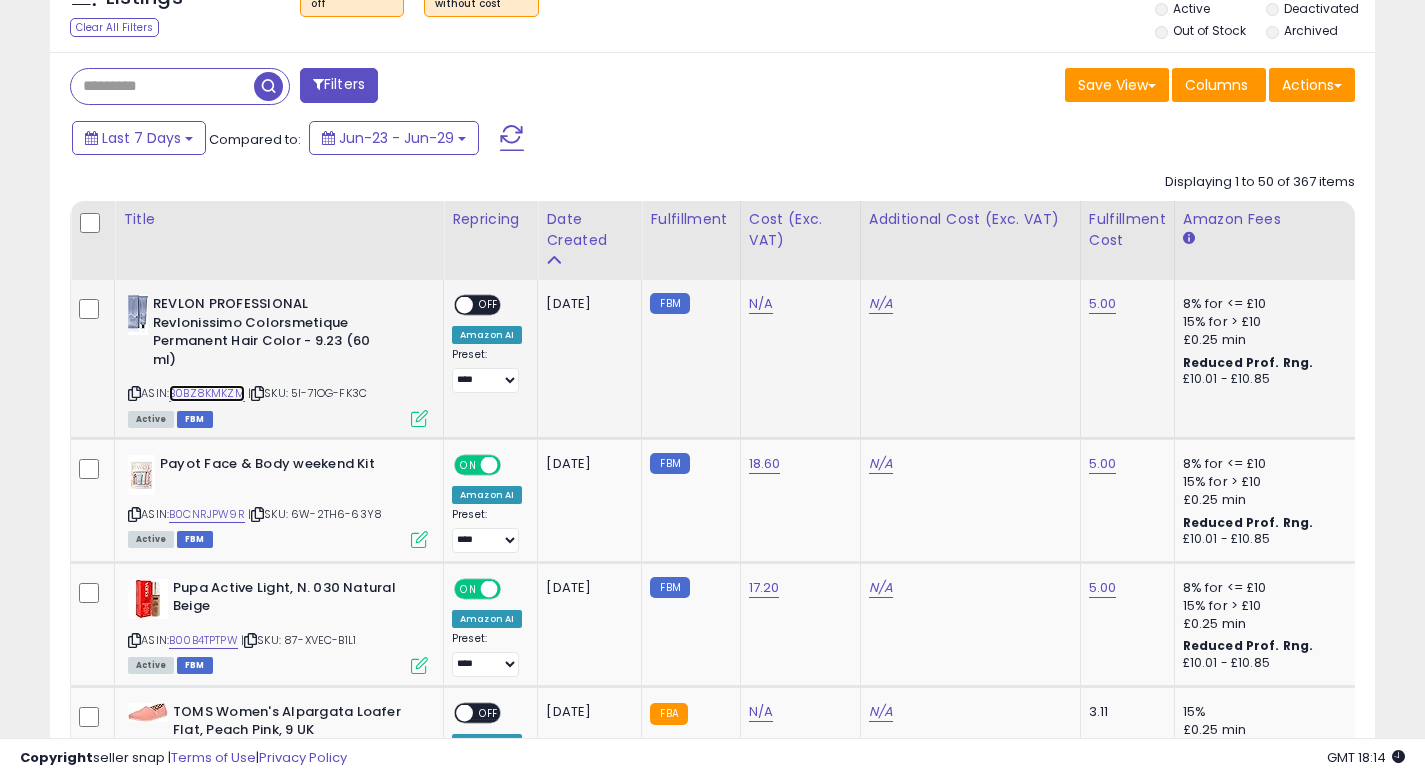 click on "B0BZ8KMKZM" at bounding box center (207, 393) 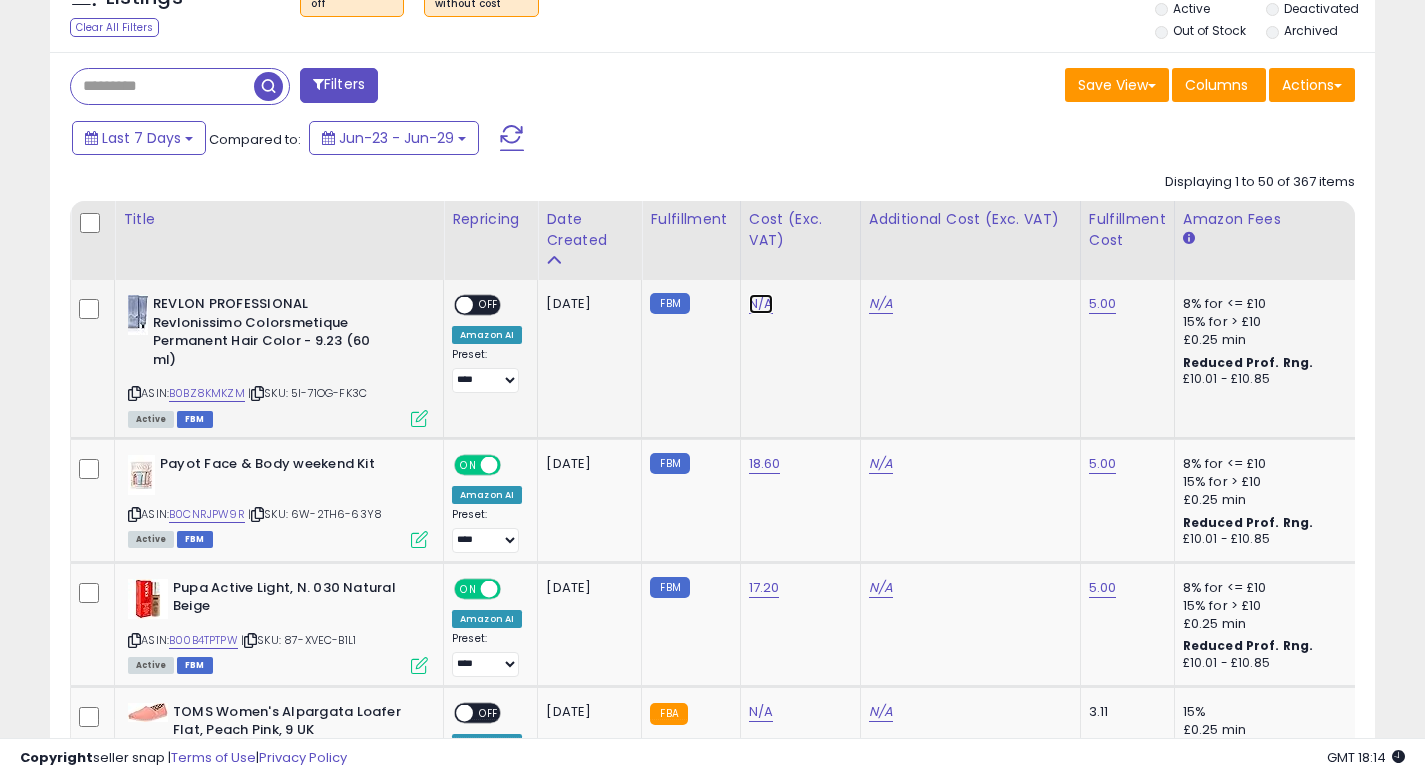 click on "N/A" at bounding box center (761, 304) 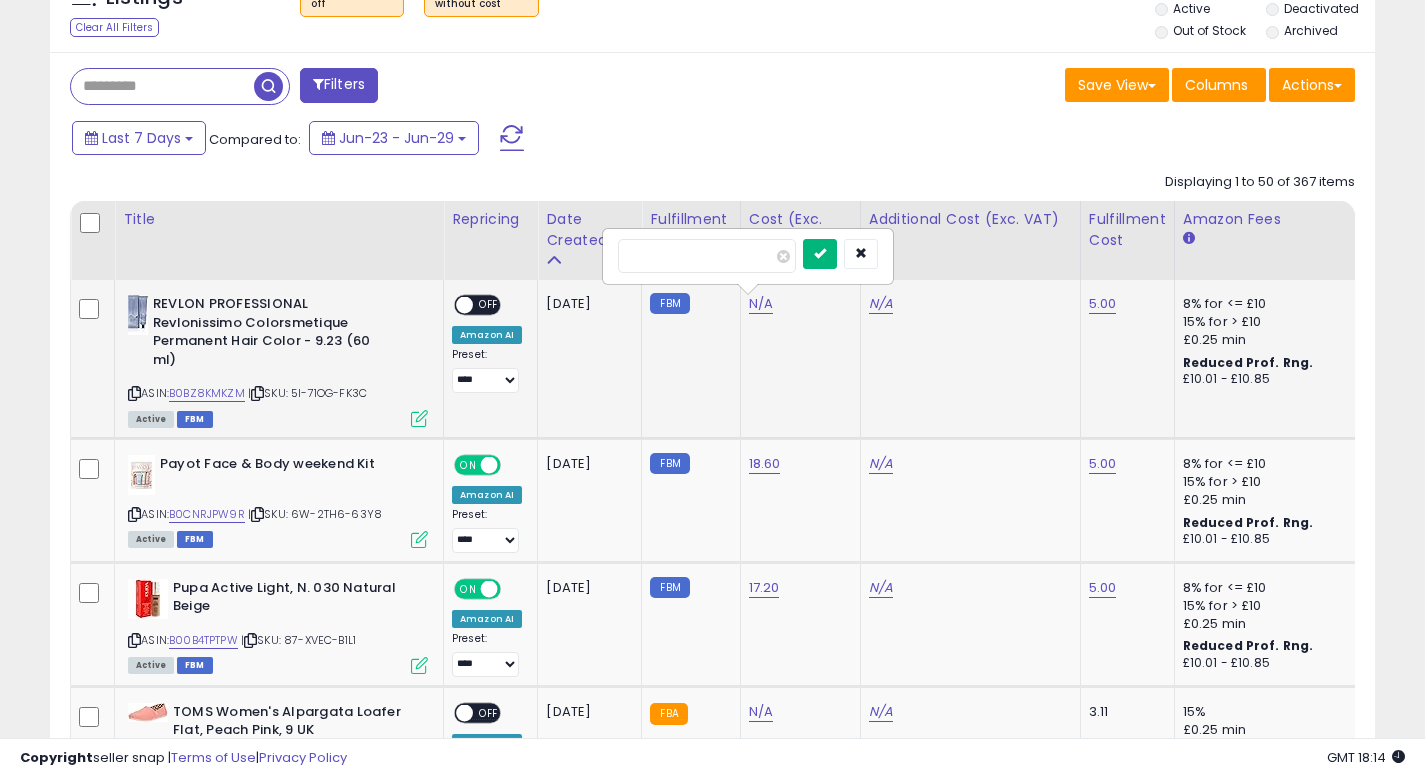 type on "****" 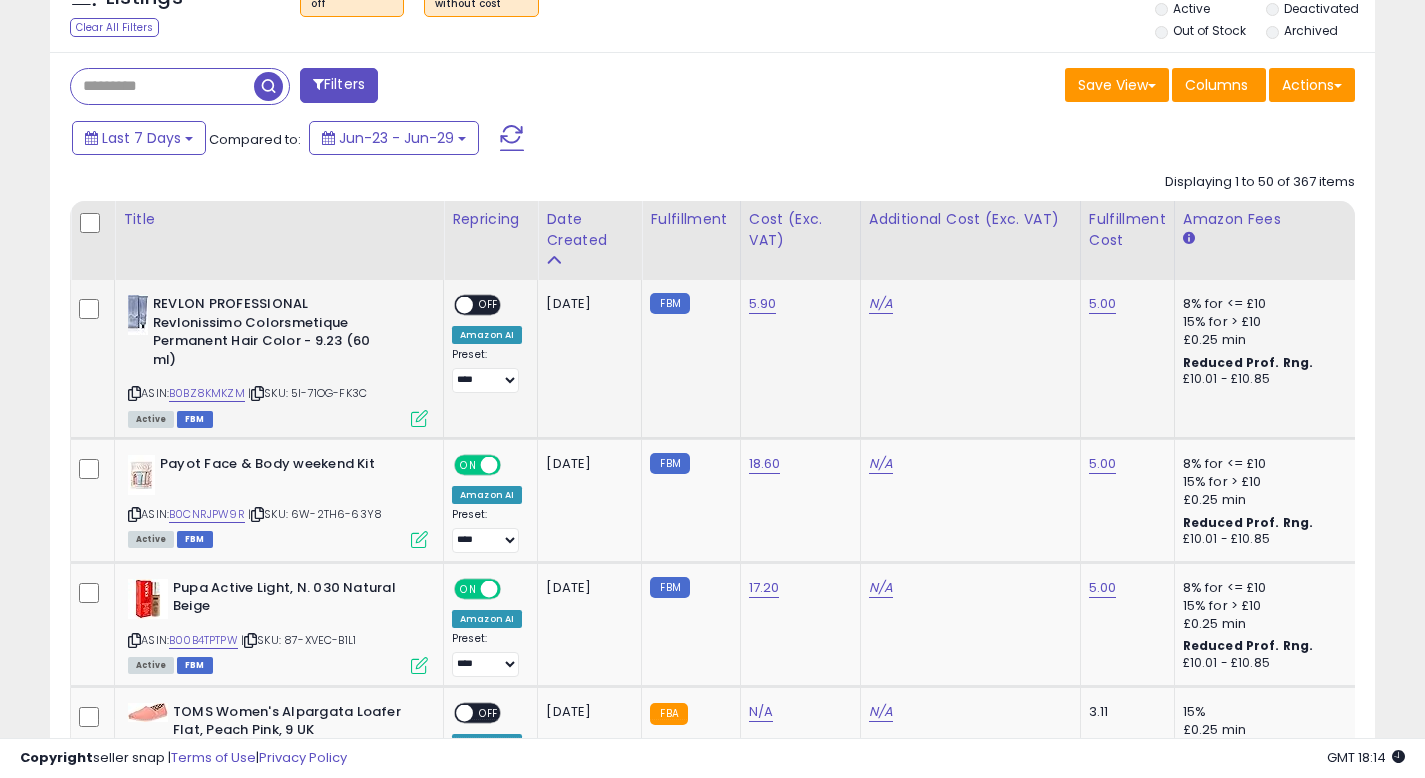 click on "OFF" at bounding box center (489, 305) 